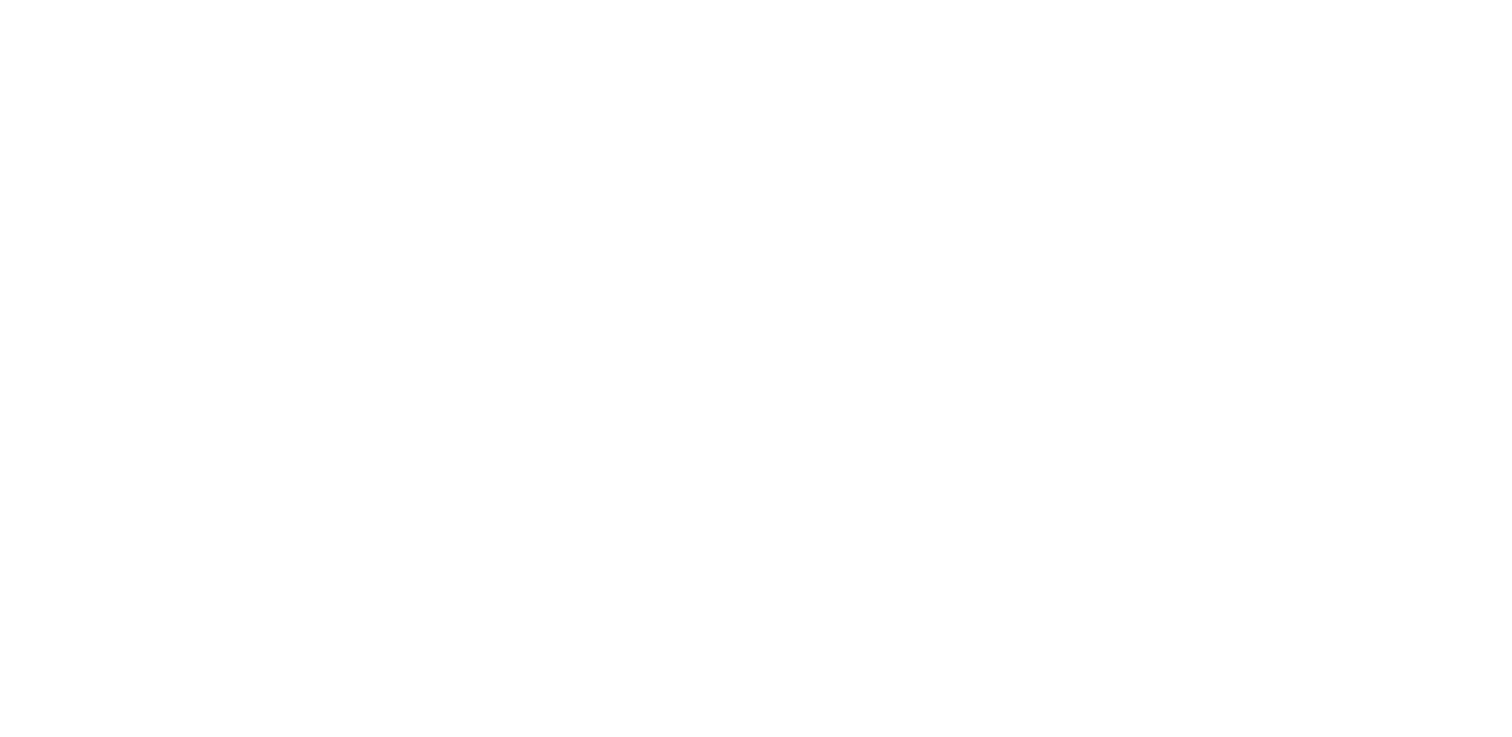 scroll, scrollTop: 0, scrollLeft: 0, axis: both 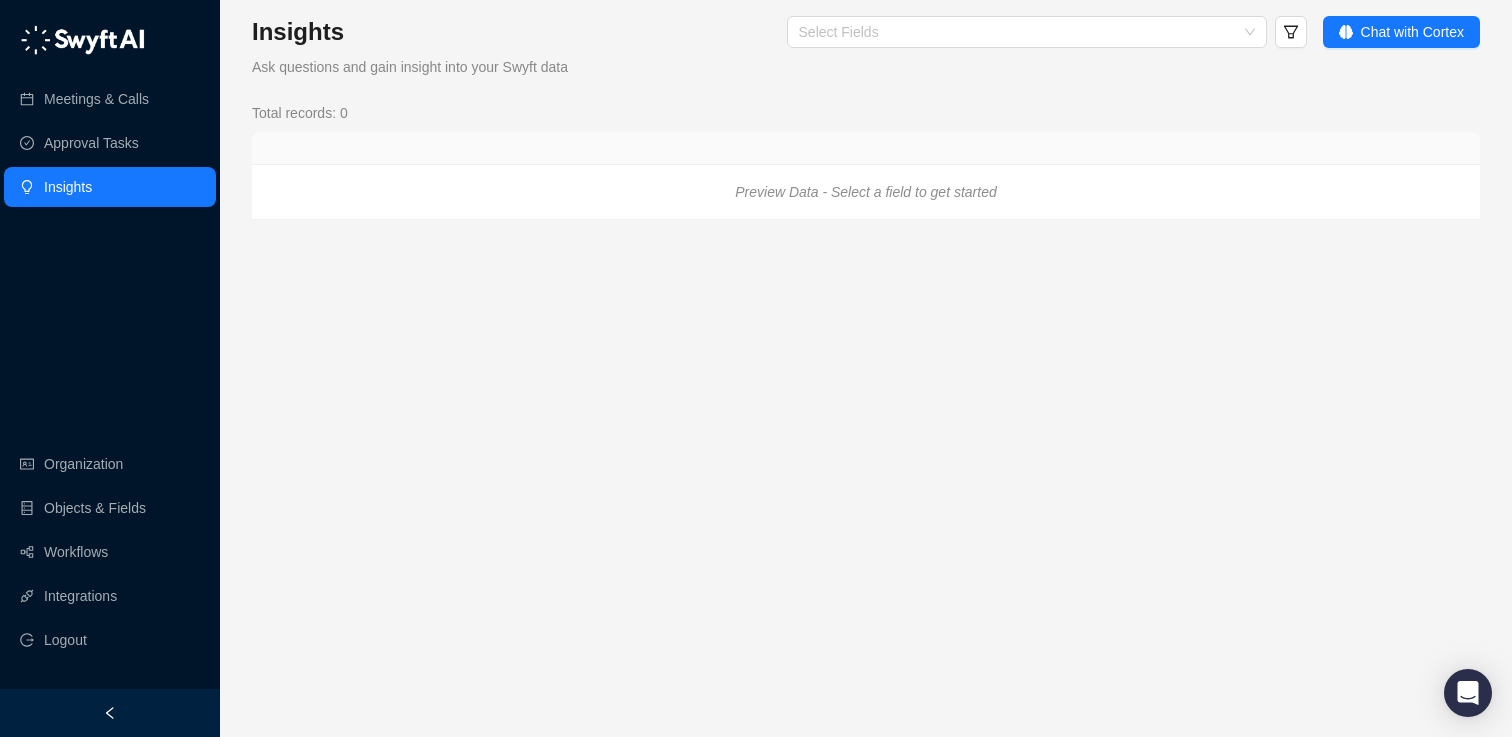 click at bounding box center [866, 148] 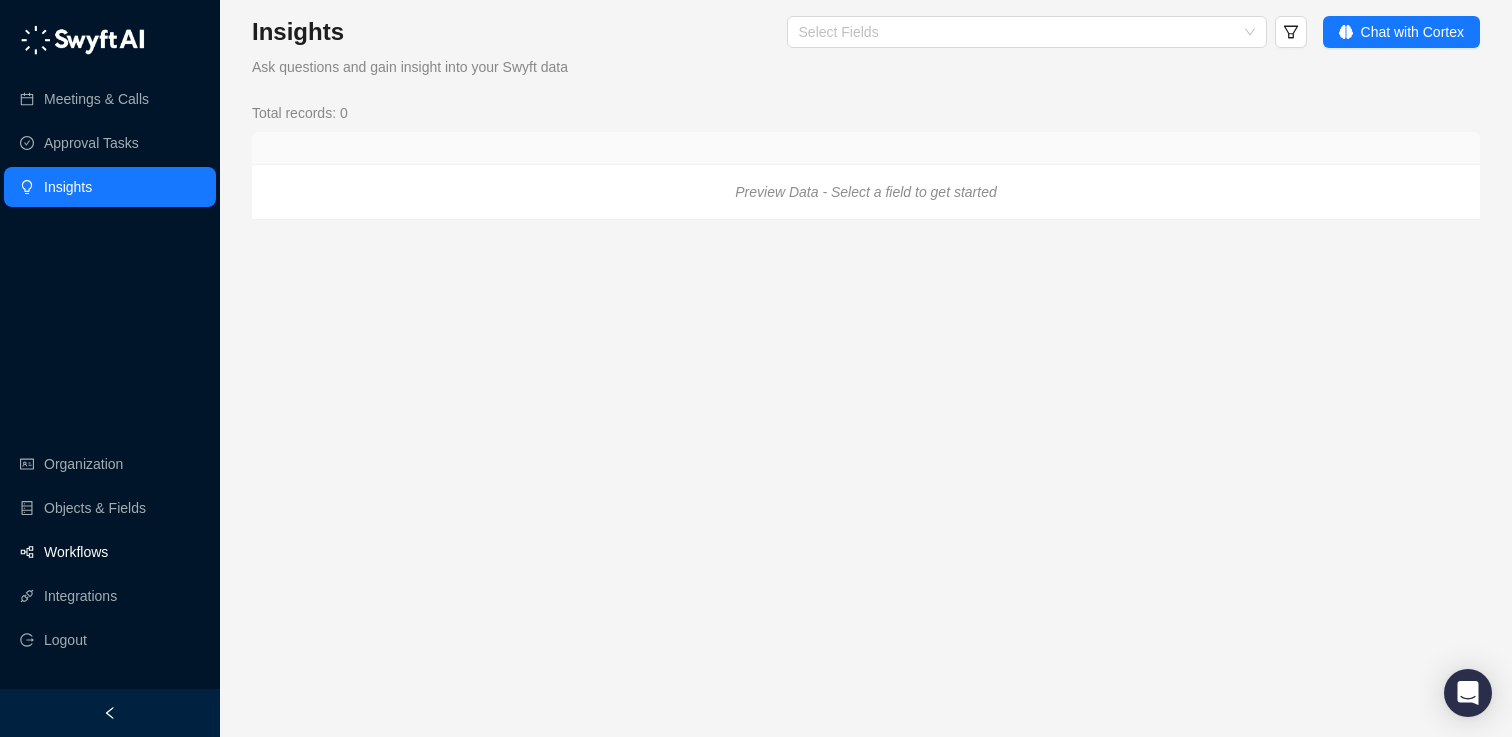 click on "Workflows" at bounding box center (76, 552) 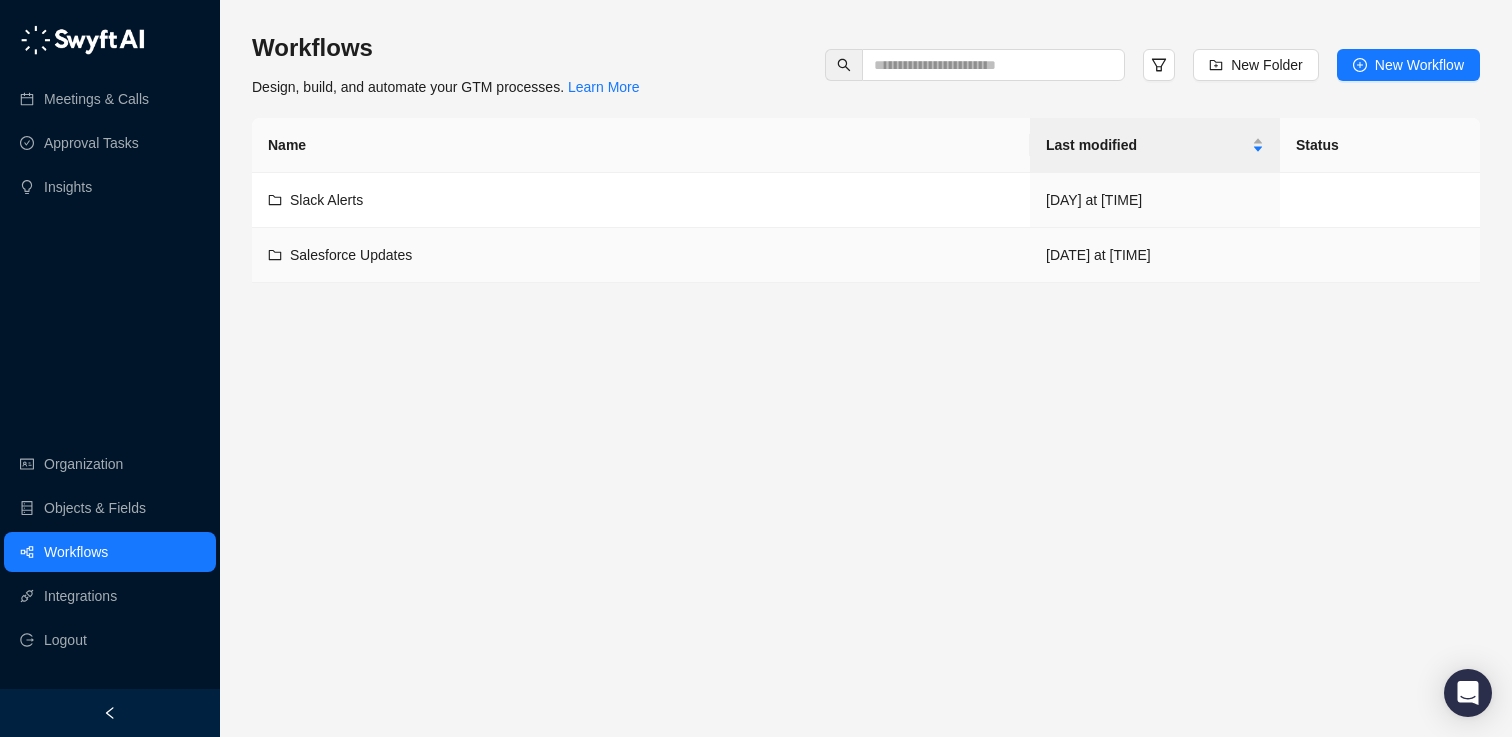 click on "Salesforce Updates" at bounding box center [351, 255] 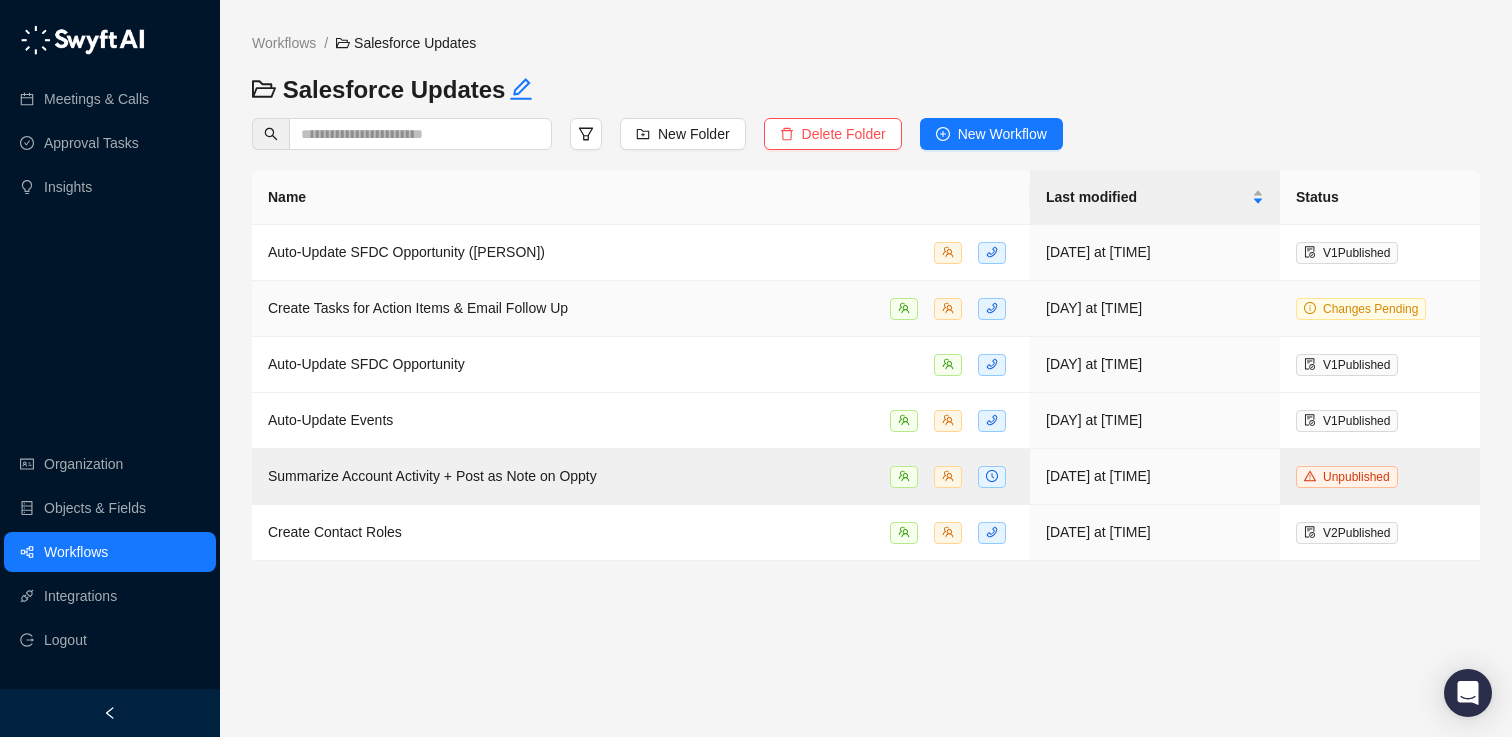click on "Create Tasks for Action Items & Email Follow Up" at bounding box center (418, 308) 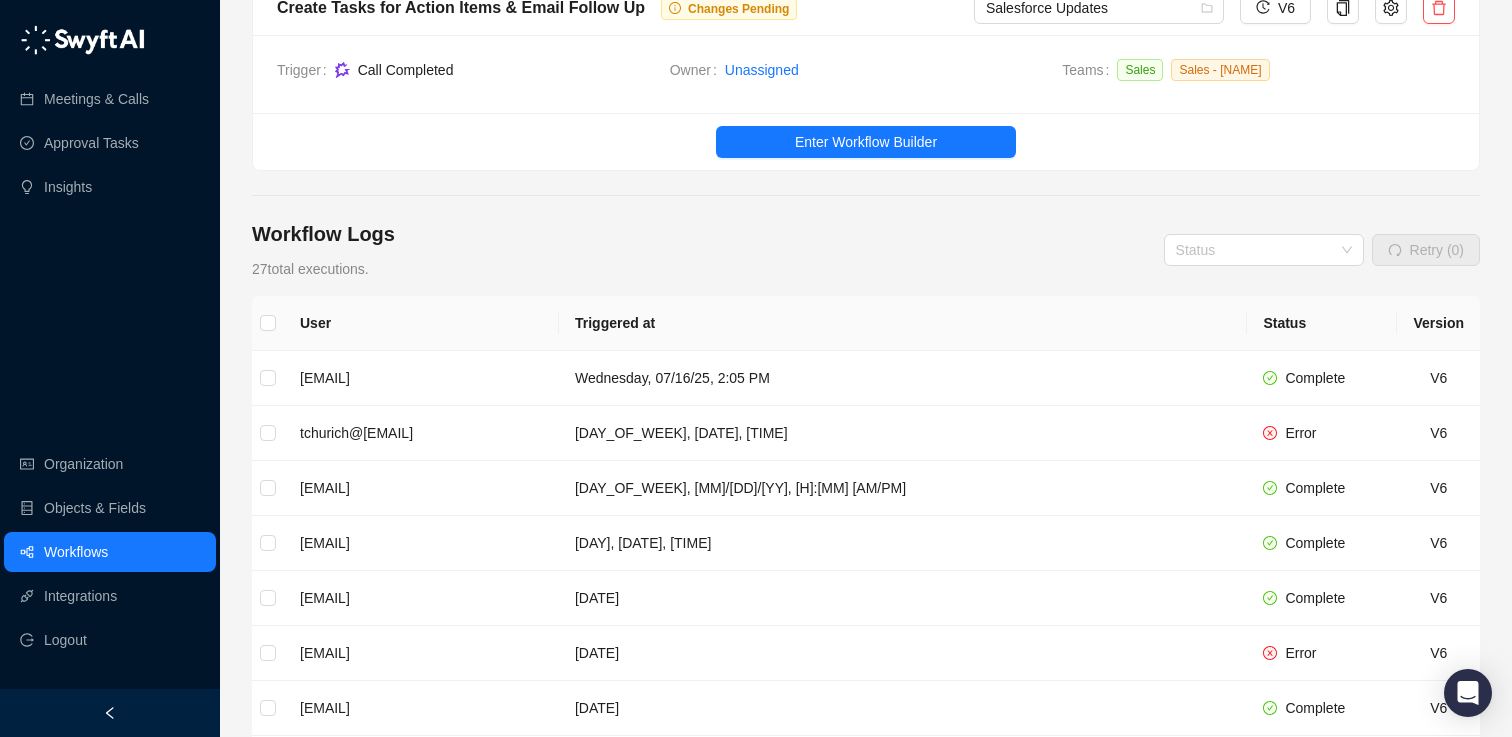 scroll, scrollTop: 122, scrollLeft: 0, axis: vertical 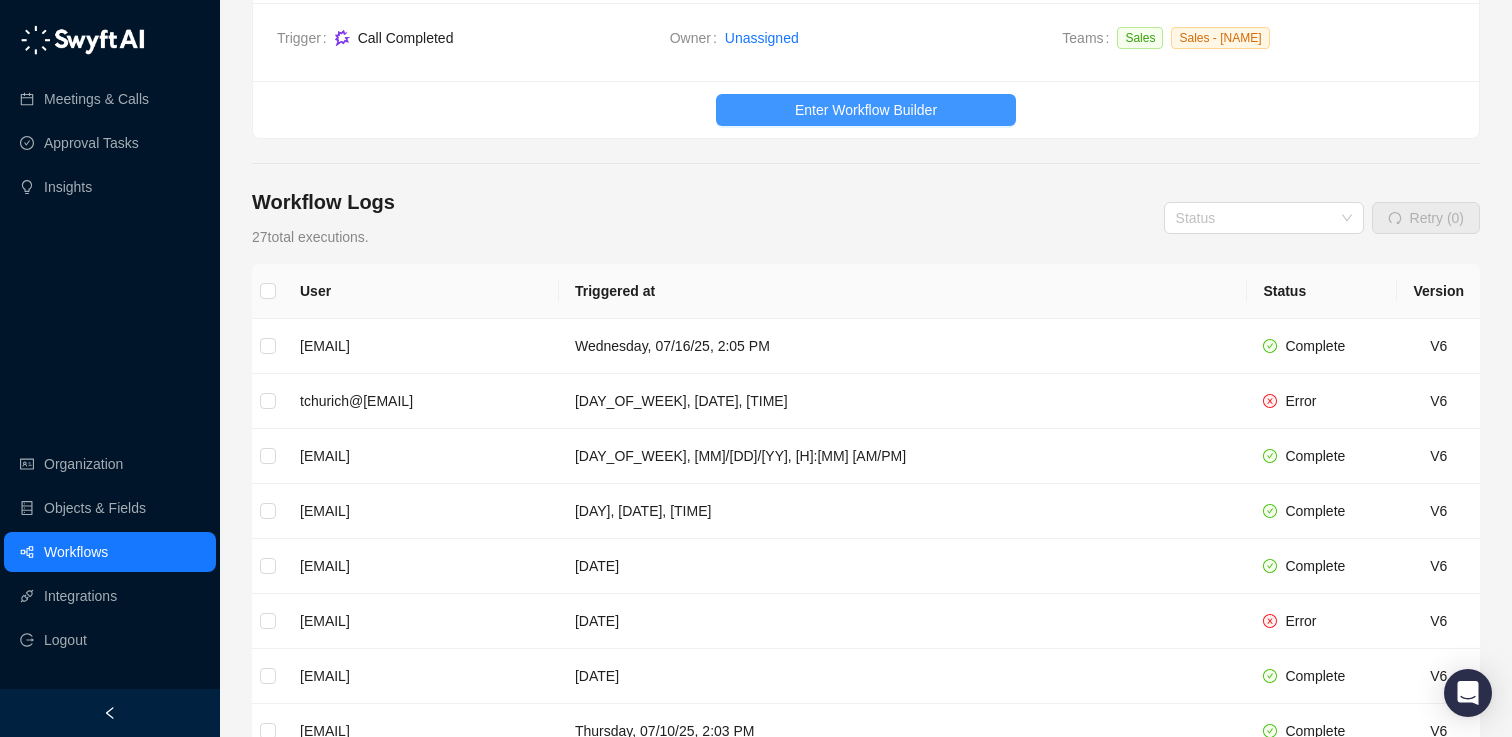 click on "Enter Workflow Builder" at bounding box center (866, 110) 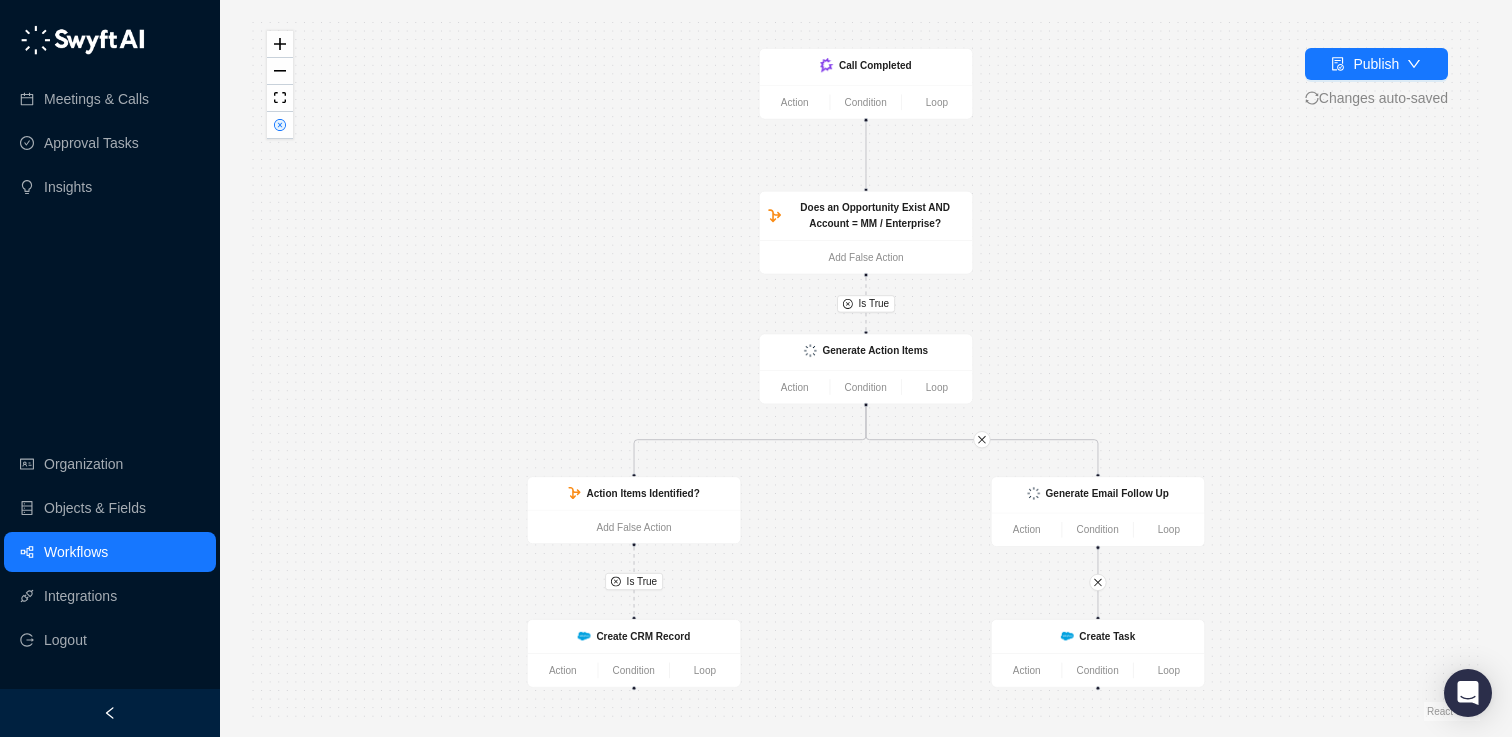 scroll, scrollTop: 0, scrollLeft: 0, axis: both 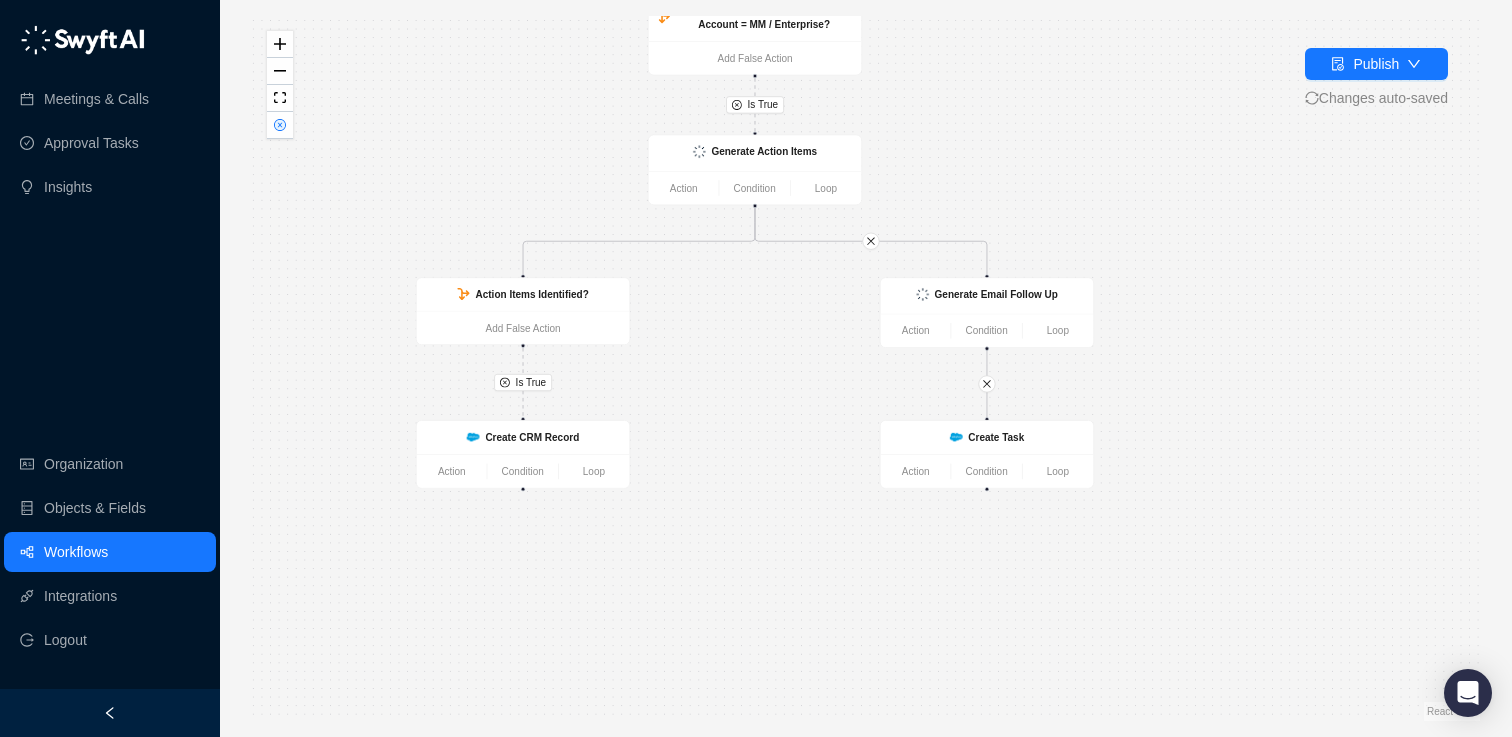 drag, startPoint x: 485, startPoint y: 445, endPoint x: 366, endPoint y: 242, distance: 235.3083 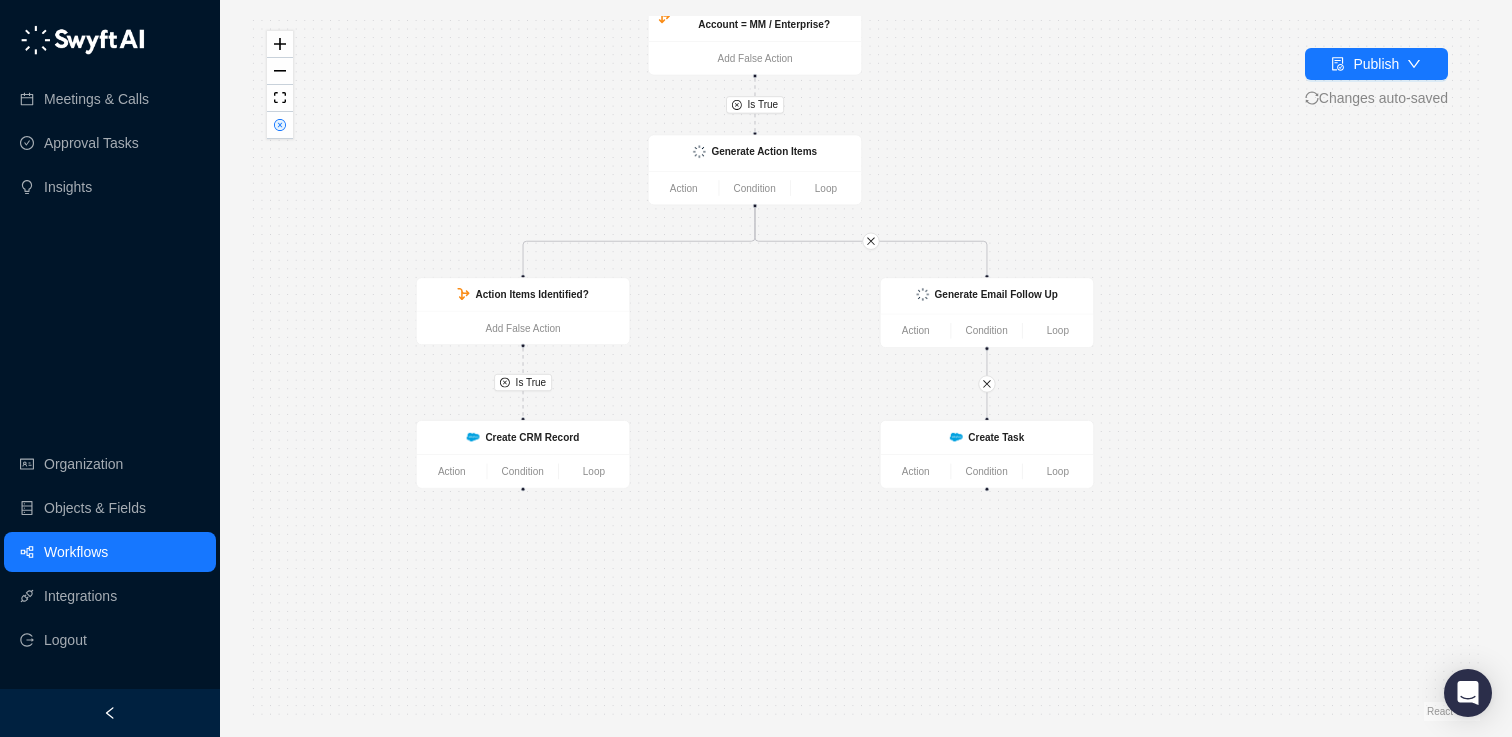 click on "Is True Is True Create Task Action Condition Loop Call Completed Action Condition Loop Does an Opportunity Exist AND Account = MM / Enterprise? Add False Action Generate Action Items Action Condition Loop Action Items Identified? Add False Action Generate Email Follow Up Action Condition Loop Create CRM Record Action Condition Loop" at bounding box center [866, 368] 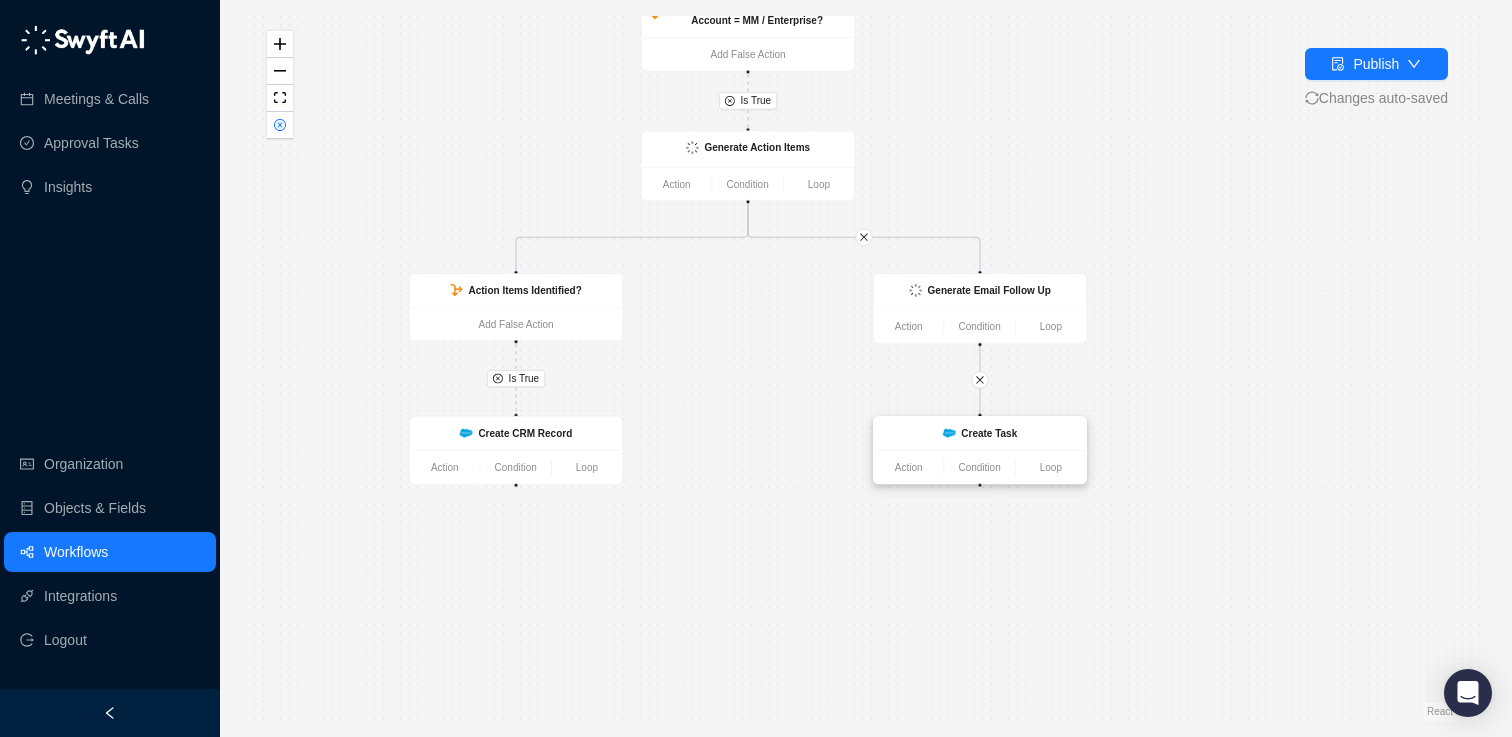 click on "Create Task" at bounding box center (989, 432) 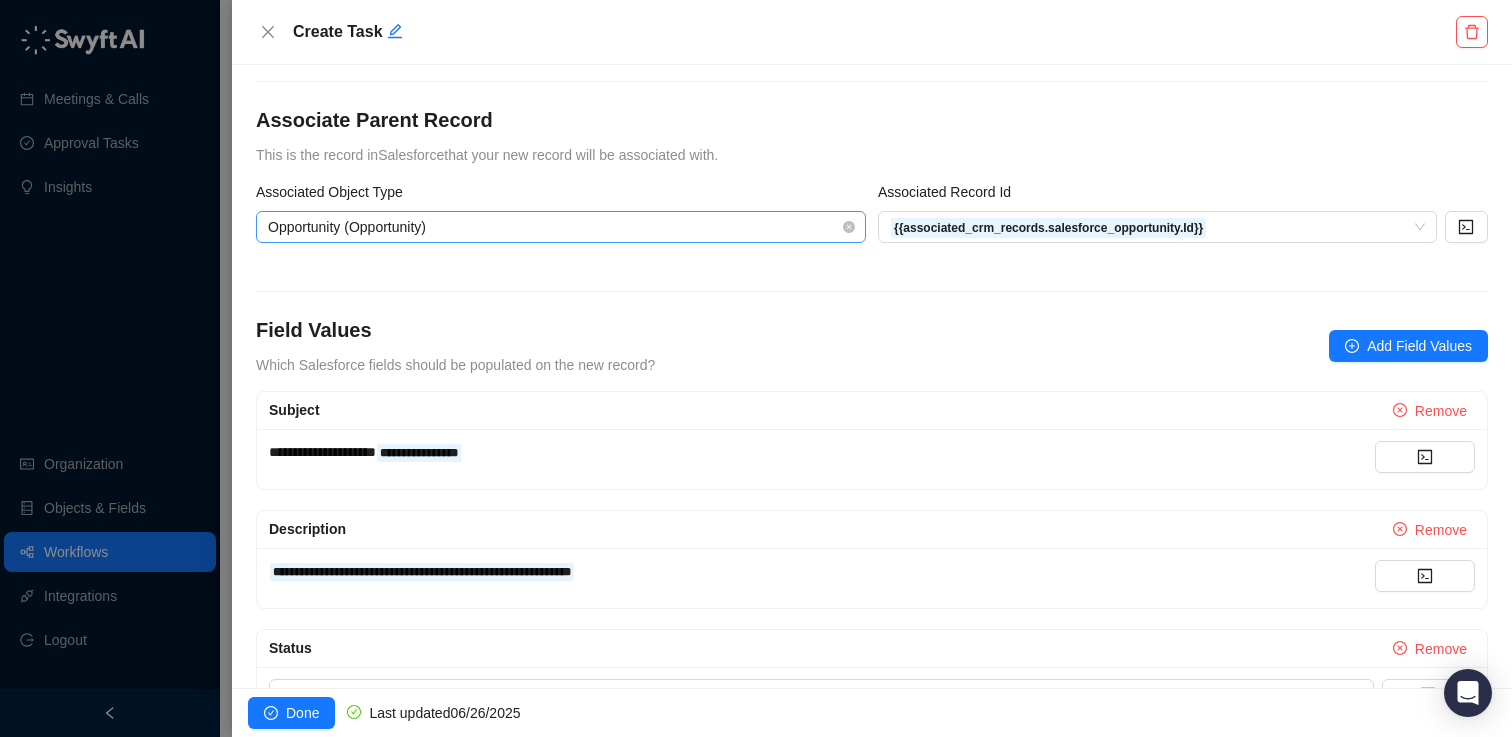 scroll, scrollTop: 234, scrollLeft: 0, axis: vertical 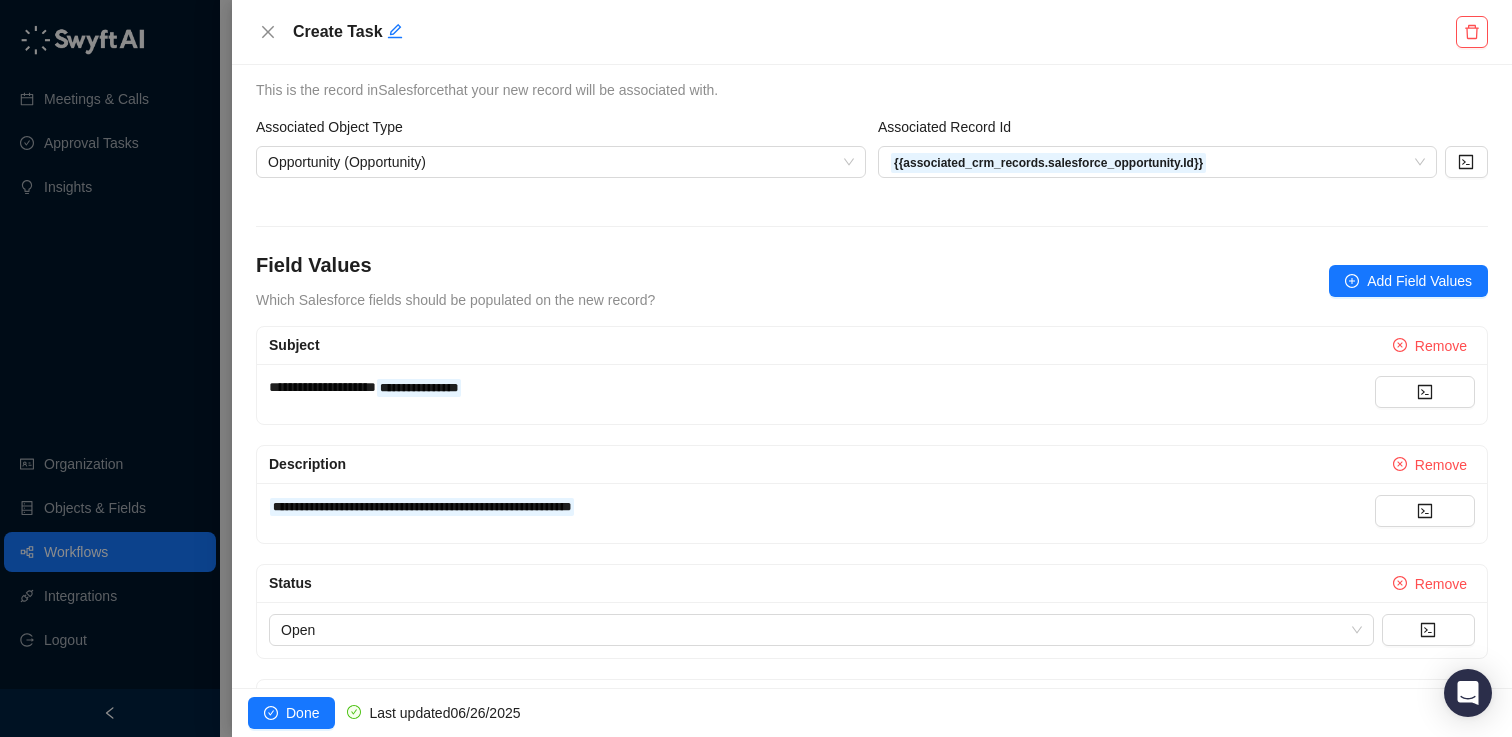 click on "**********" at bounding box center [322, 387] 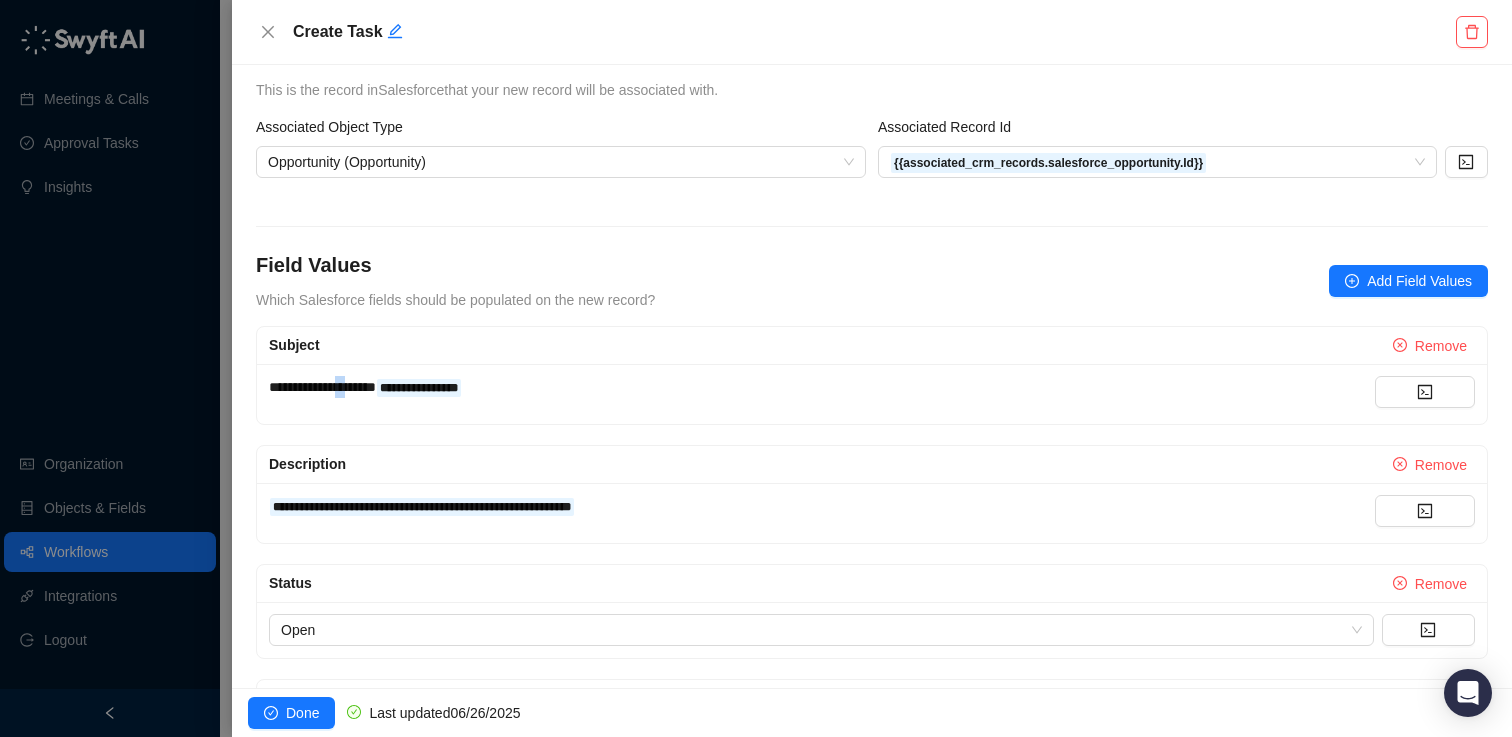 click on "**********" at bounding box center [322, 387] 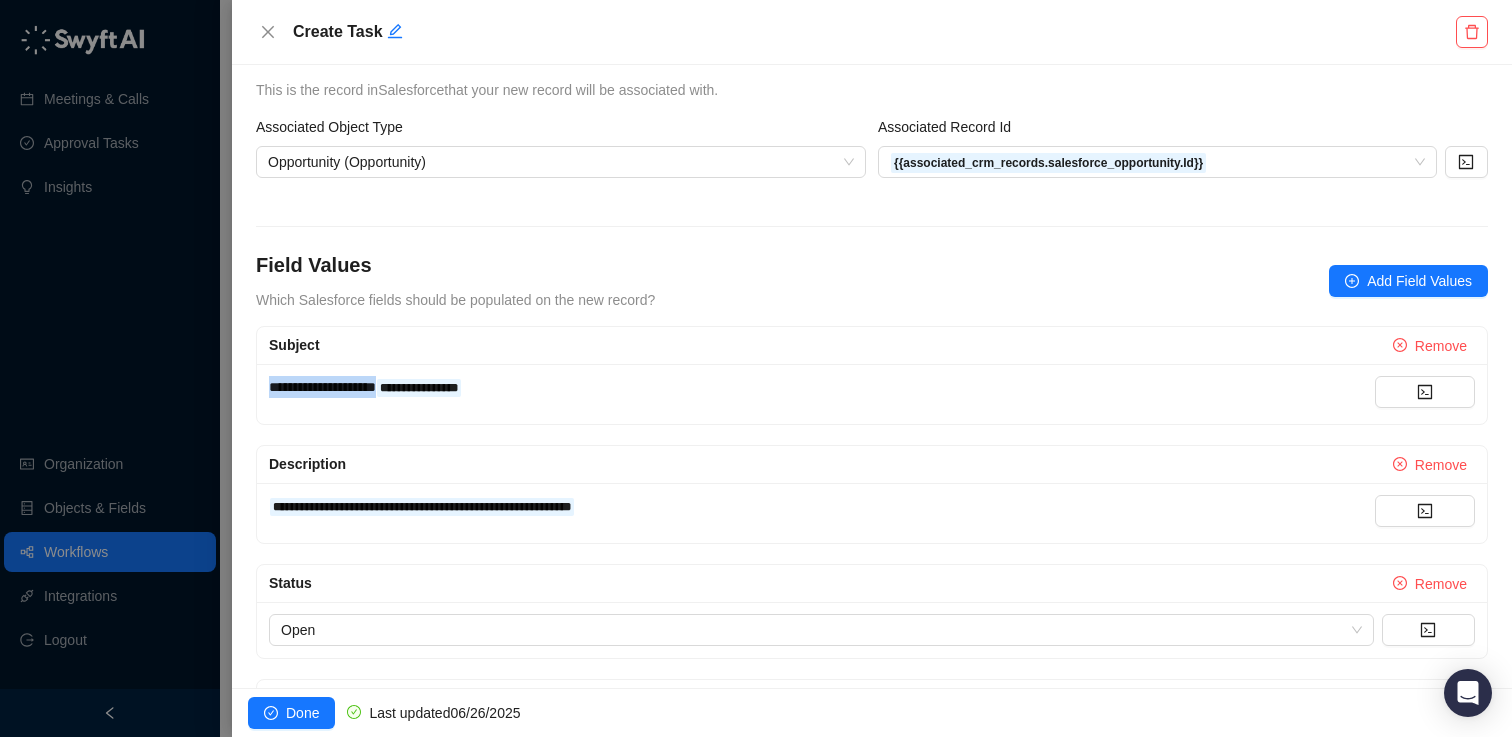 click on "**********" at bounding box center [322, 387] 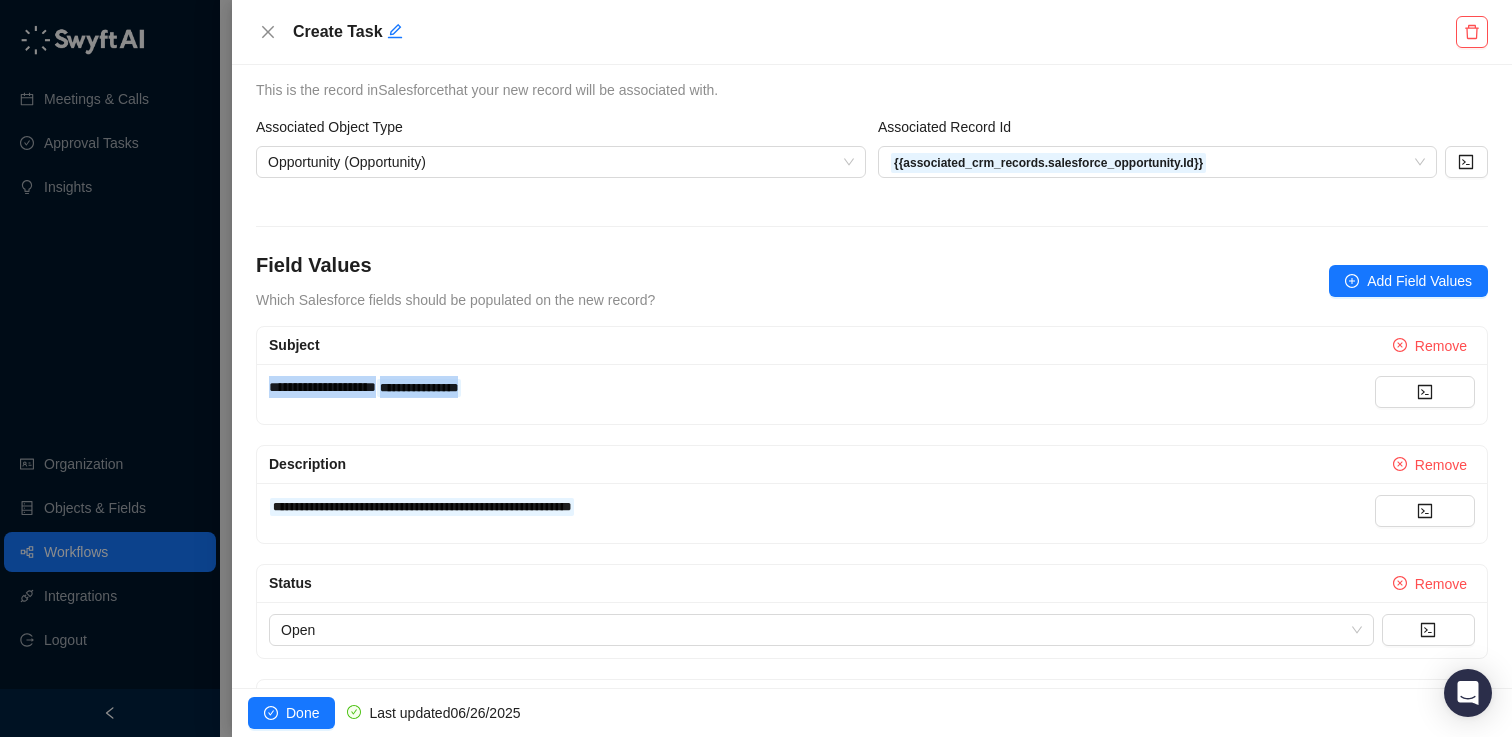 copy on "**********" 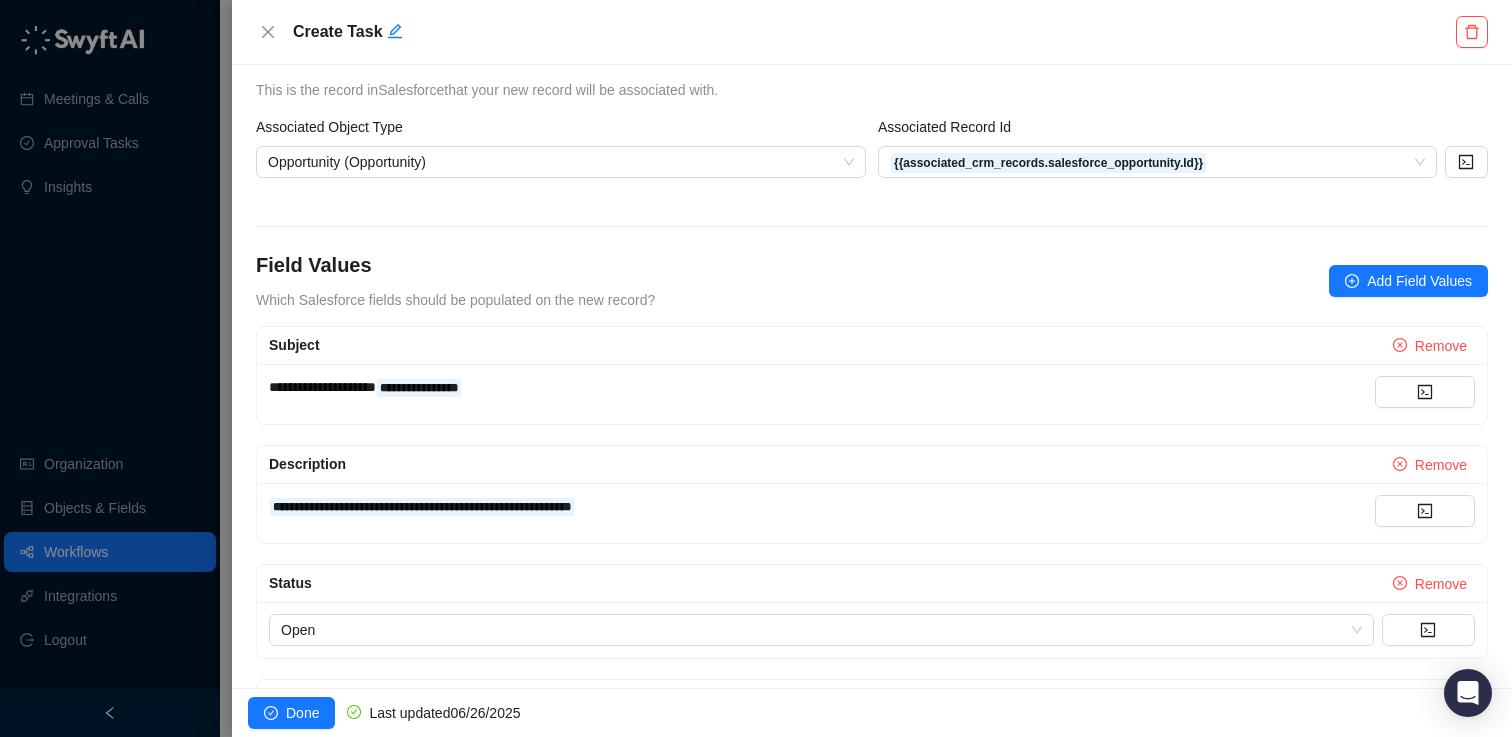 click on "**********" at bounding box center [822, 394] 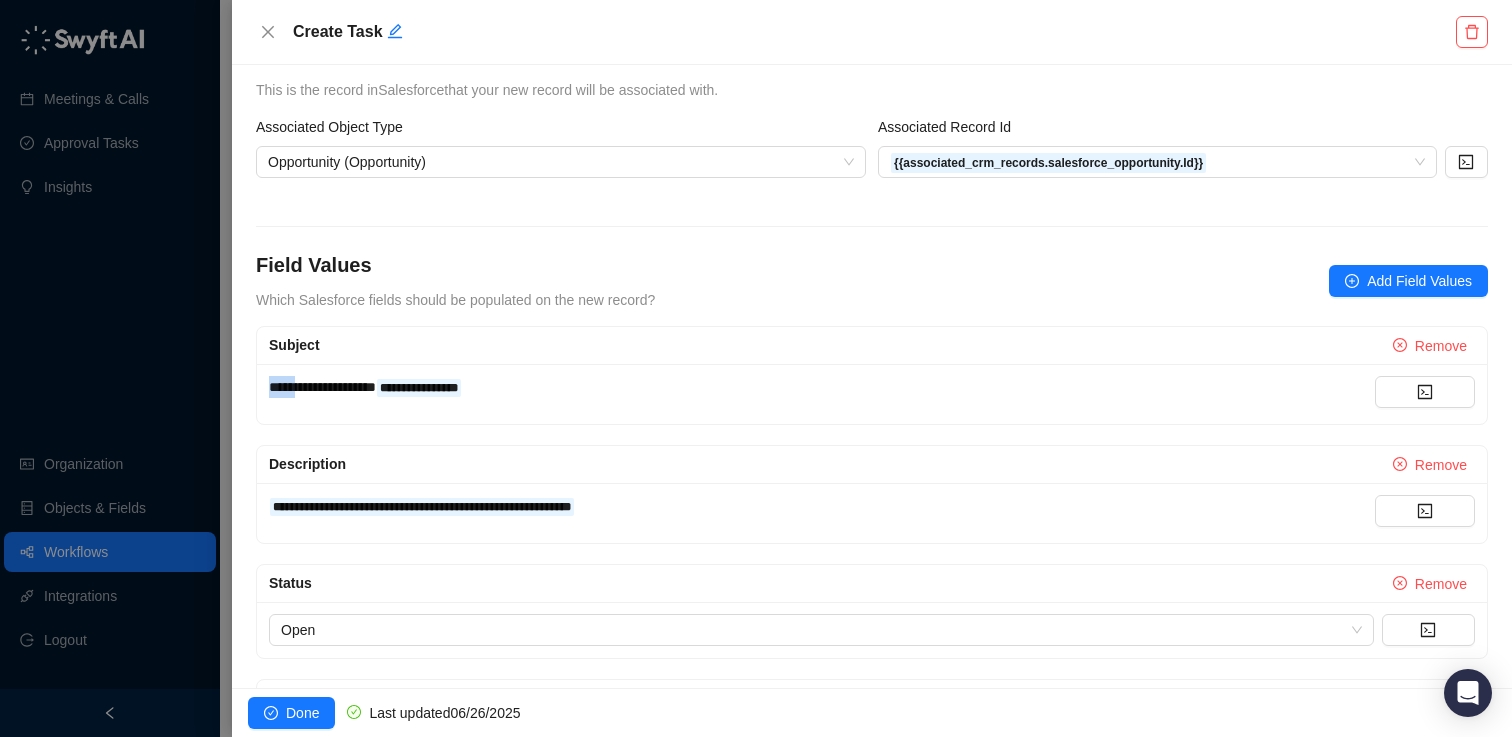 click on "**********" at bounding box center (822, 387) 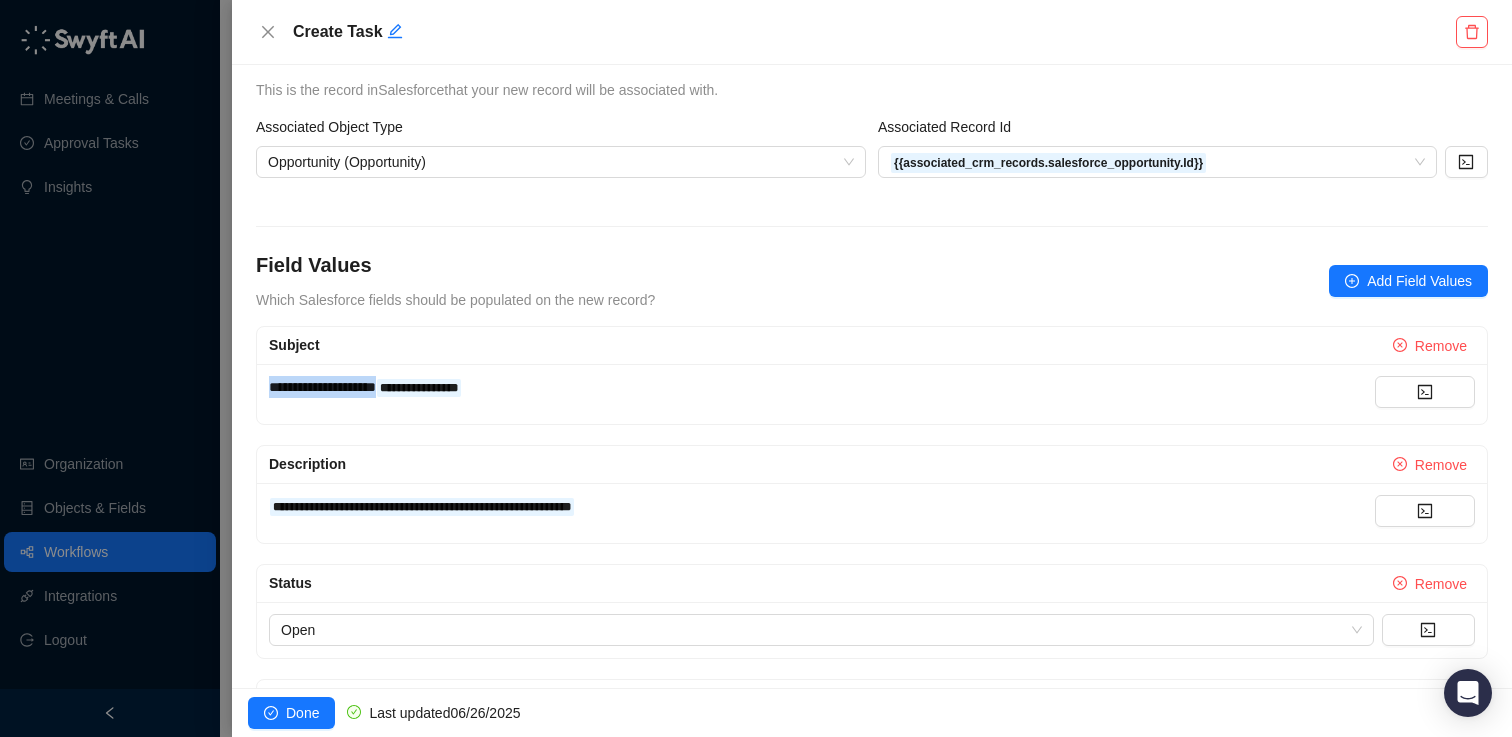 click on "**********" at bounding box center (822, 387) 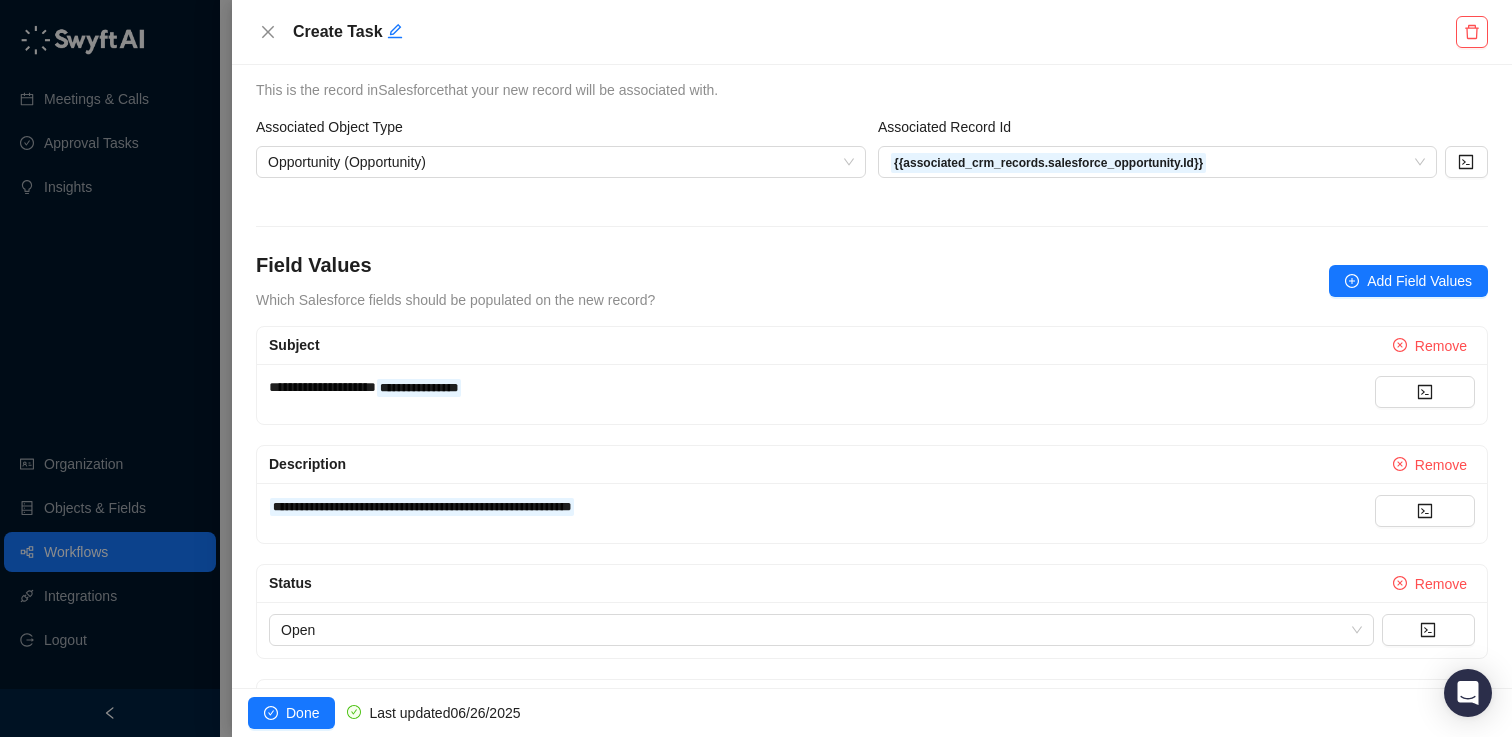 drag, startPoint x: 260, startPoint y: 385, endPoint x: 330, endPoint y: 385, distance: 70 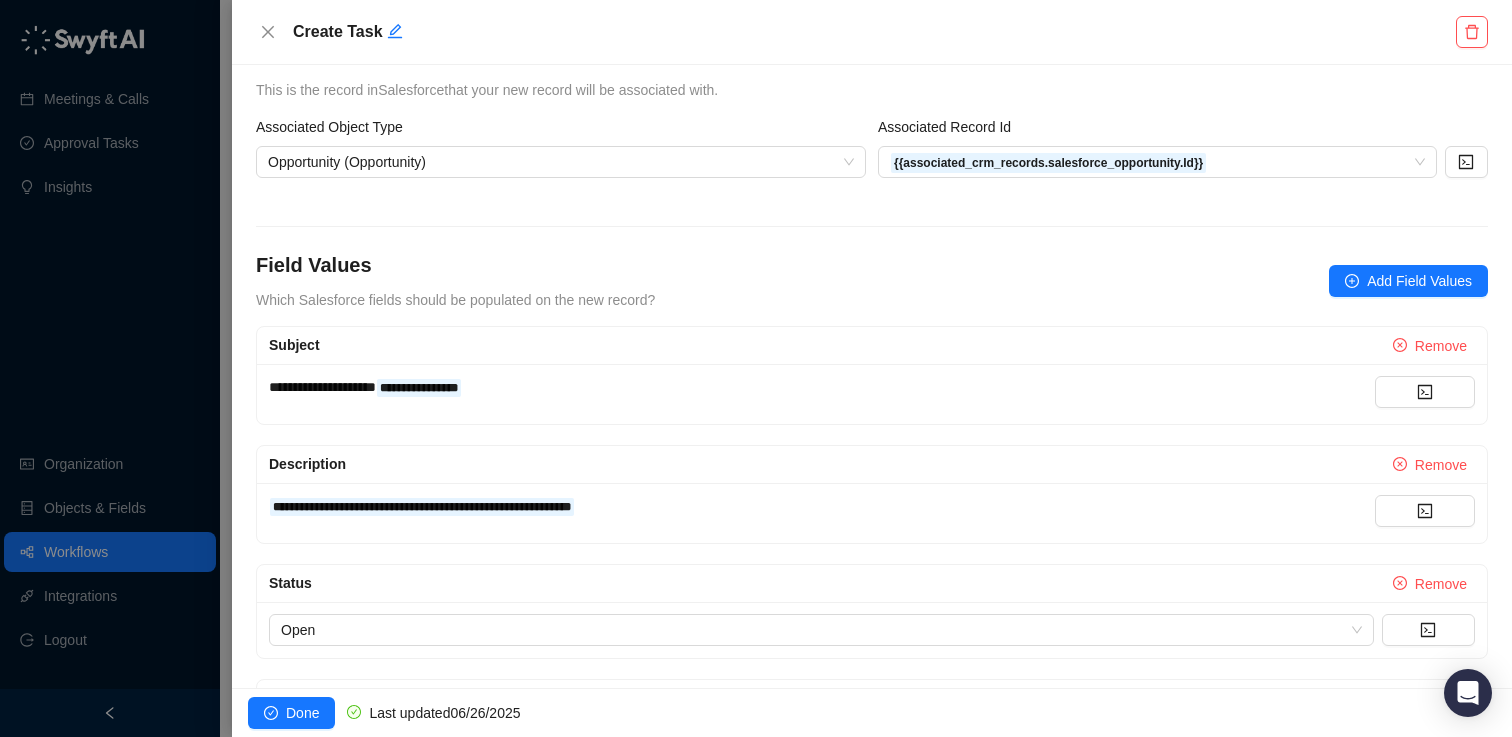 click on "**********" at bounding box center [872, 394] 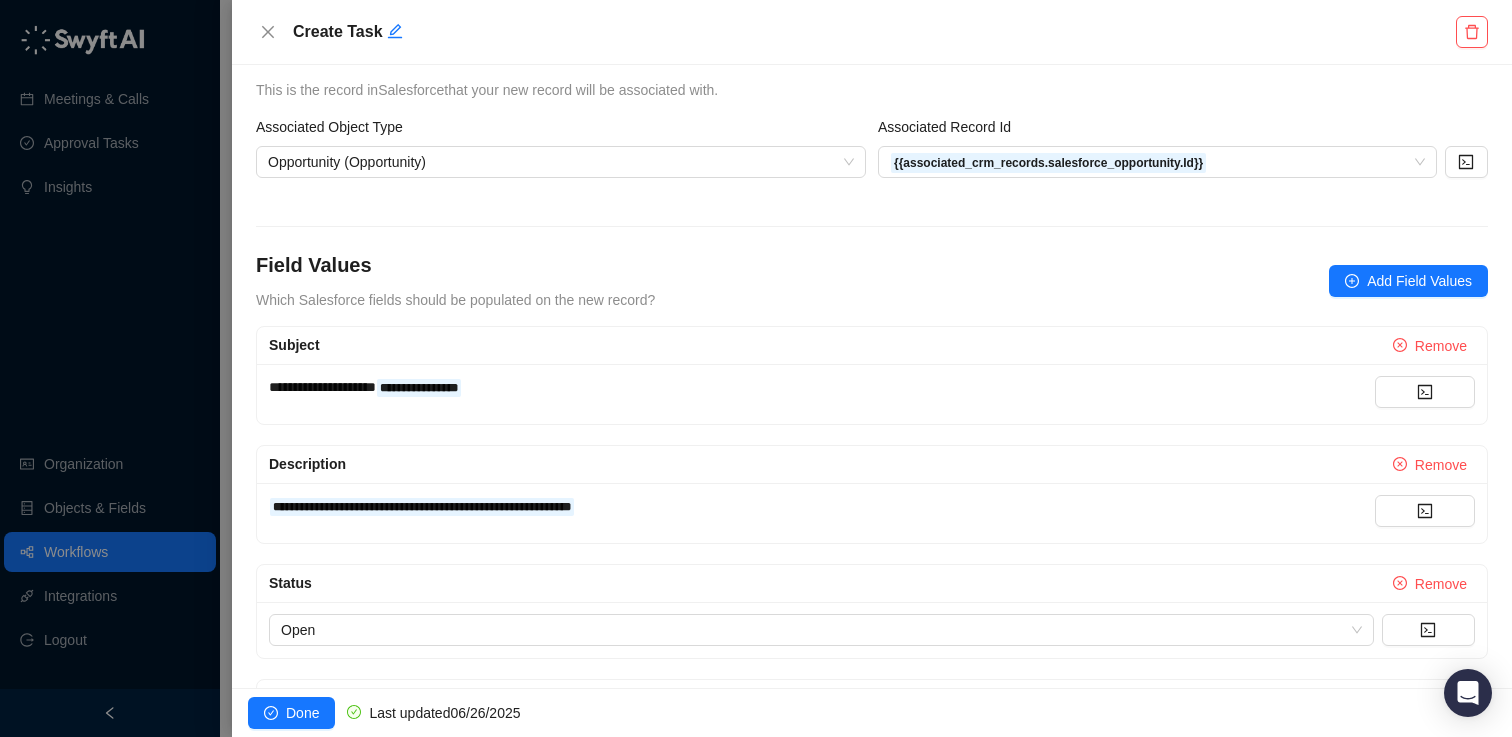click on "**********" at bounding box center [322, 387] 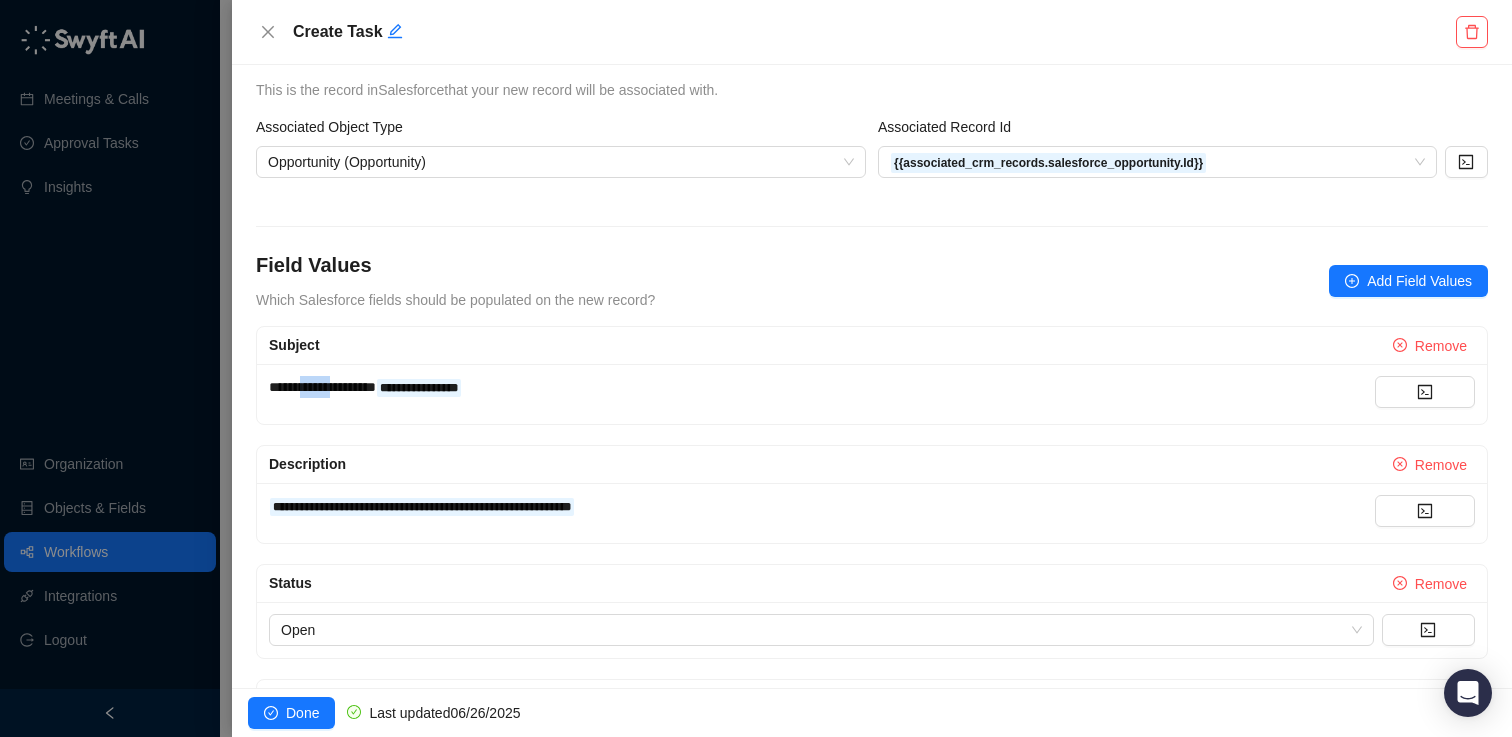 click on "**********" at bounding box center [322, 387] 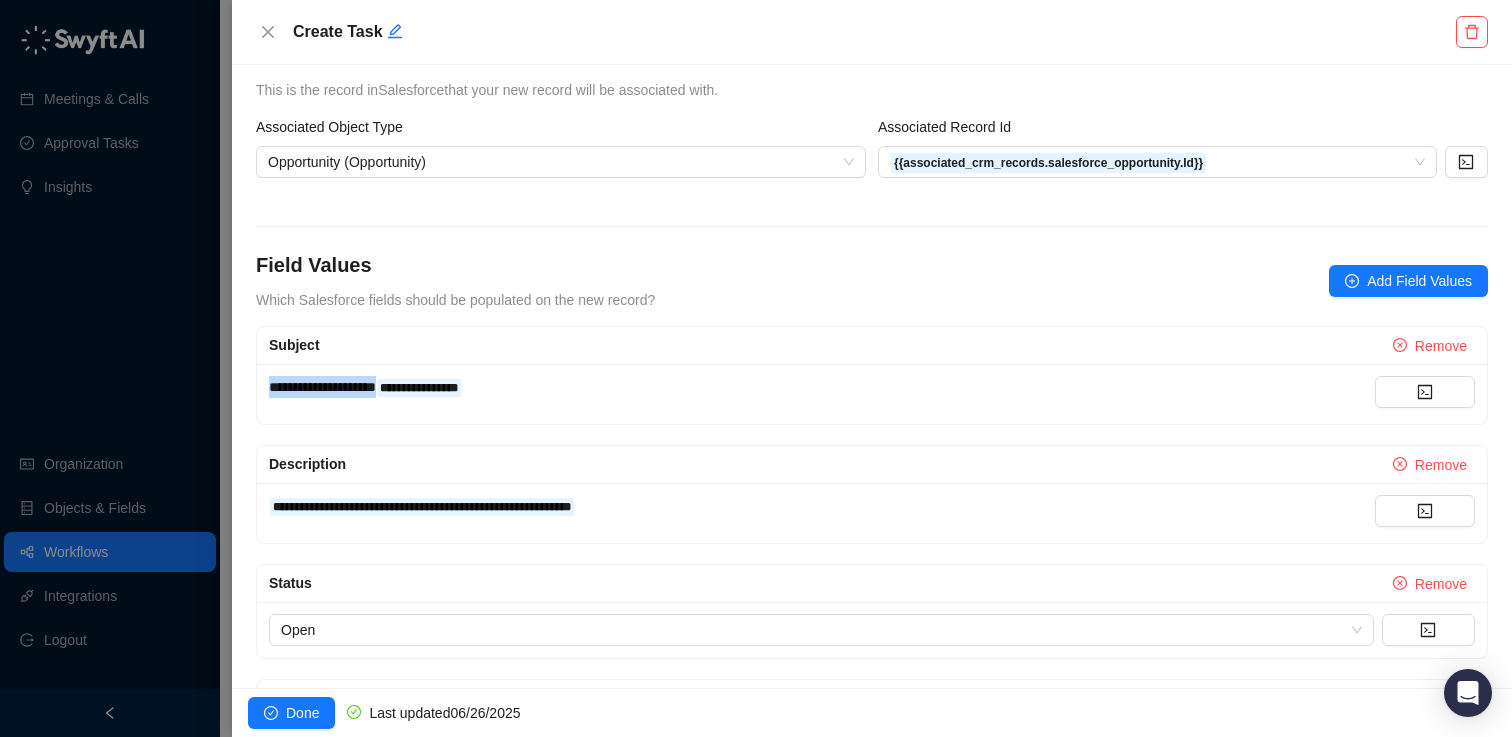 click on "**********" at bounding box center [322, 387] 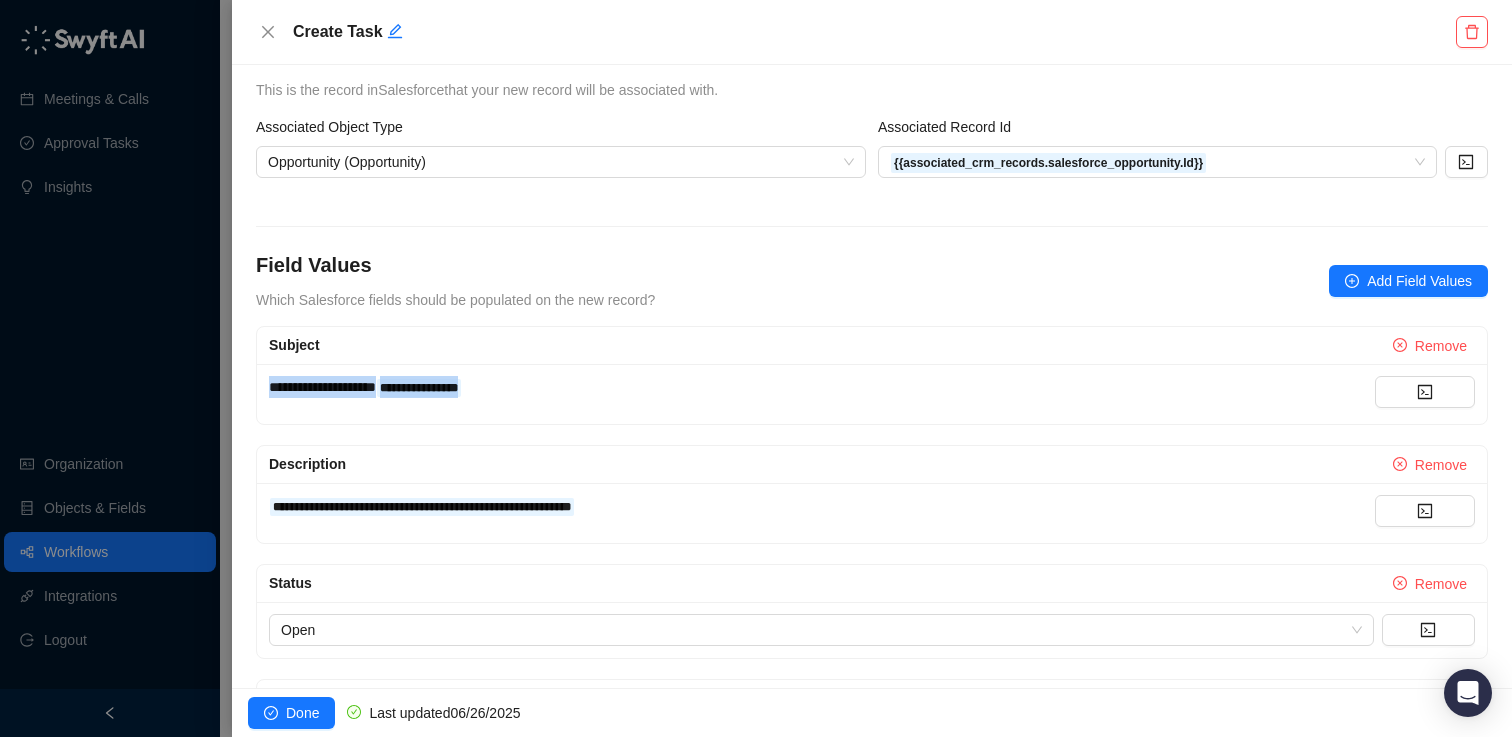 copy on "**********" 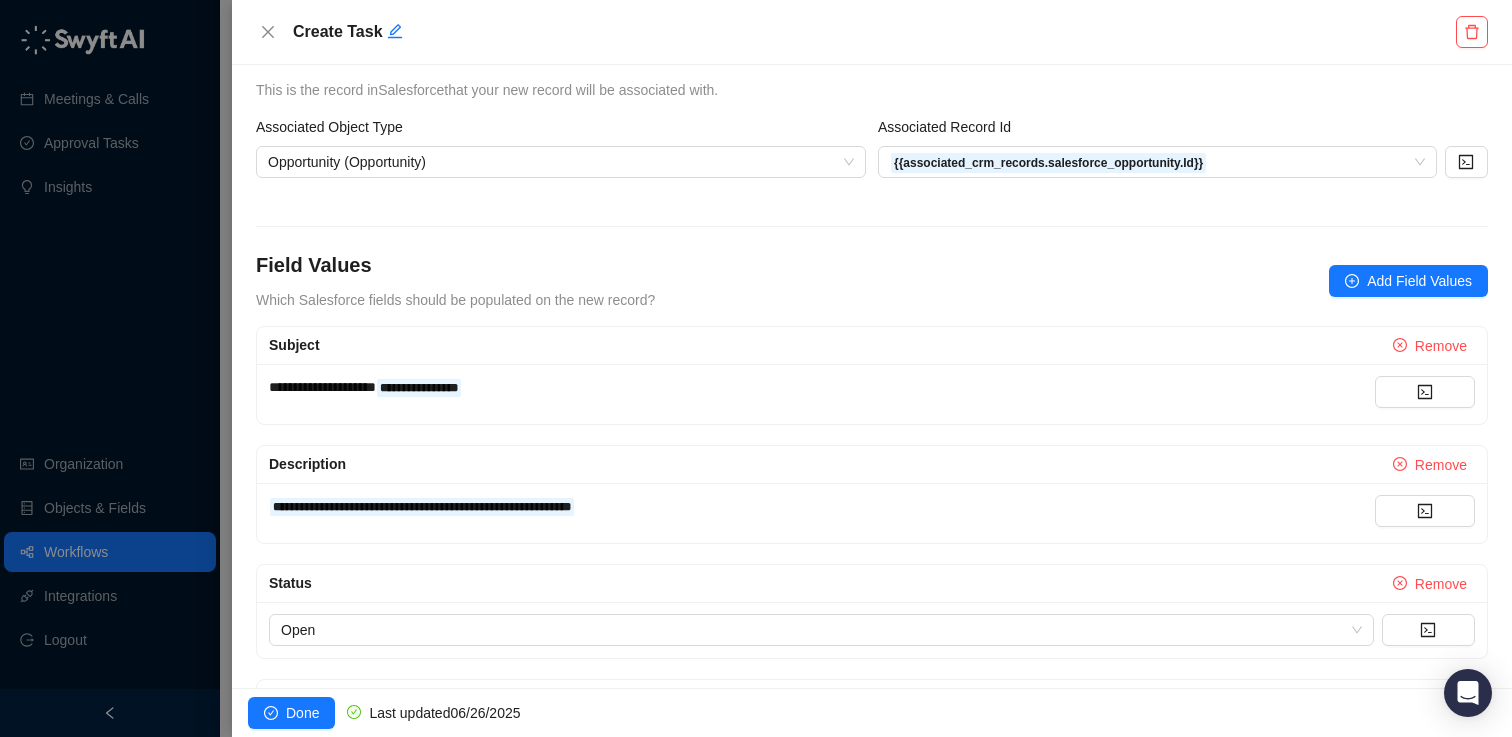 click on "**********" at bounding box center (822, 394) 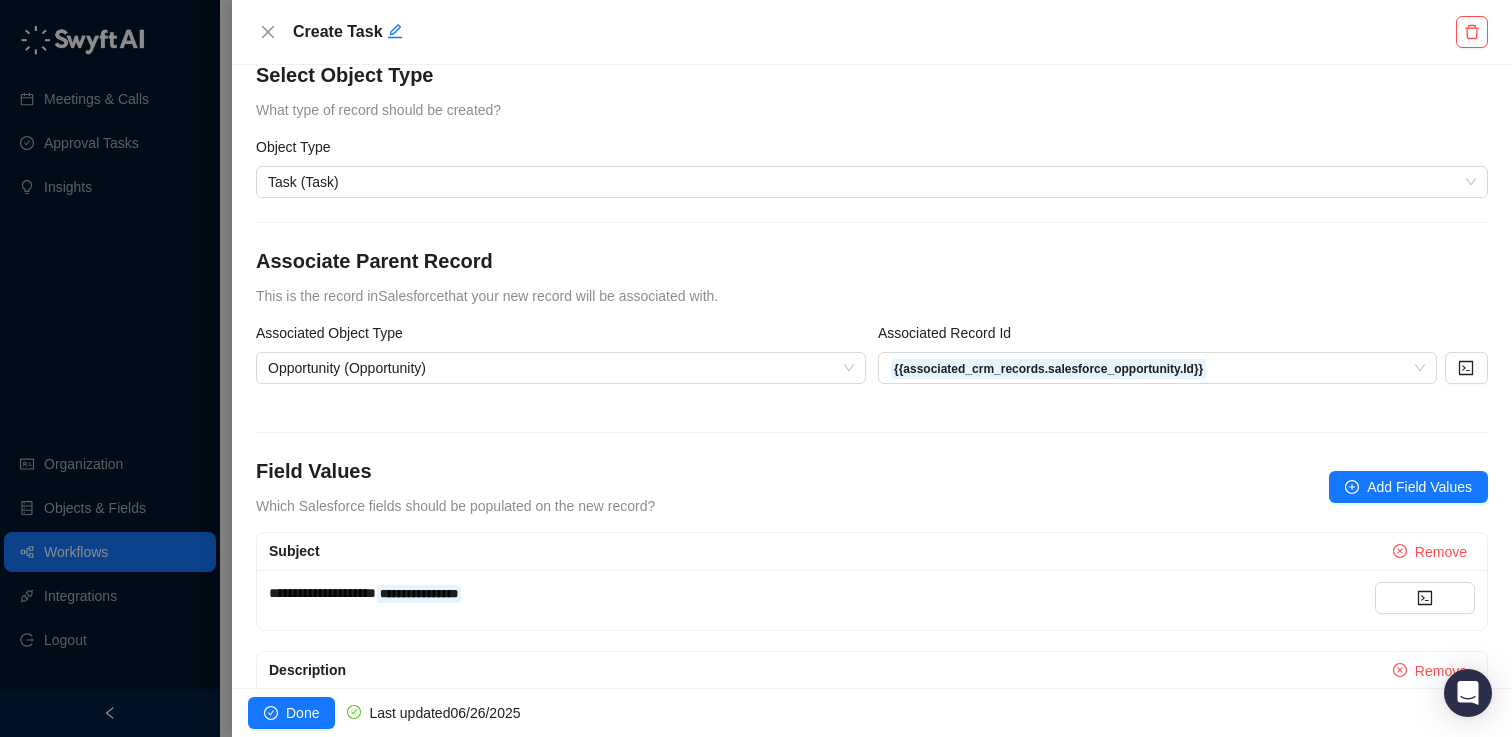 scroll, scrollTop: 0, scrollLeft: 0, axis: both 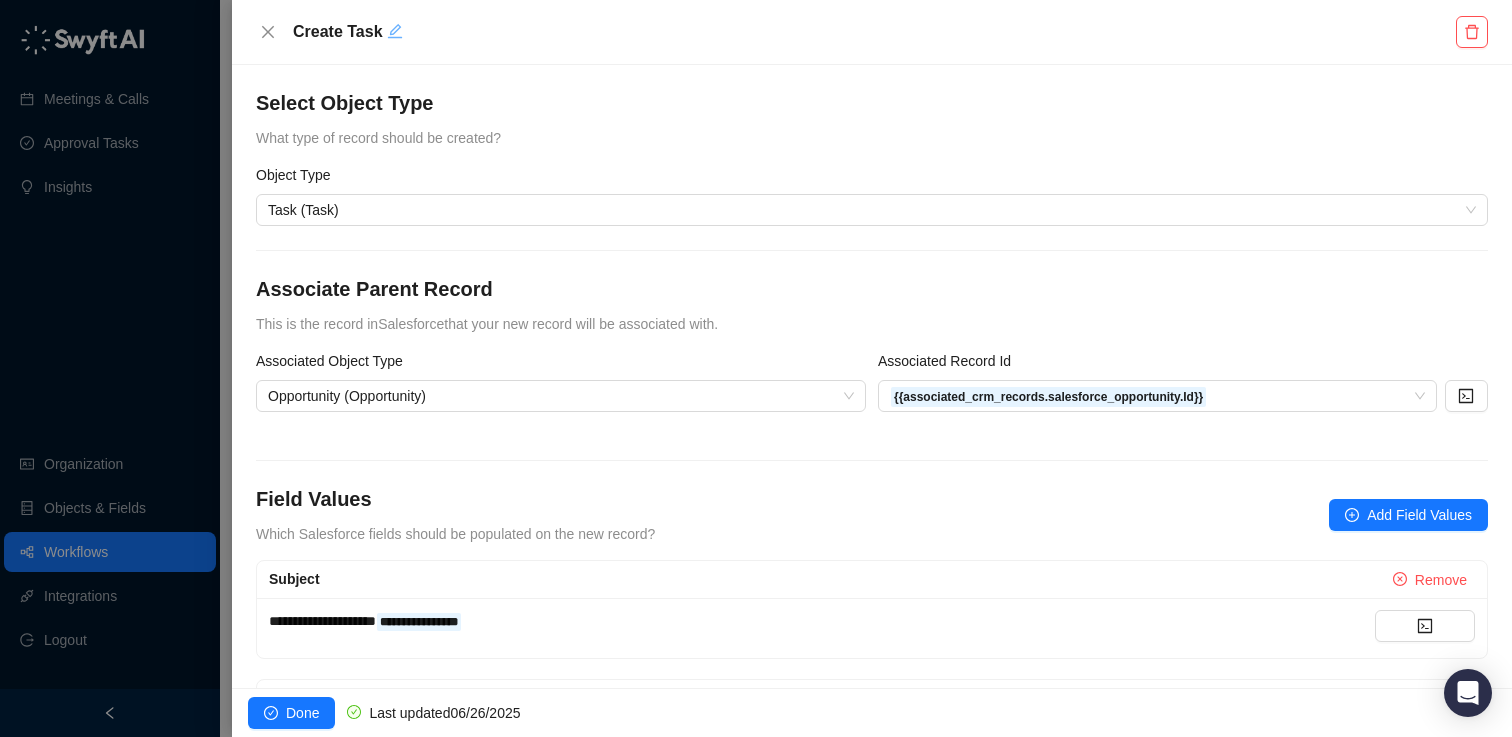 click 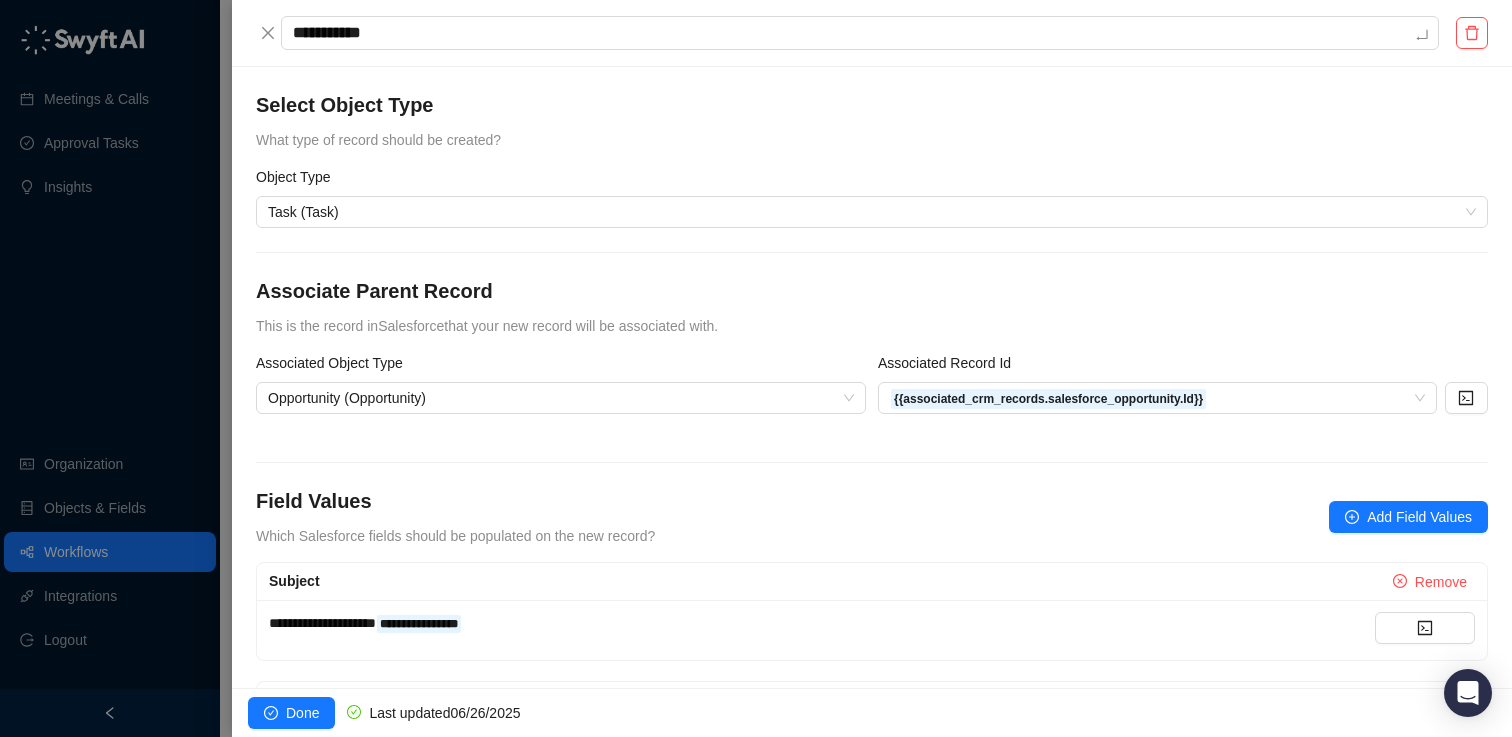 click on "Select Object Type What type of record should be created?" at bounding box center (872, 121) 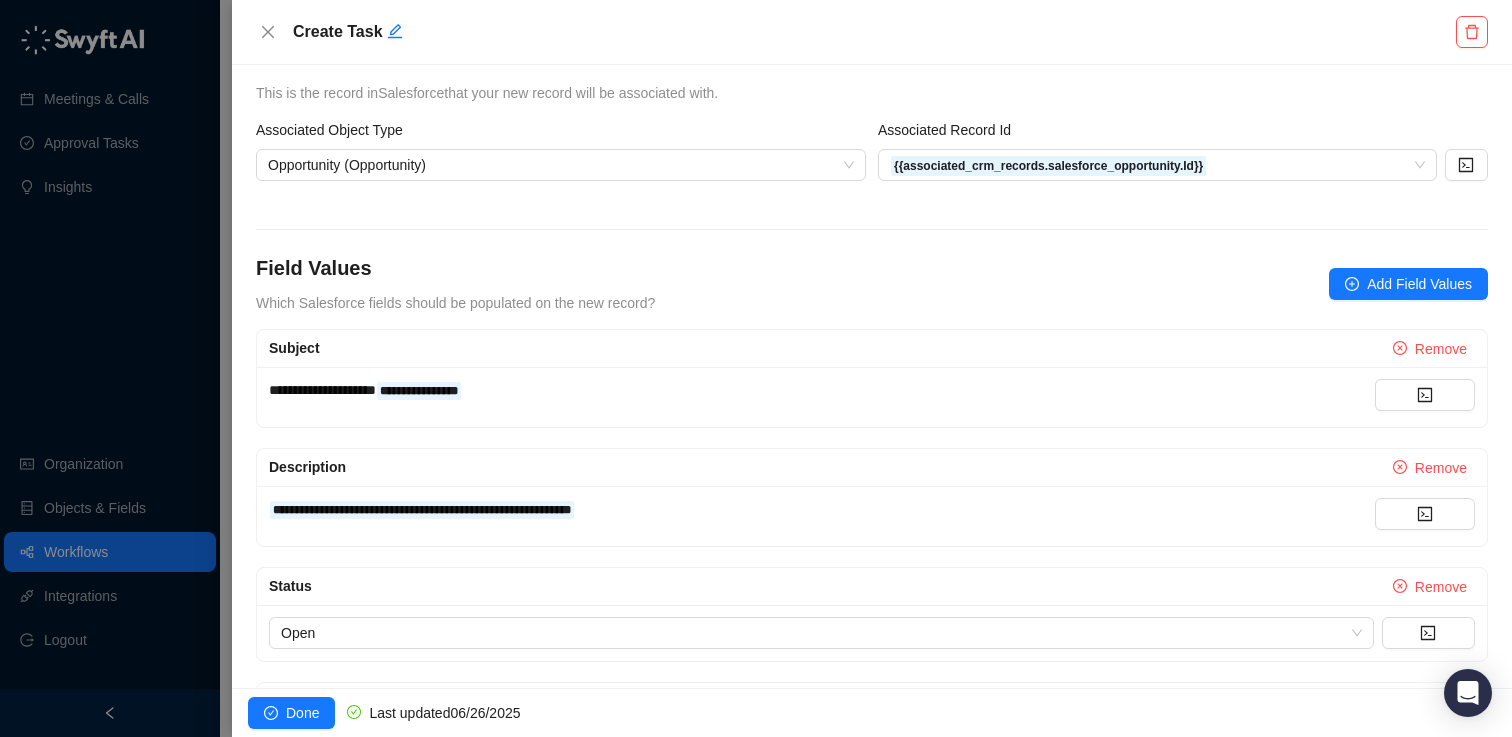scroll, scrollTop: 255, scrollLeft: 0, axis: vertical 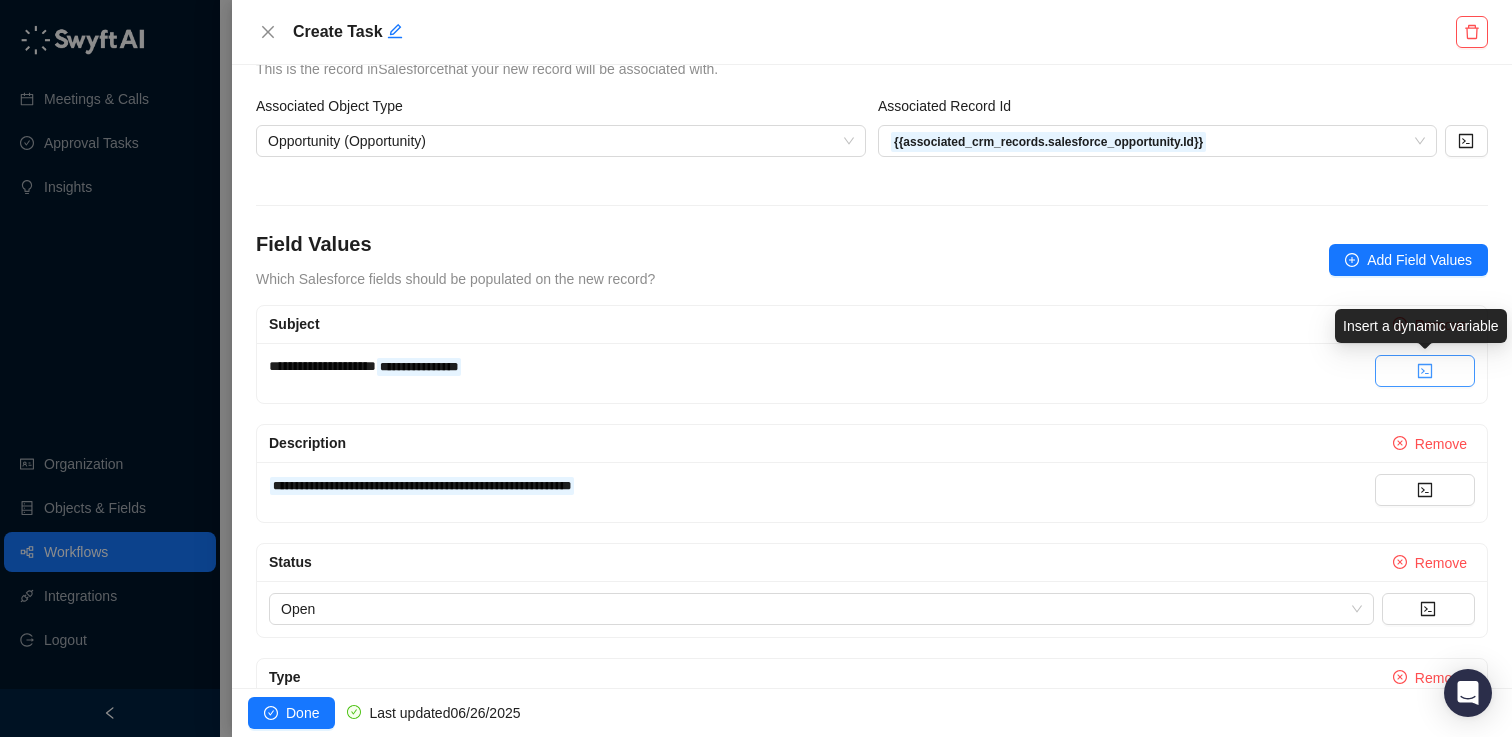 click at bounding box center [1425, 371] 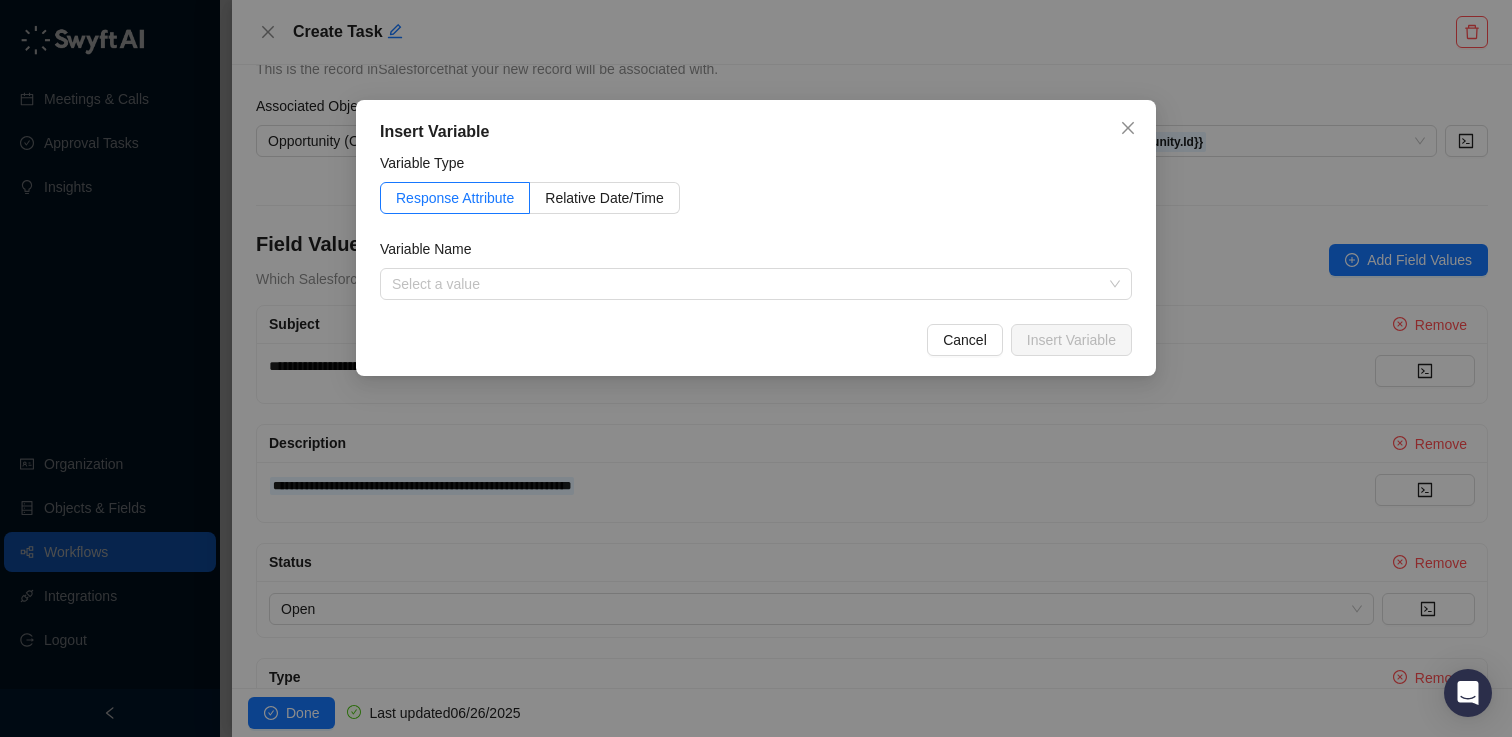 click on "Insert Variable Variable Type Response Attribute Relative Date/Time Variable Name Select a value 1. Call Completed Variables 2. Generate Action Items Variables 3. Generate Email Follow Up Variables Cancel Insert Variable" at bounding box center [756, 368] 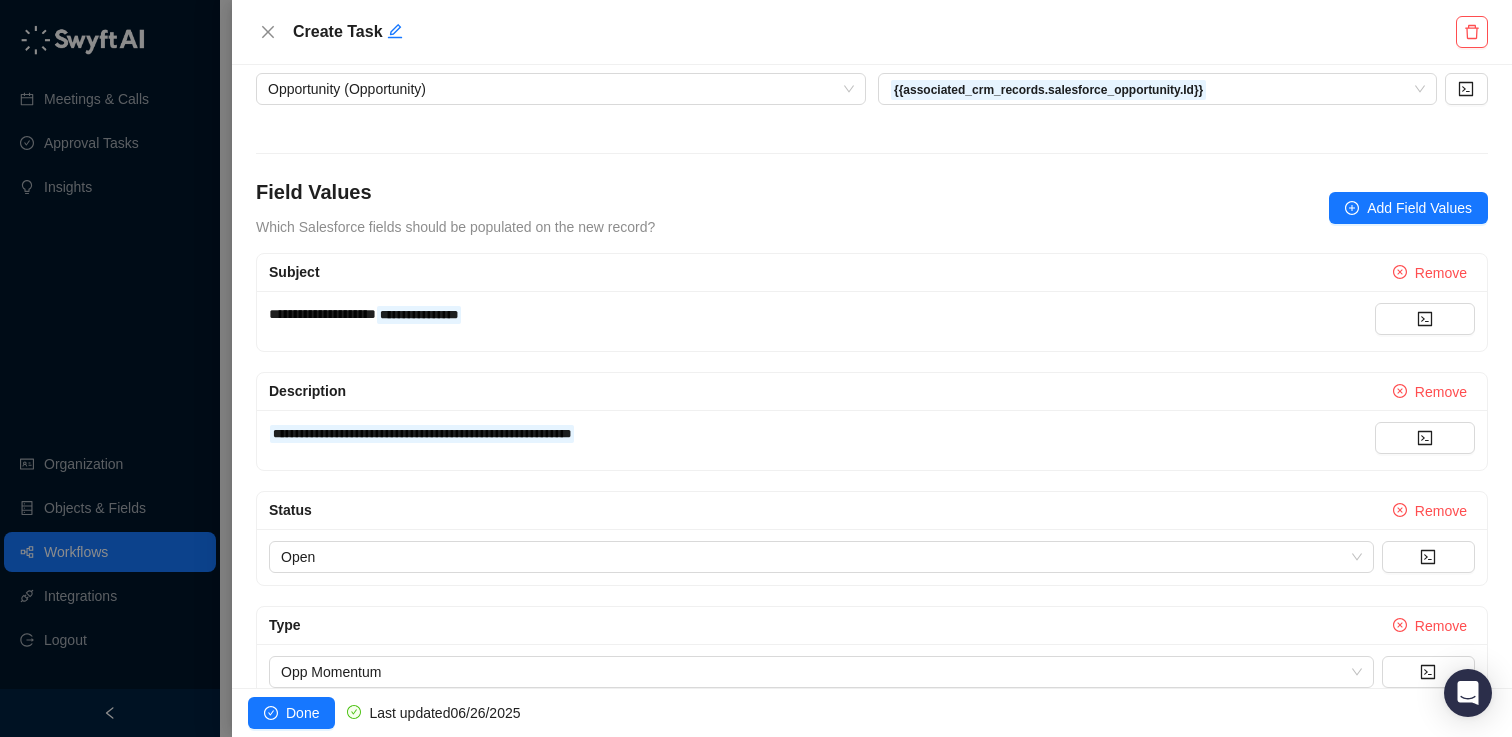 scroll, scrollTop: 206, scrollLeft: 0, axis: vertical 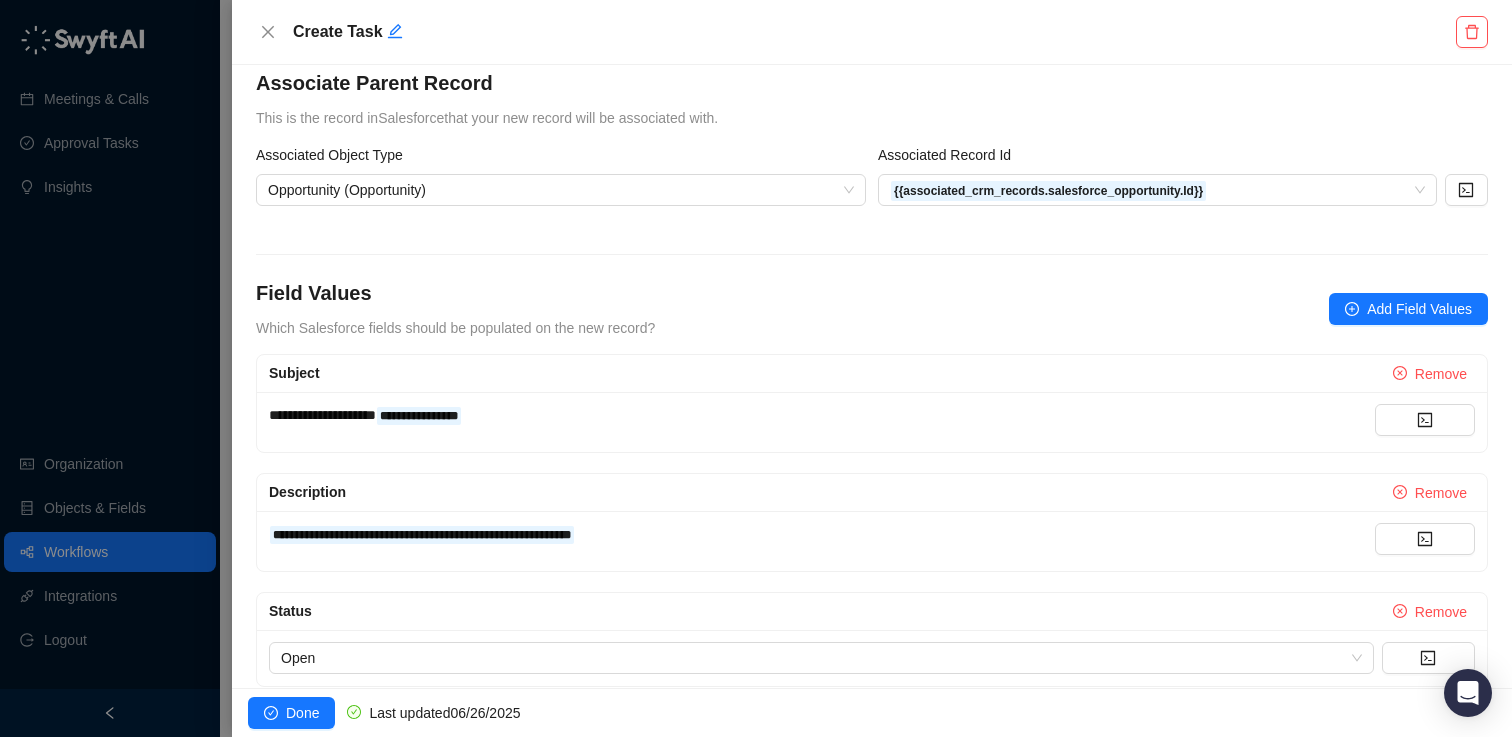 click on "**********" at bounding box center [322, 415] 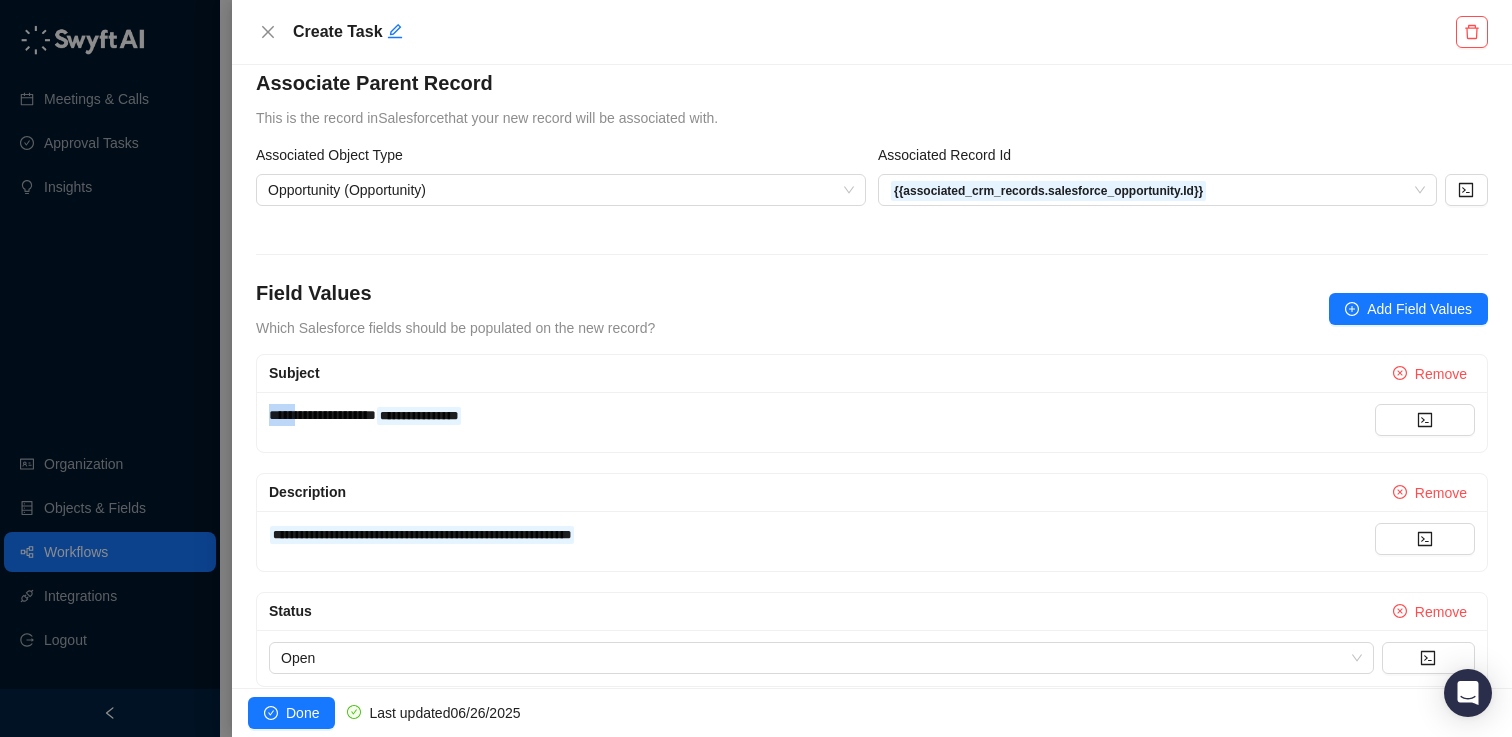 click on "**********" at bounding box center [322, 415] 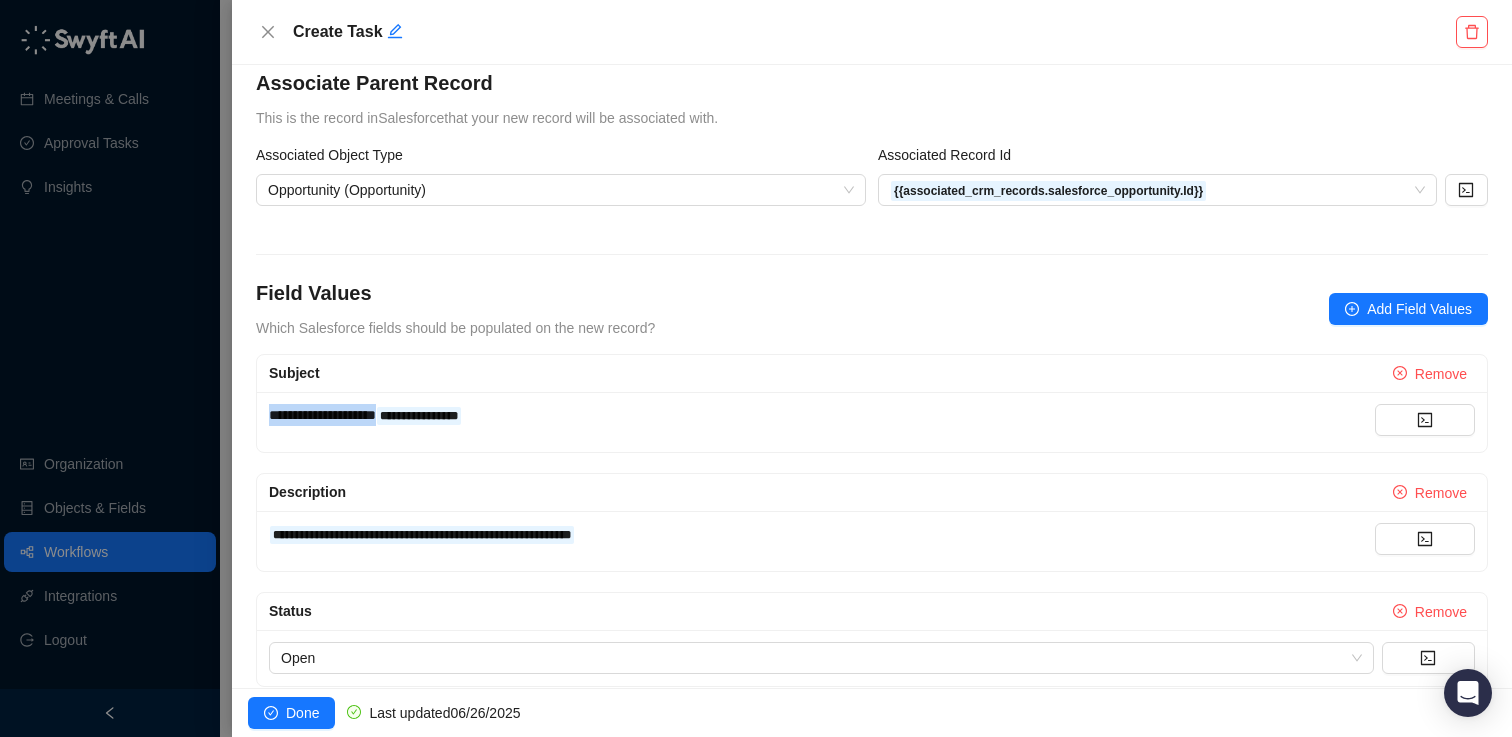 click on "**********" at bounding box center (322, 415) 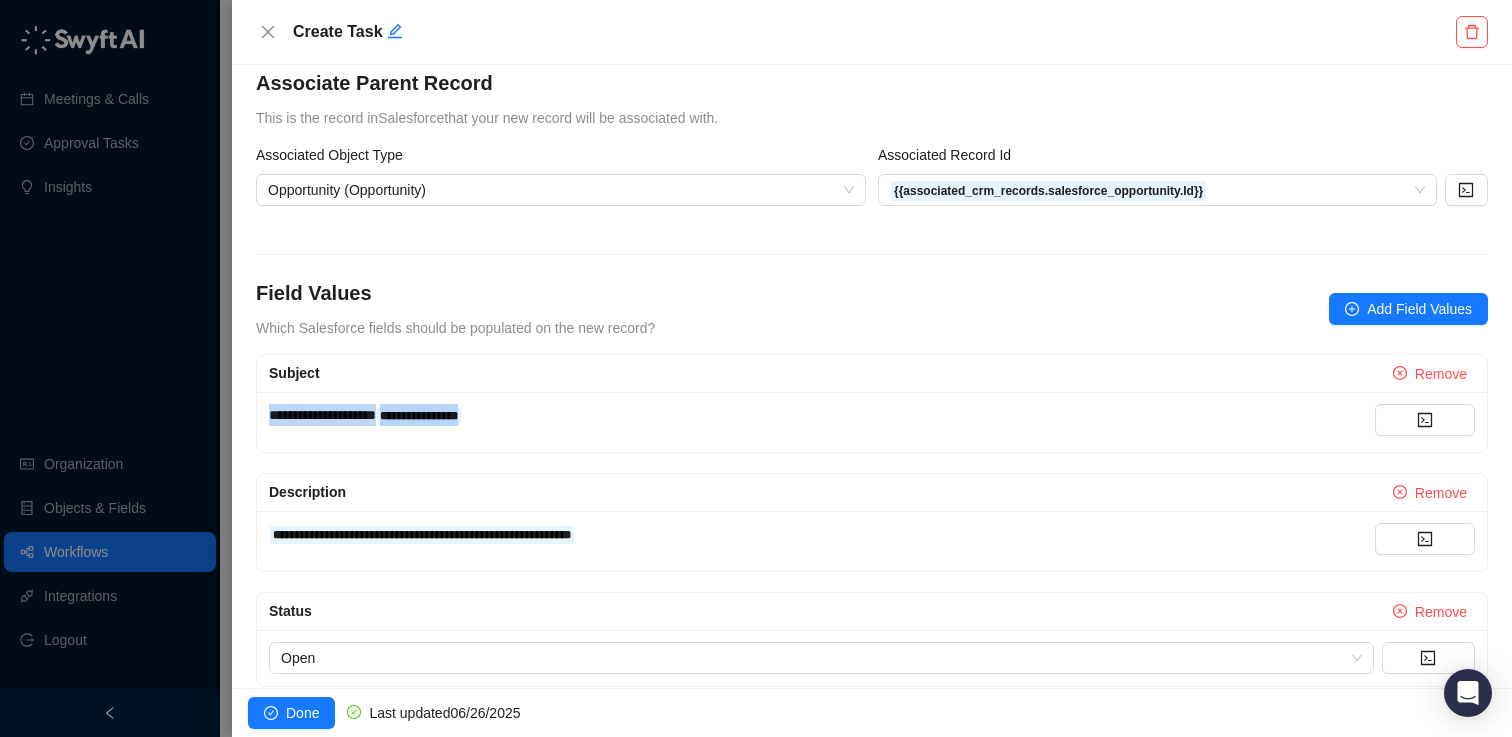 copy on "**********" 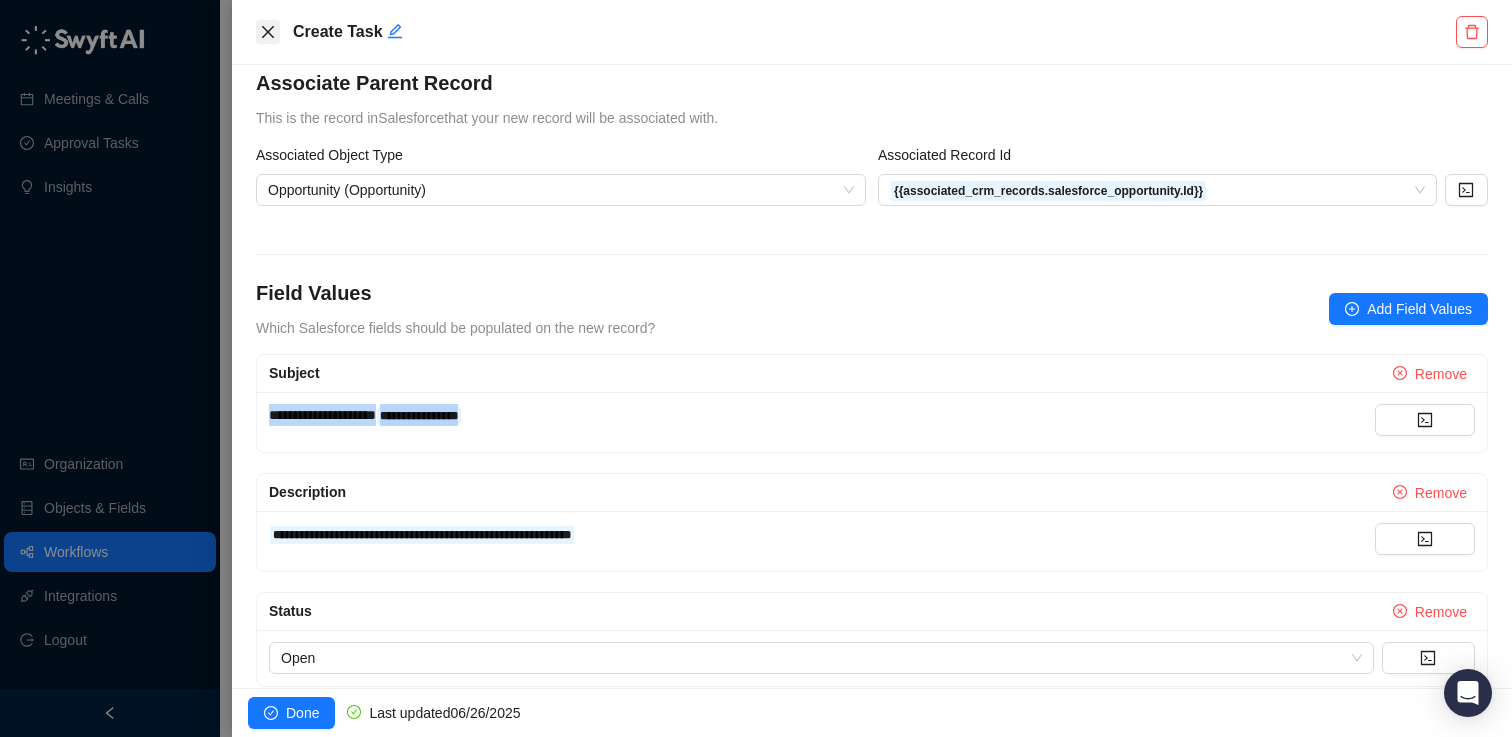 click 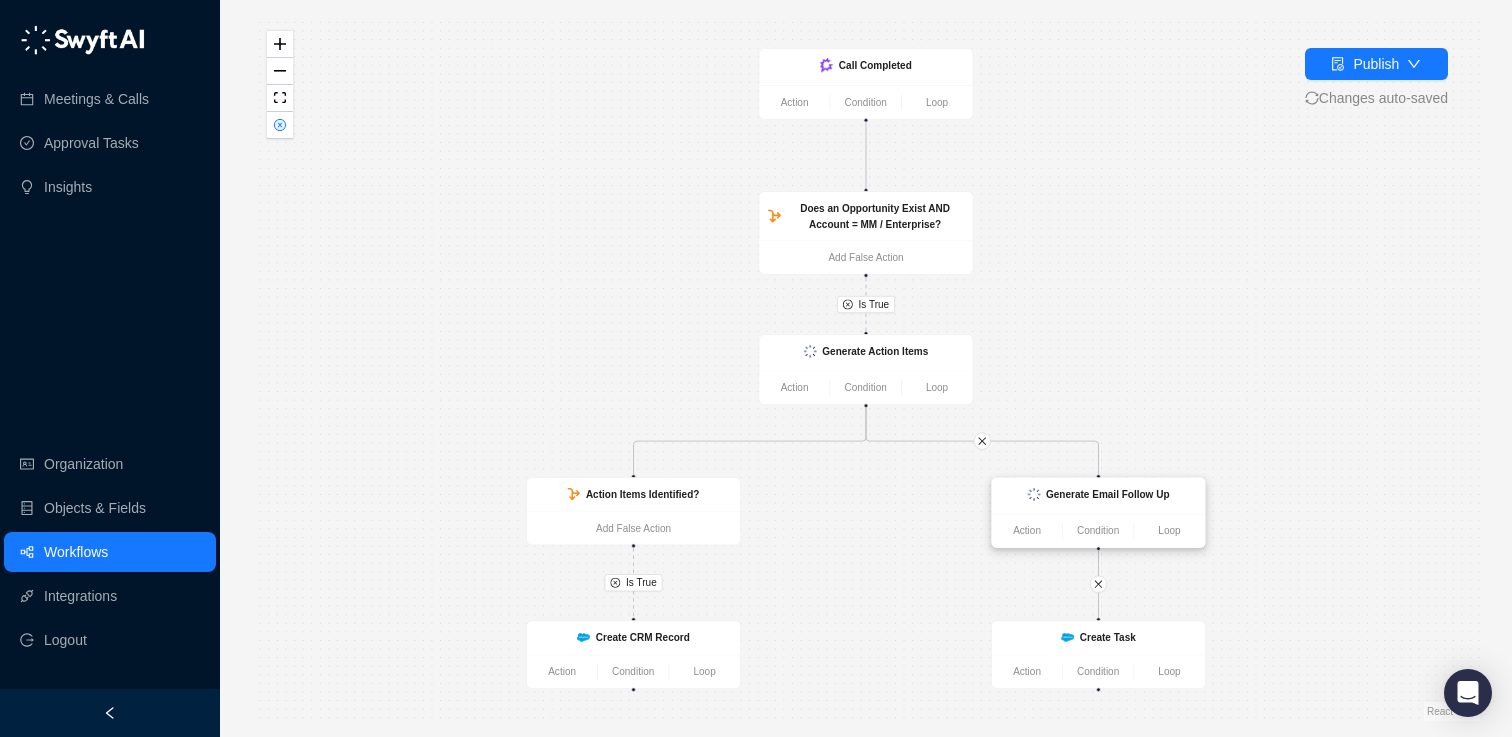 click on "Generate Email Follow Up" at bounding box center (1108, 494) 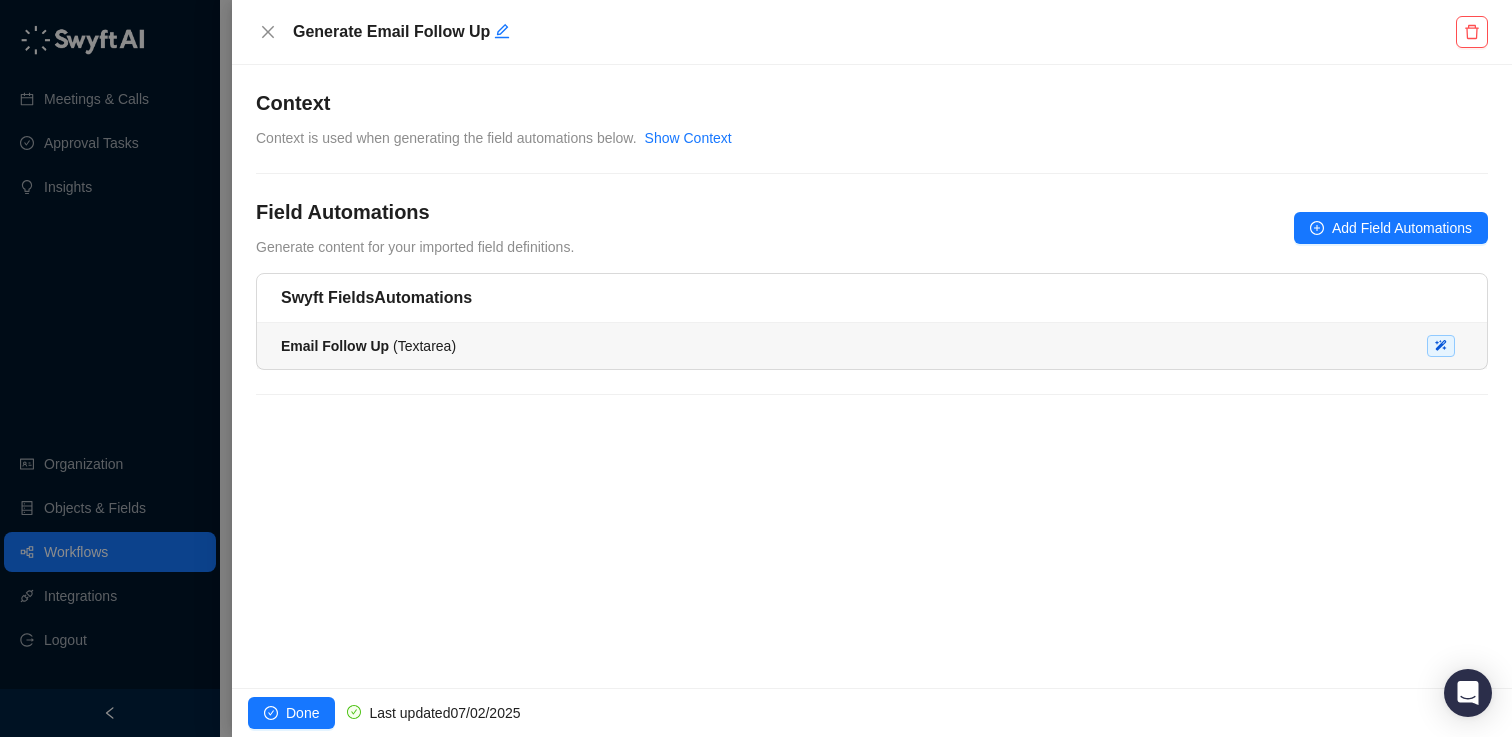 click on "Email Follow Up   ( Textarea )" at bounding box center [872, 346] 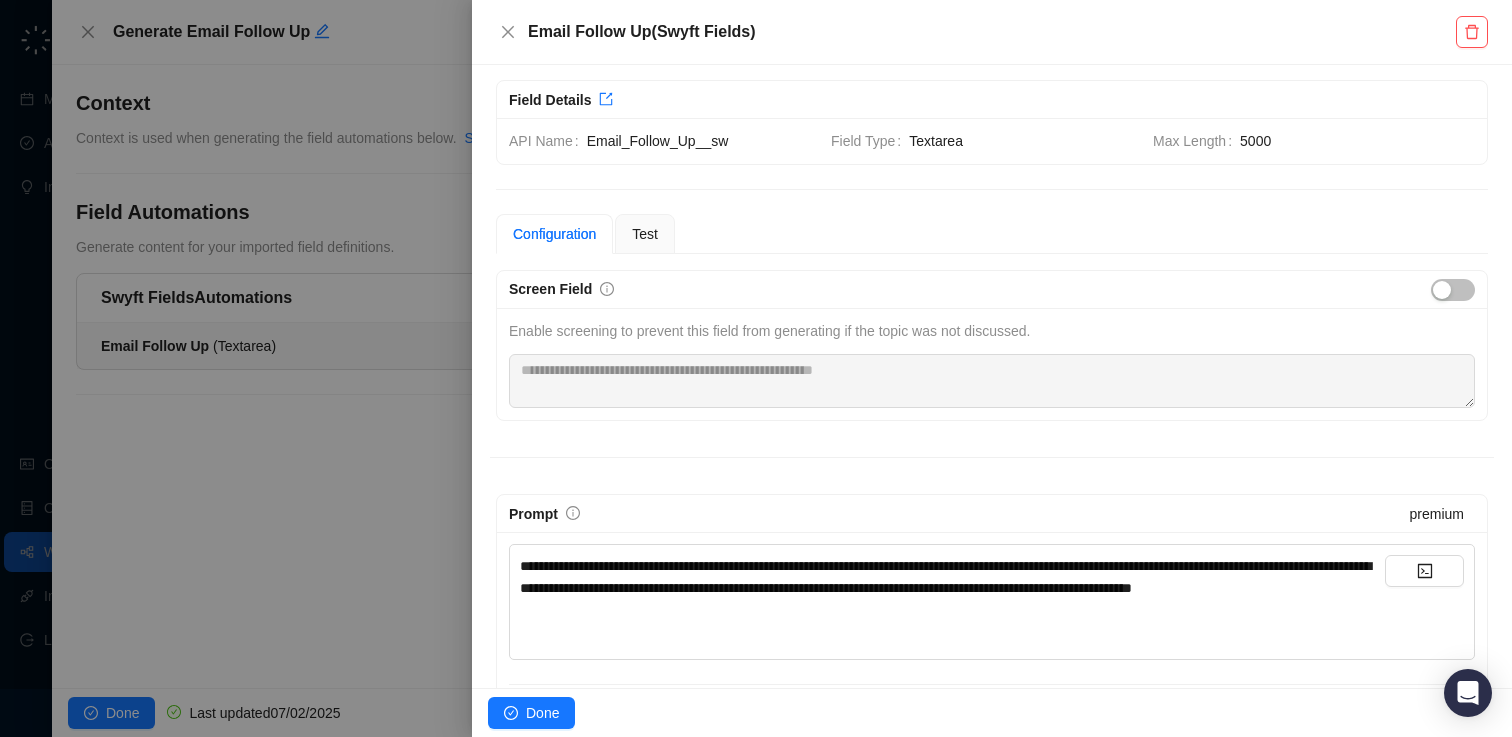 scroll, scrollTop: 0, scrollLeft: 0, axis: both 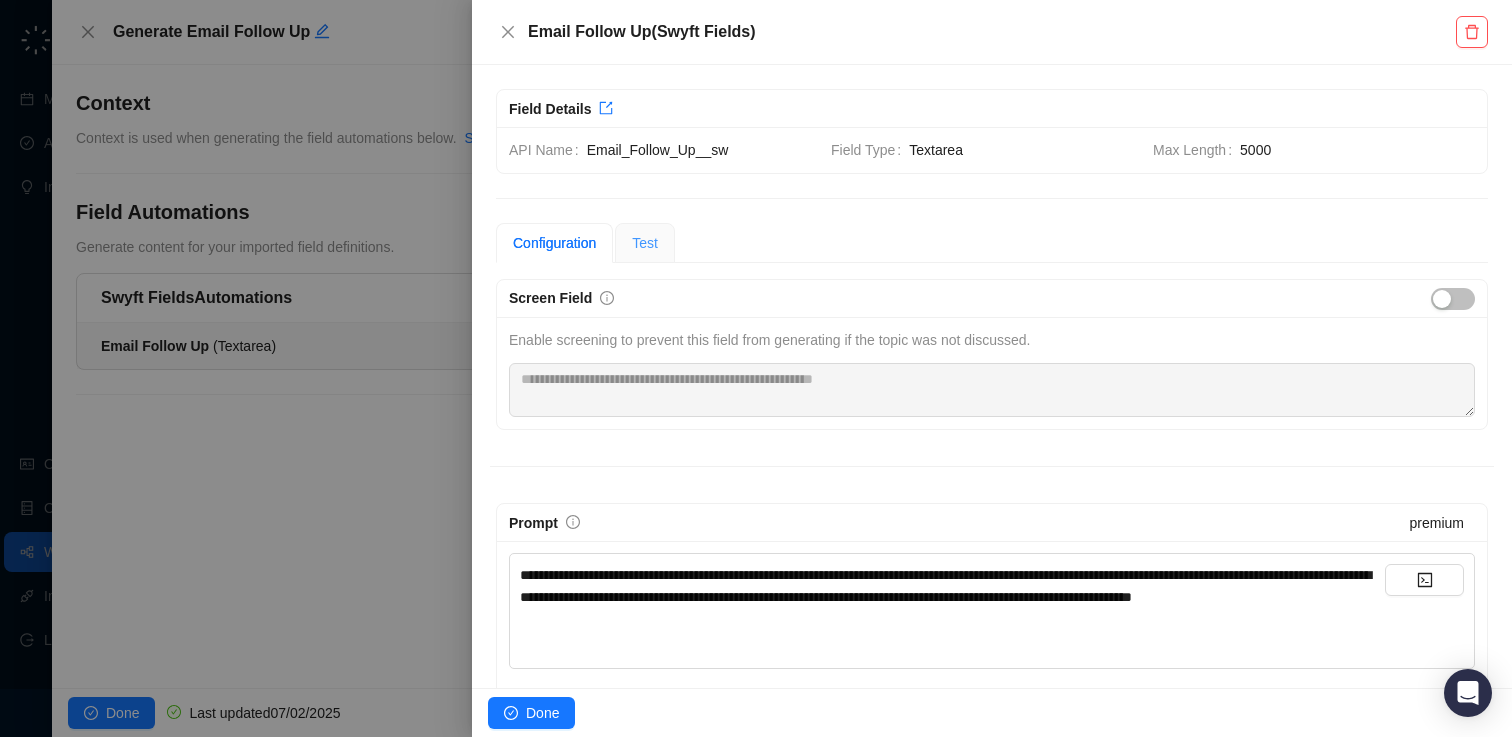 click on "Test" at bounding box center (645, 243) 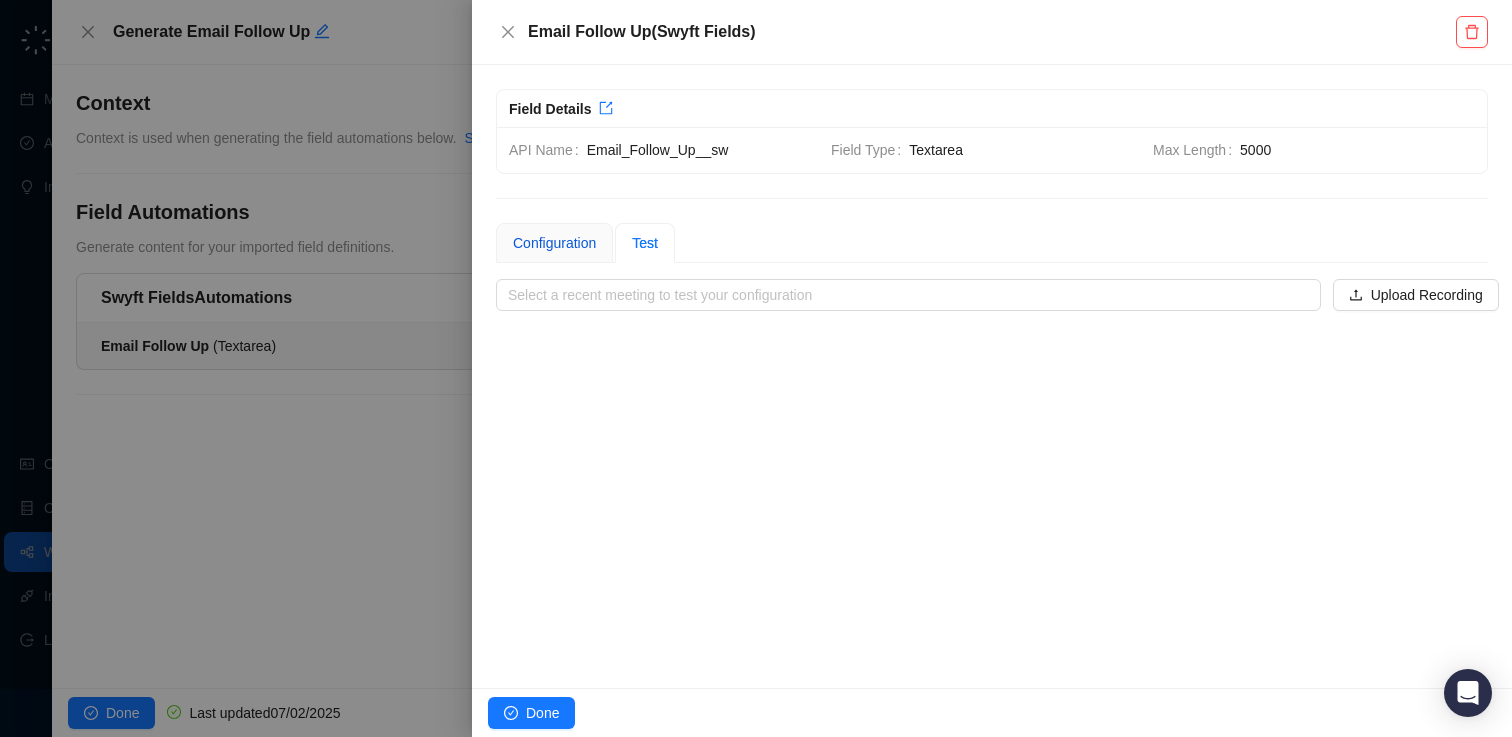click on "Configuration" at bounding box center (554, 243) 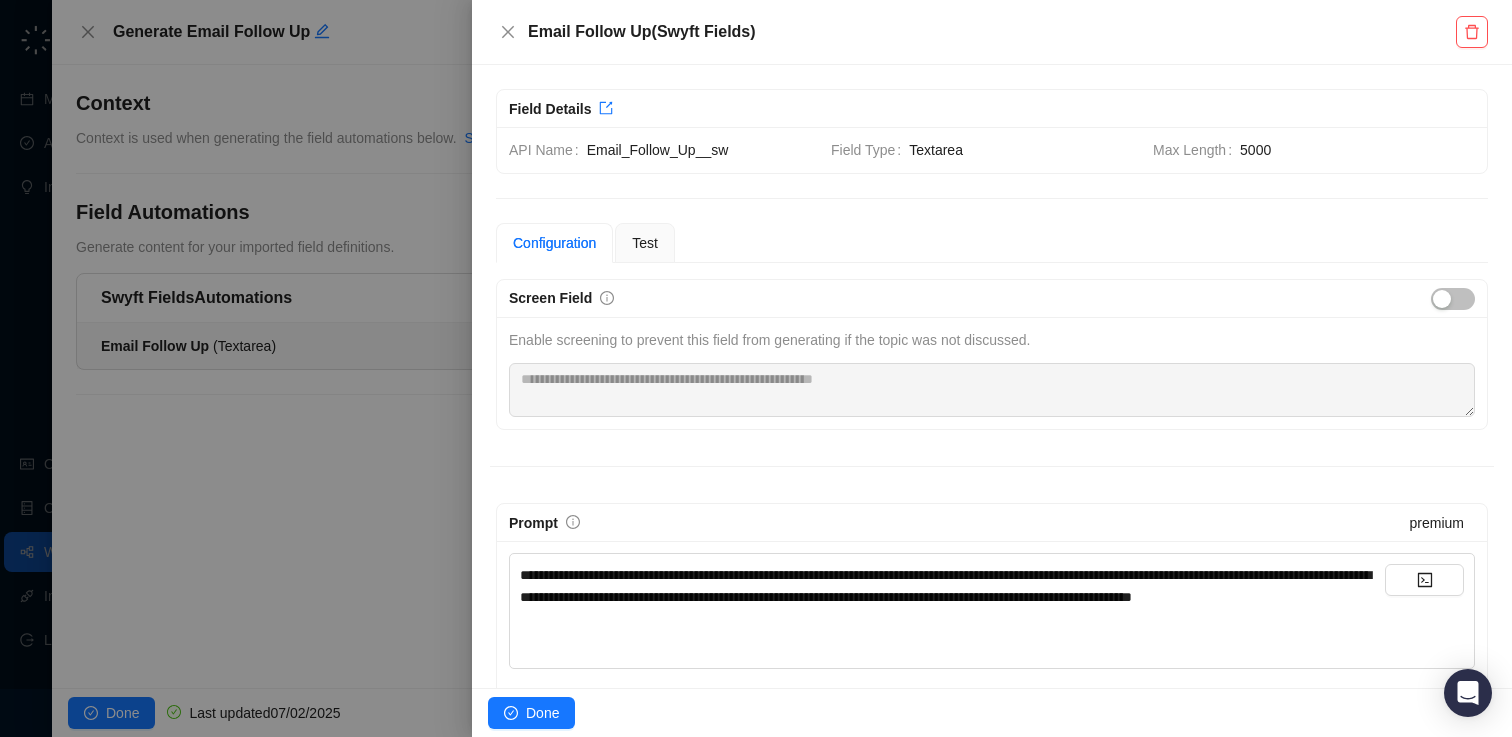 scroll, scrollTop: 130, scrollLeft: 0, axis: vertical 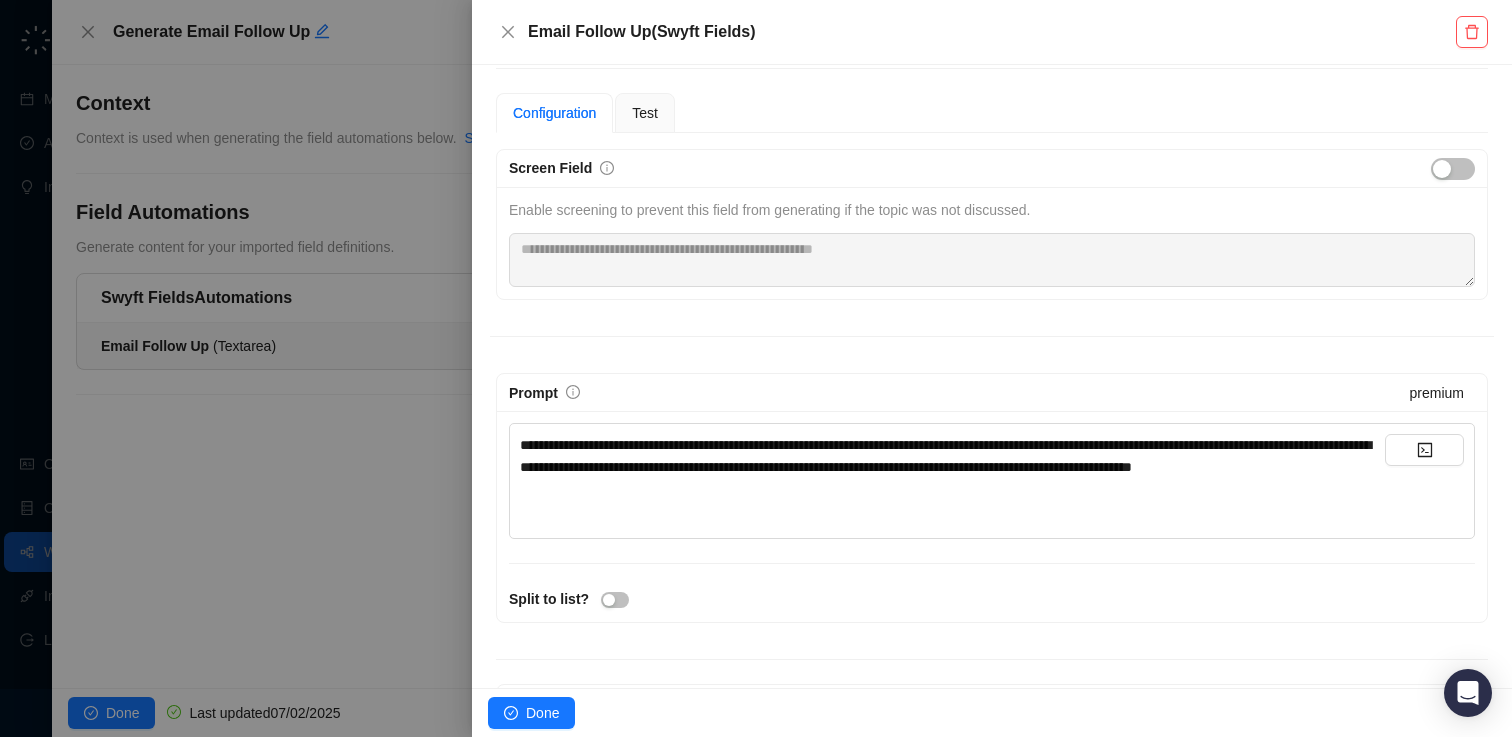 click on "**********" at bounding box center (952, 456) 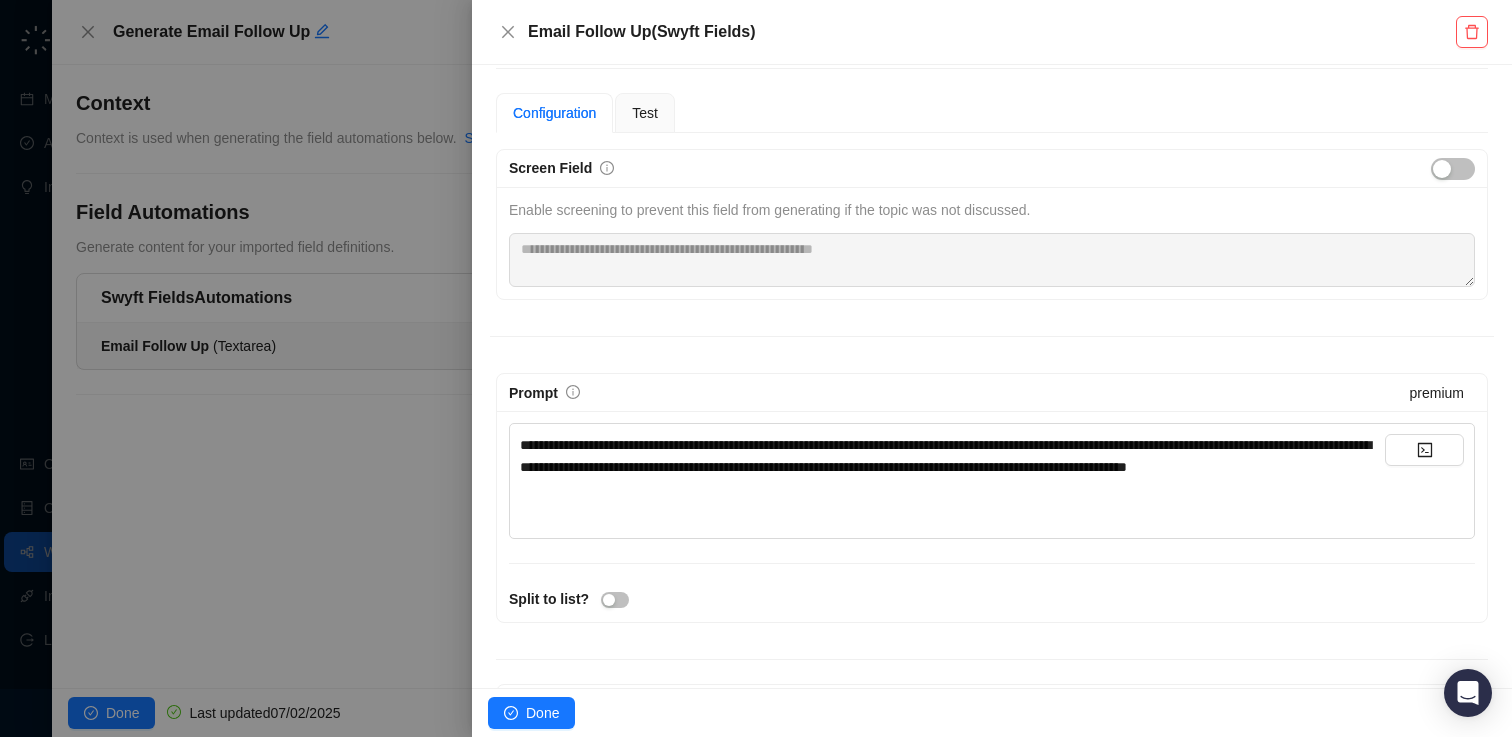 click on "﻿" at bounding box center (952, 503) 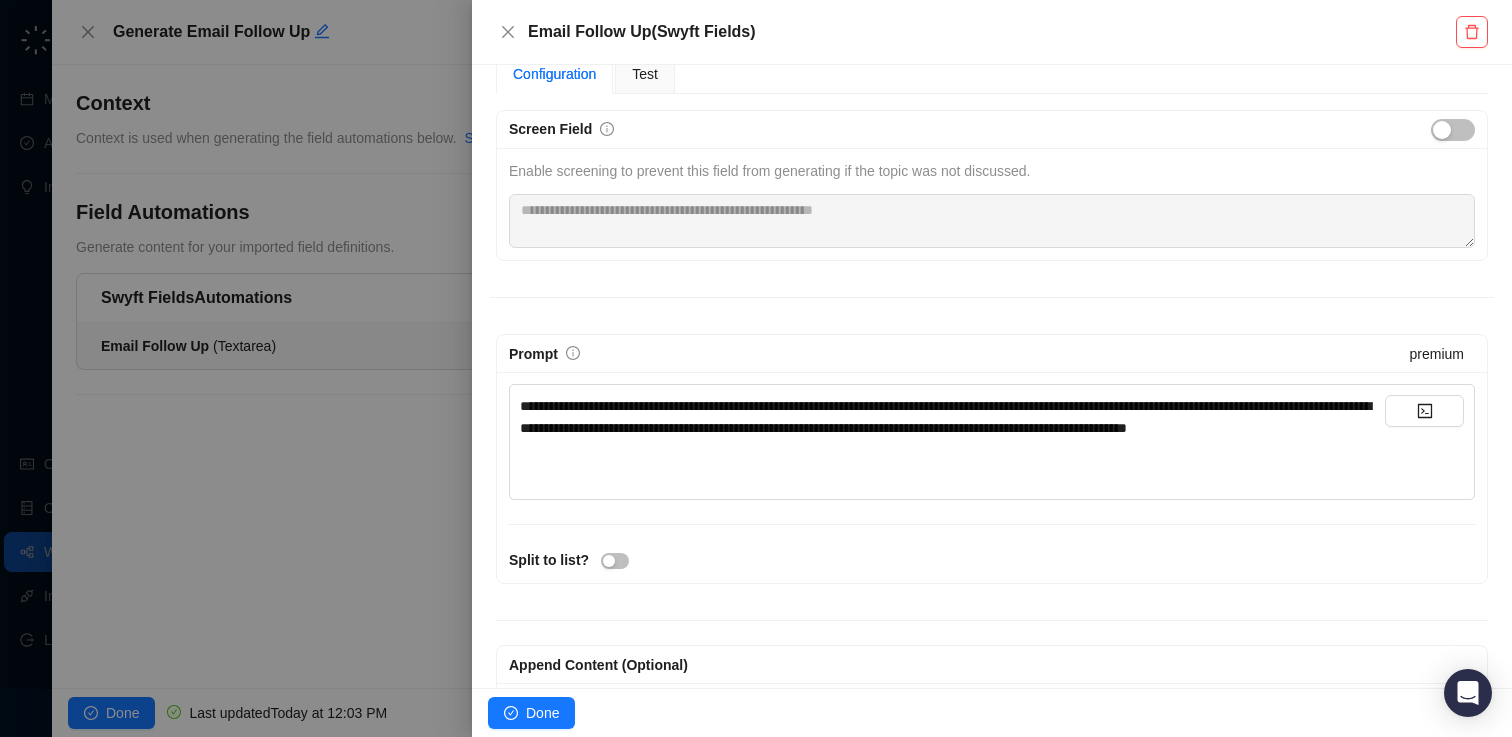 scroll, scrollTop: 226, scrollLeft: 0, axis: vertical 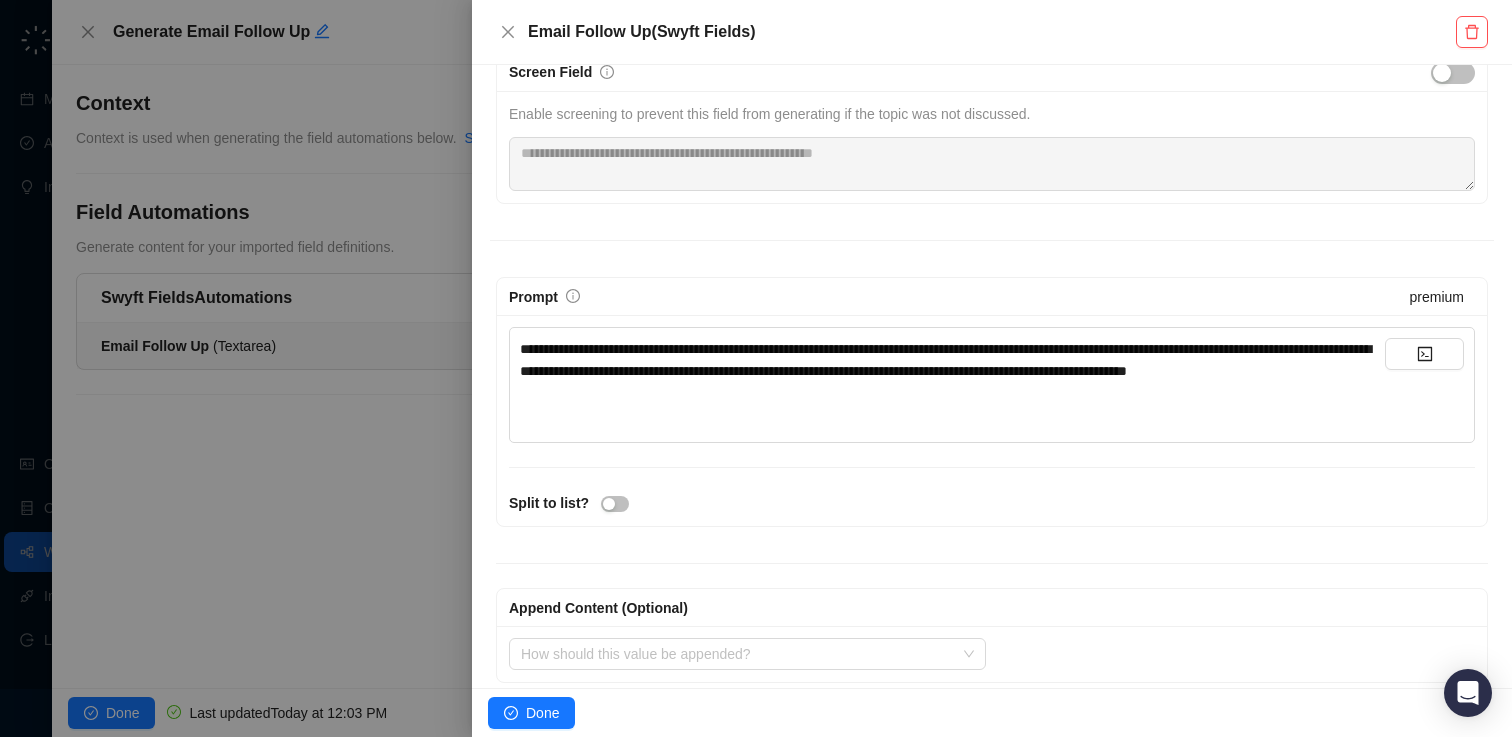 click on "**********" at bounding box center [952, 360] 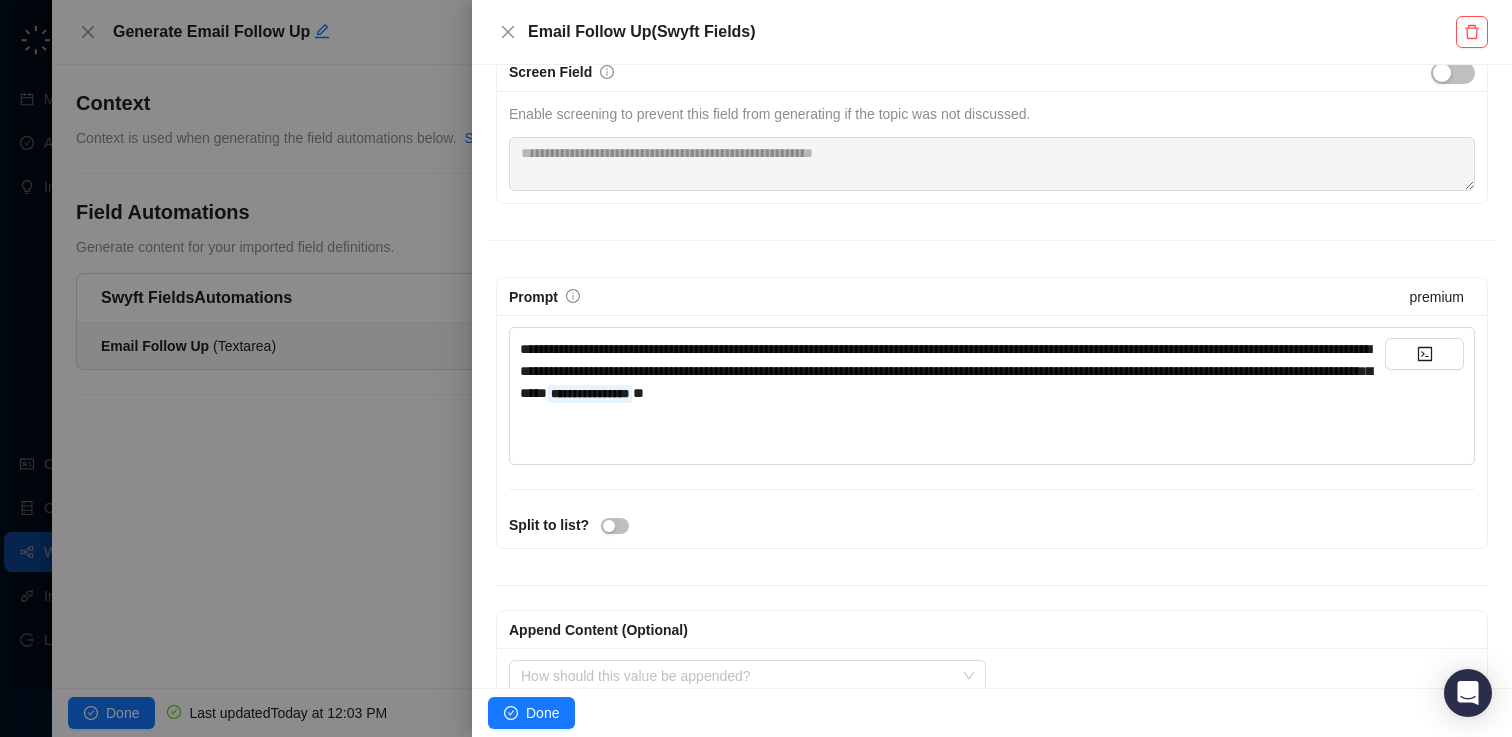 click on "**********" at bounding box center [946, 371] 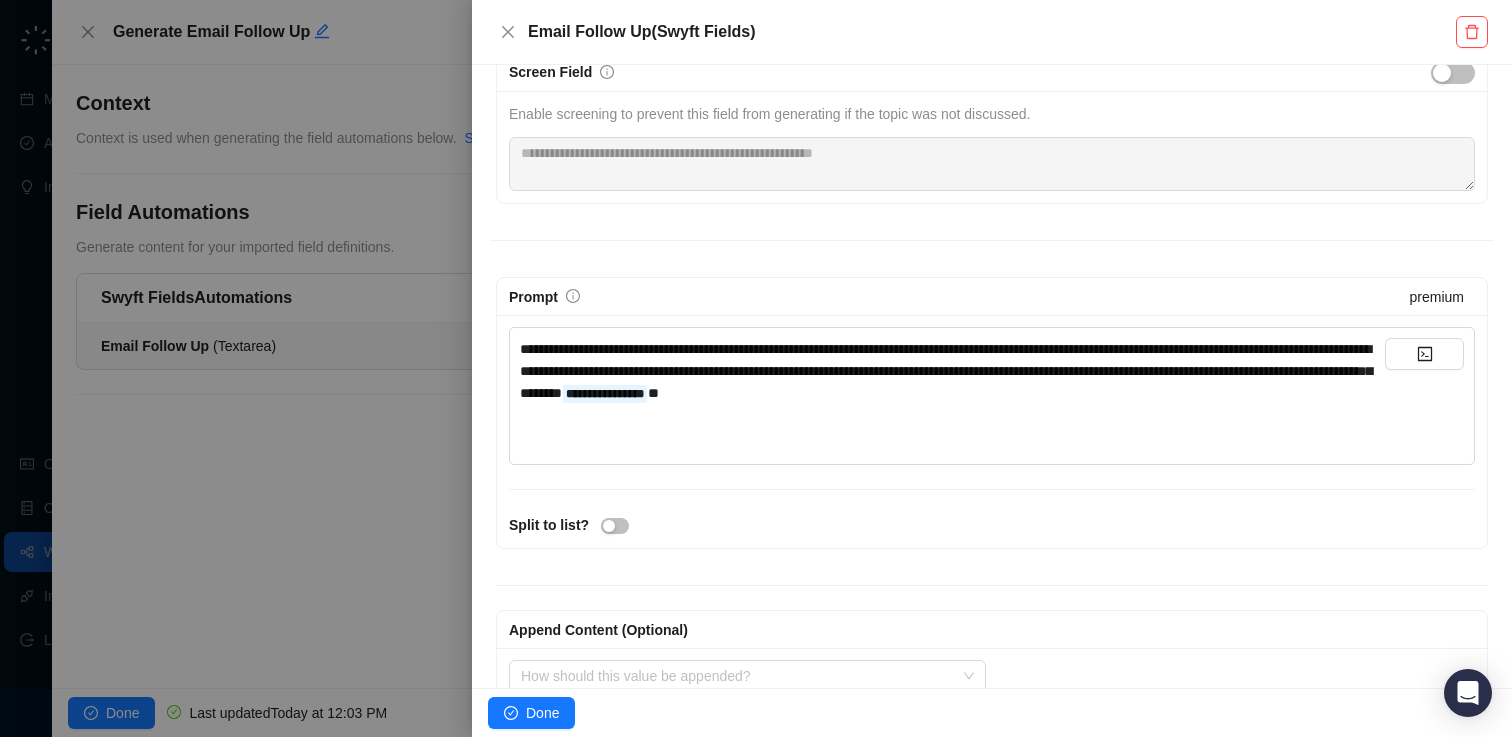 scroll, scrollTop: 267, scrollLeft: 0, axis: vertical 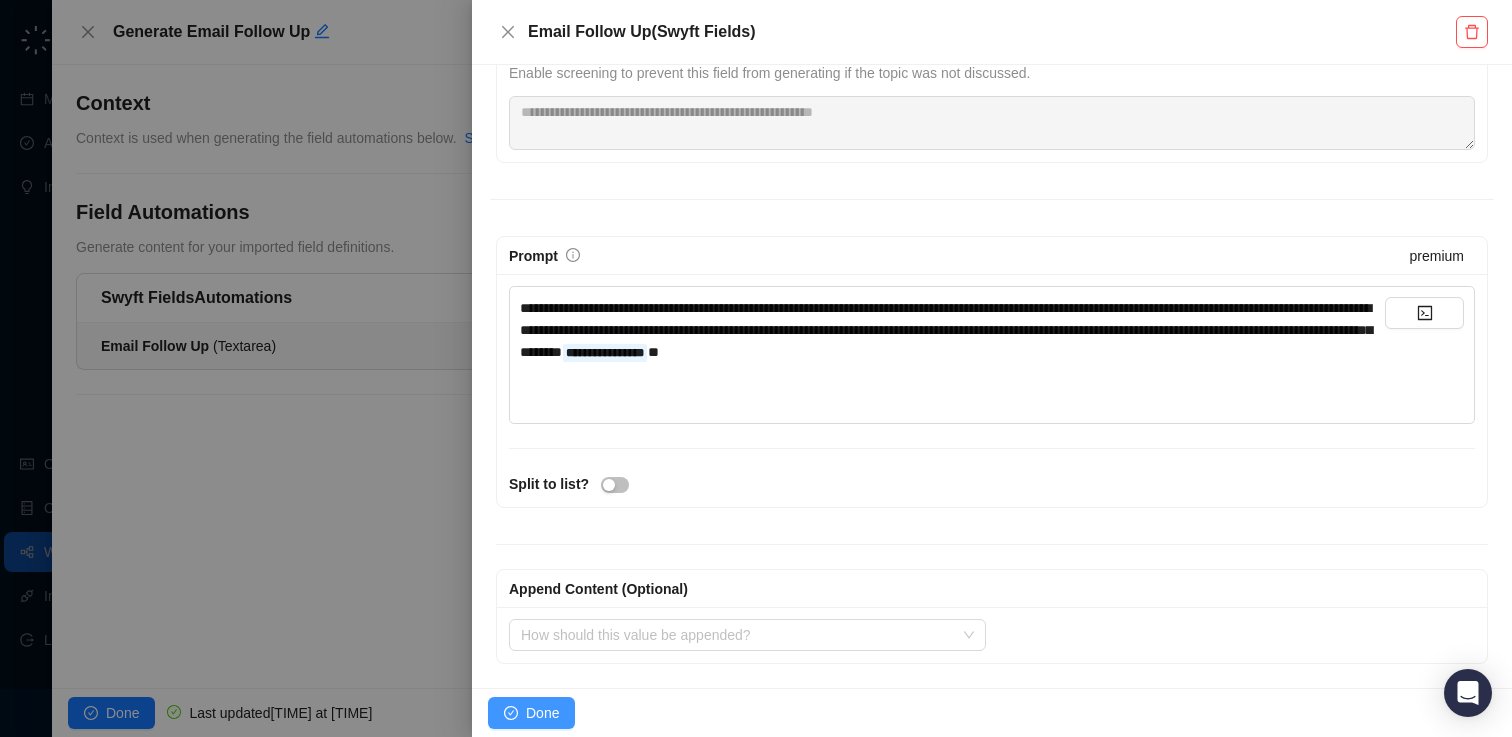 click on "Done" at bounding box center [542, 713] 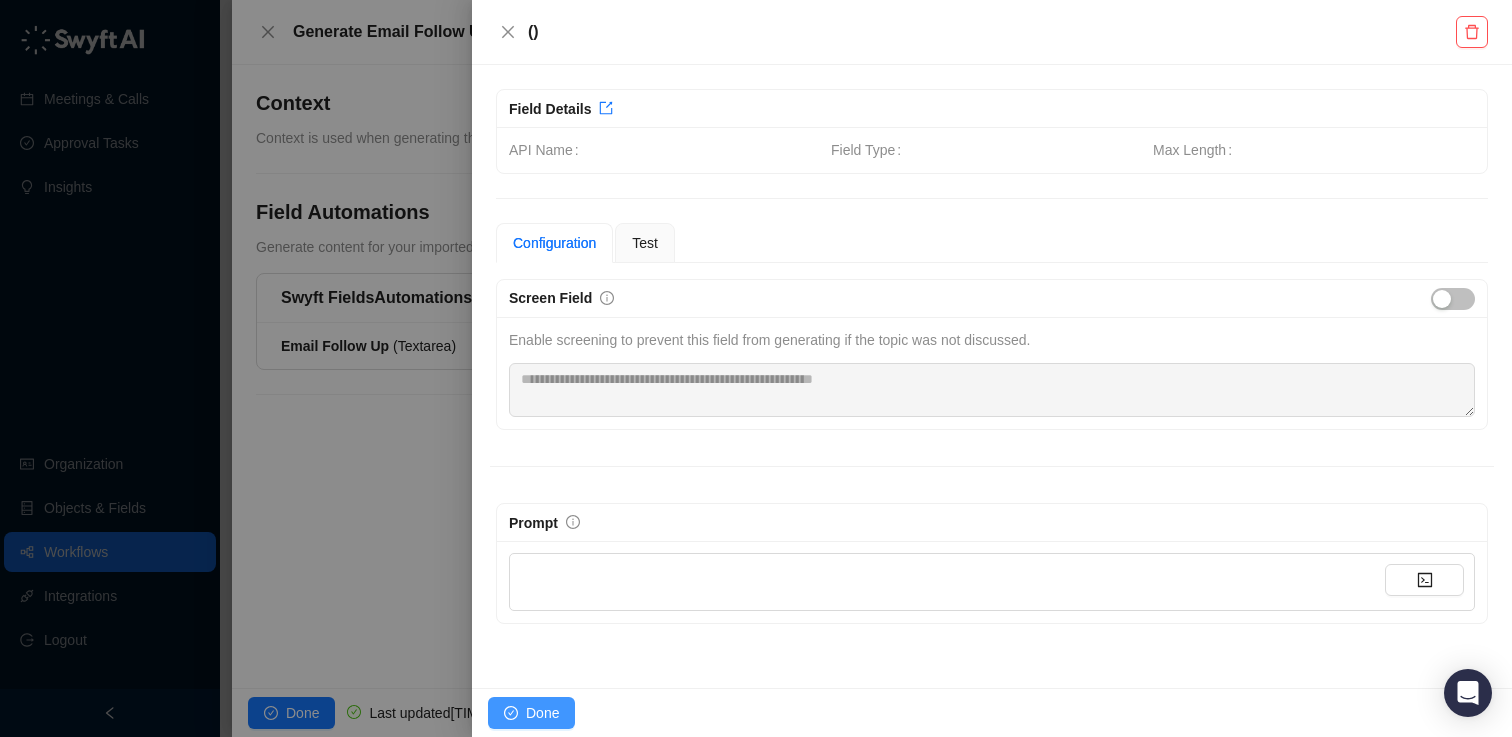scroll, scrollTop: 0, scrollLeft: 0, axis: both 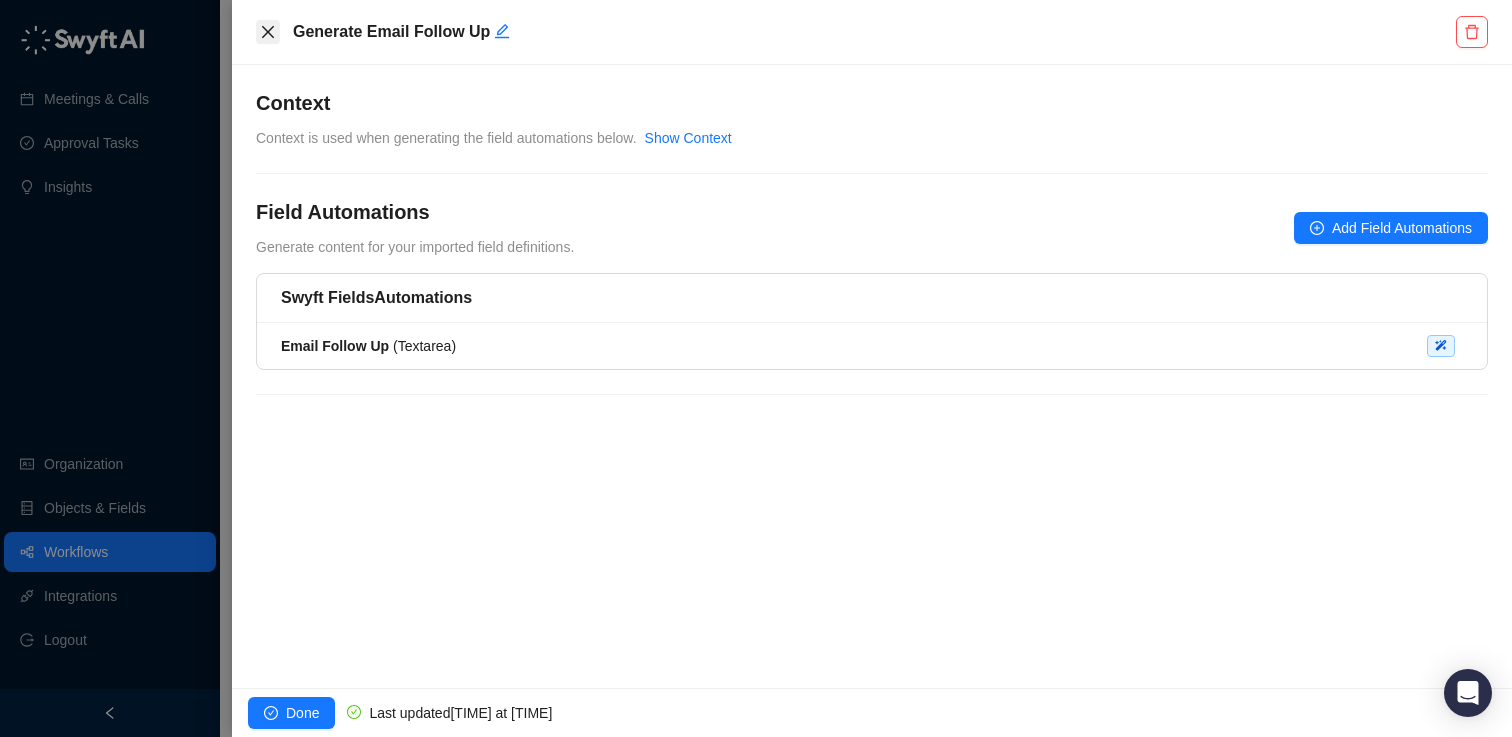 click 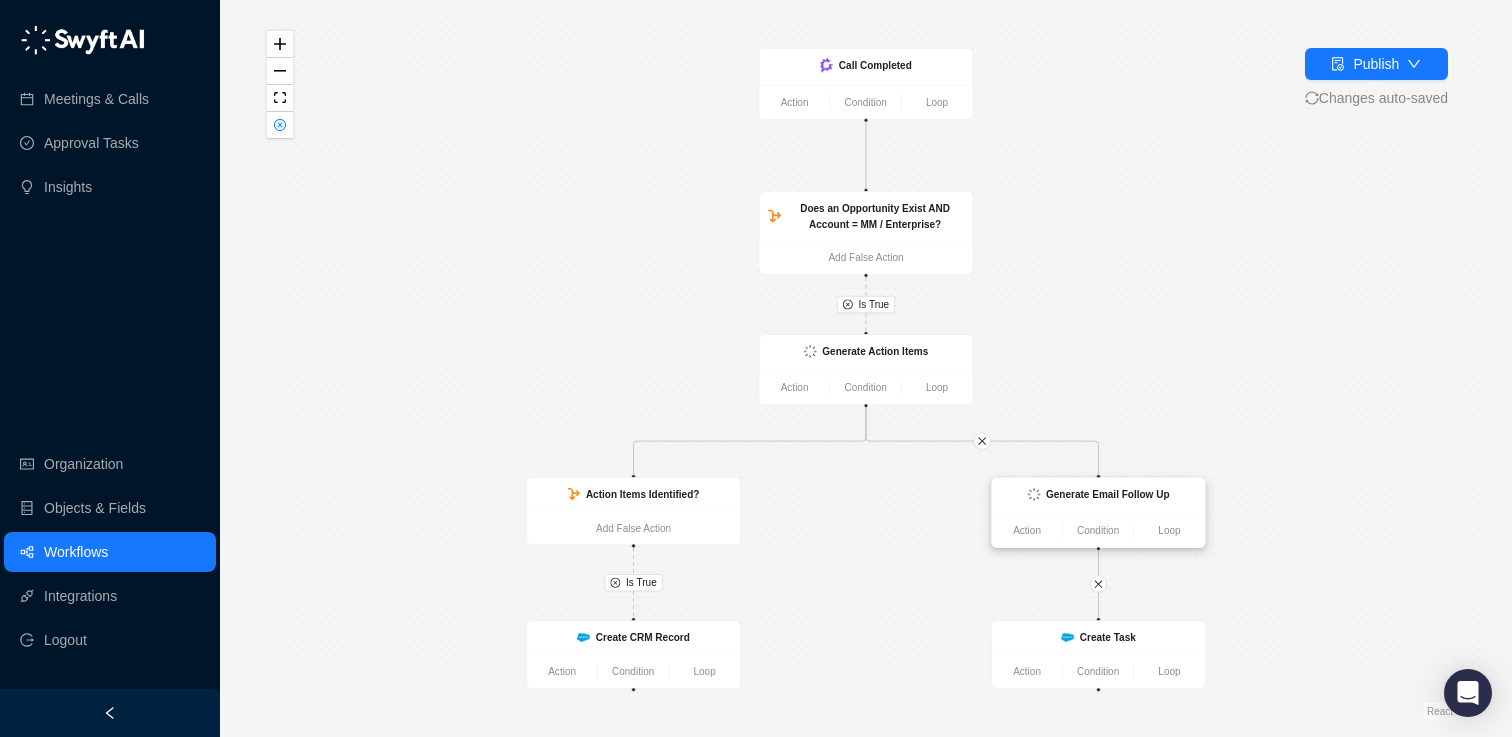 click on "Generate Email Follow Up" at bounding box center [1098, 495] 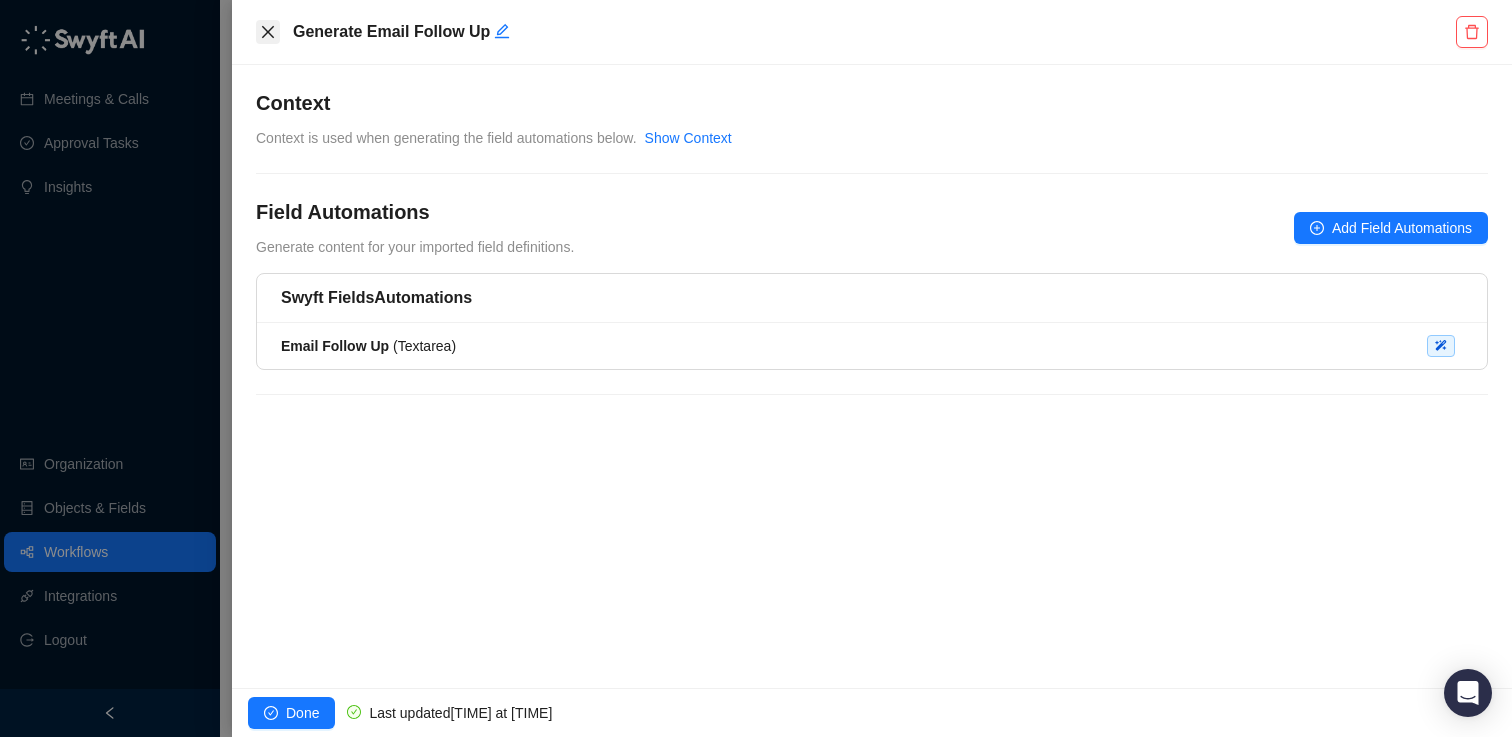 click 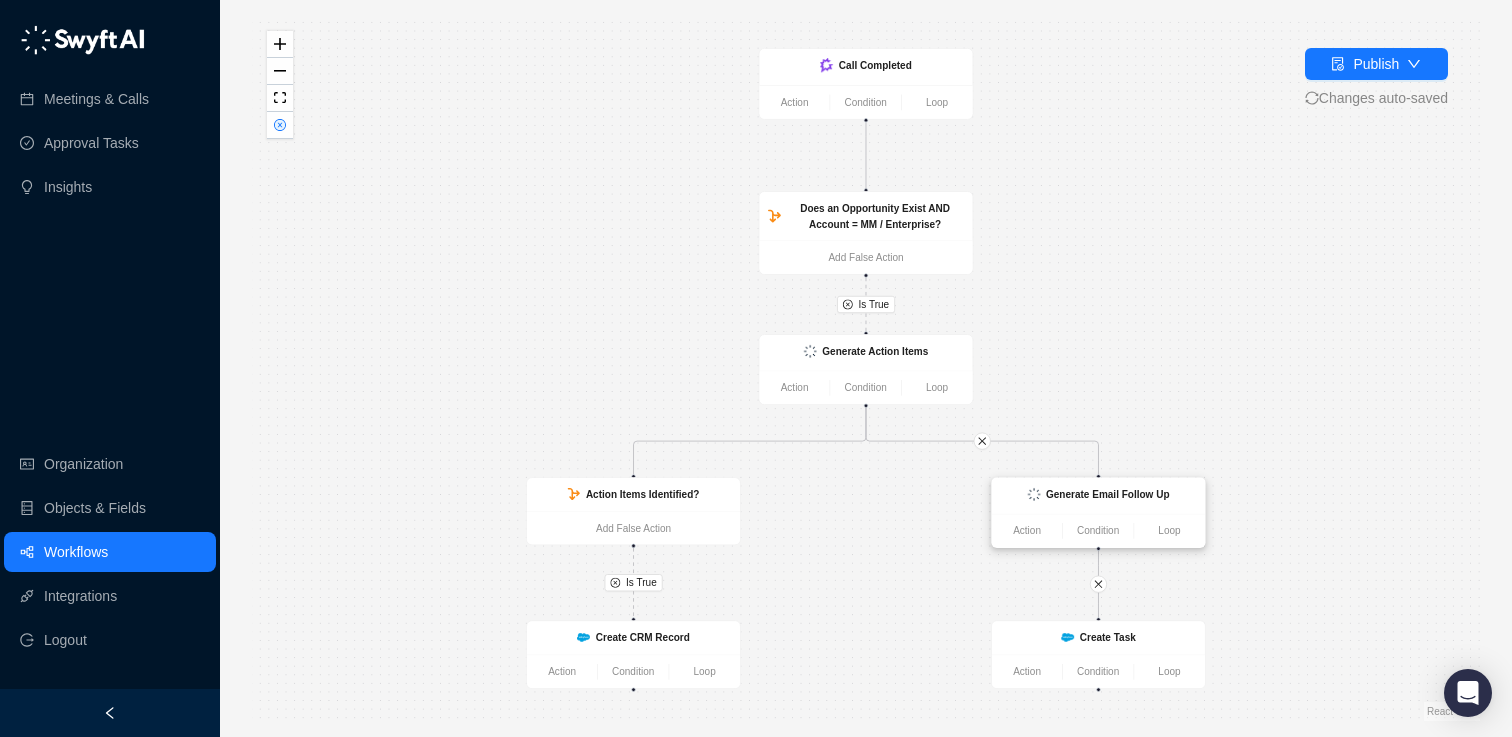click on "Generate Email Follow Up" at bounding box center [1108, 495] 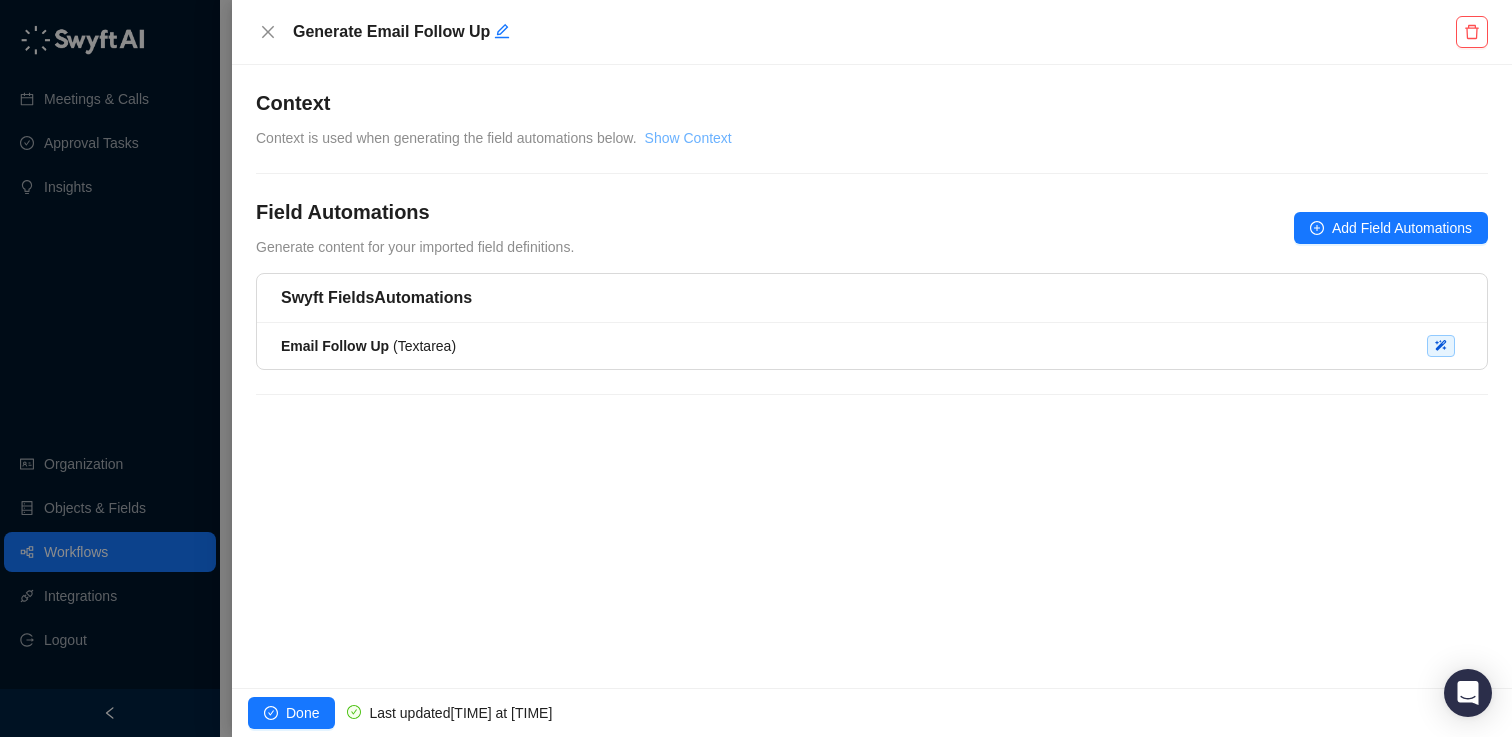 click on "Show Context" at bounding box center [688, 138] 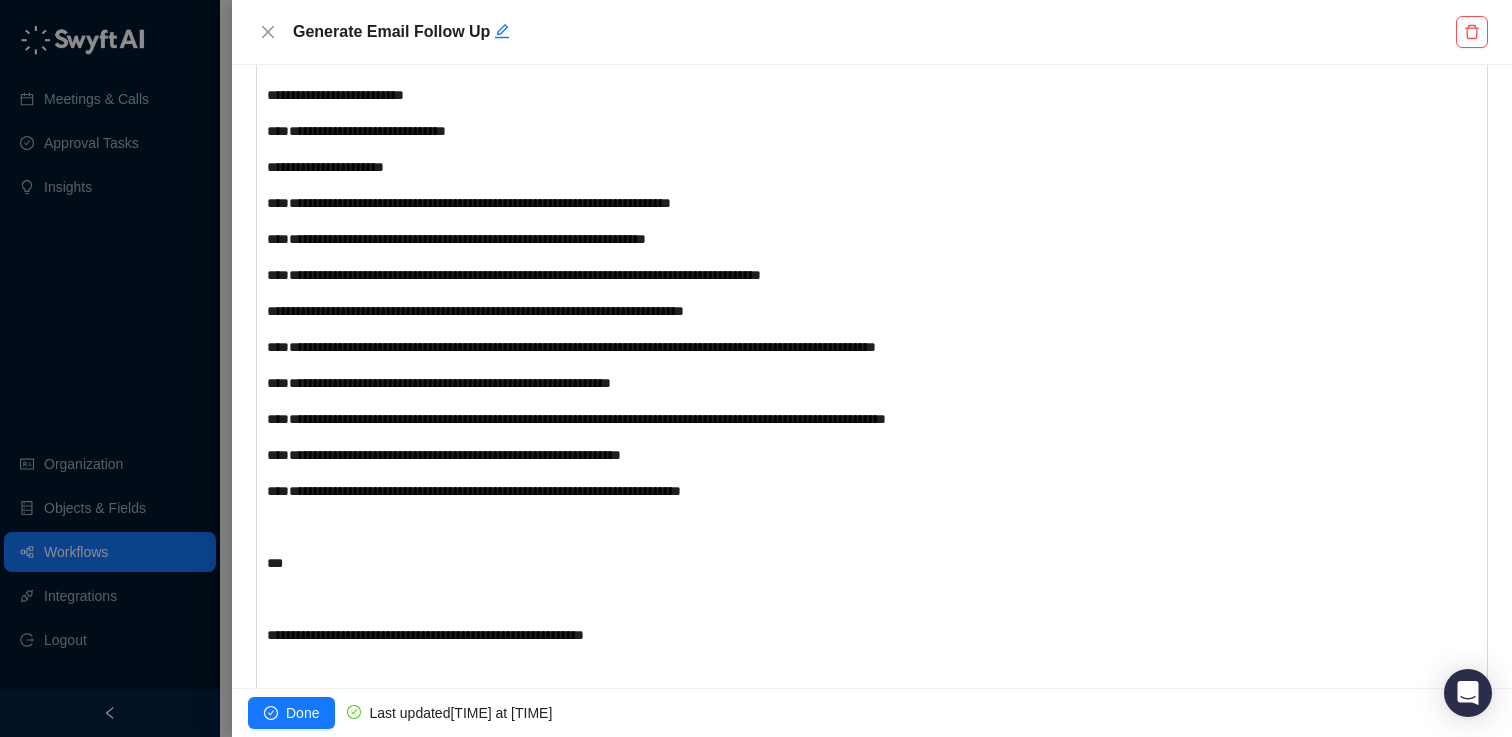scroll, scrollTop: 637, scrollLeft: 0, axis: vertical 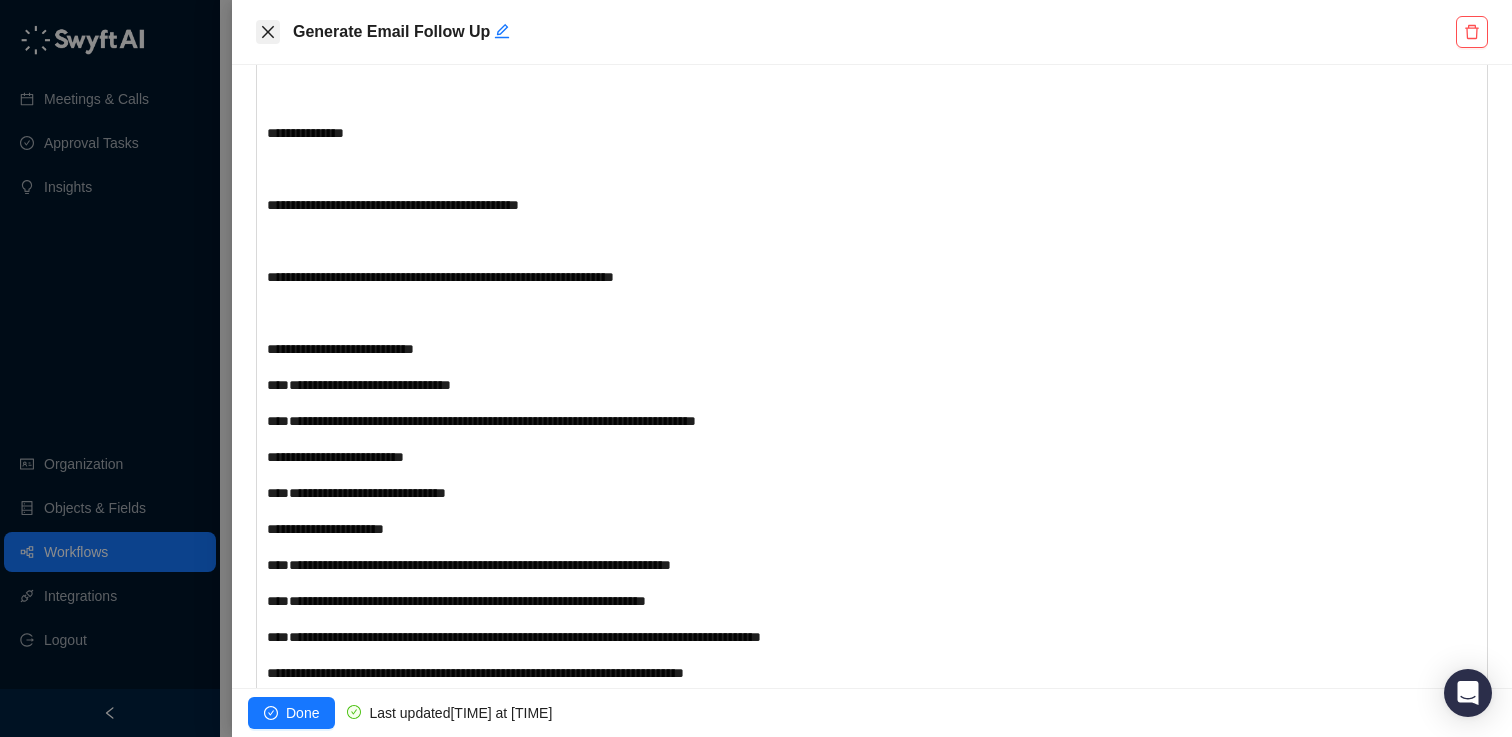 click at bounding box center [268, 32] 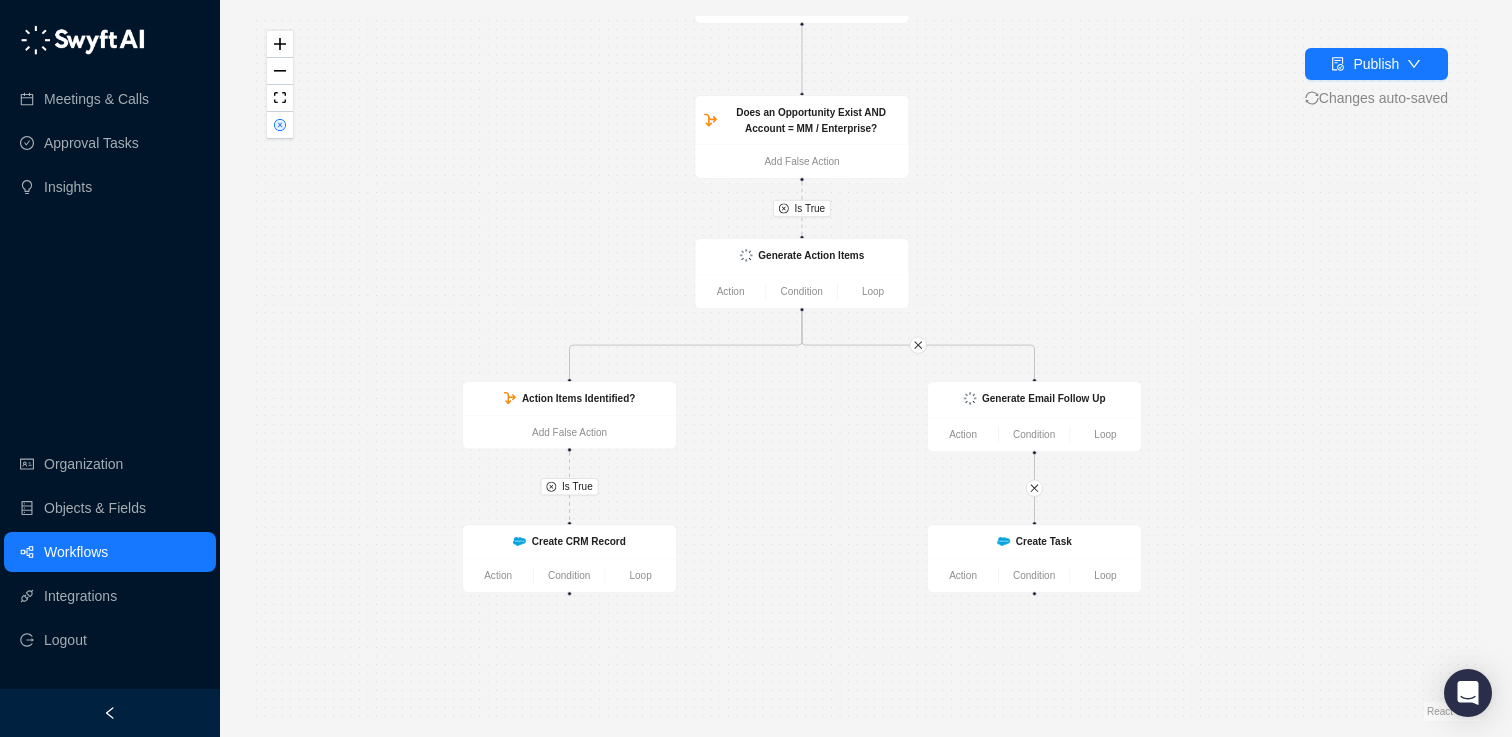 drag, startPoint x: 1104, startPoint y: 382, endPoint x: 1041, endPoint y: 286, distance: 114.82596 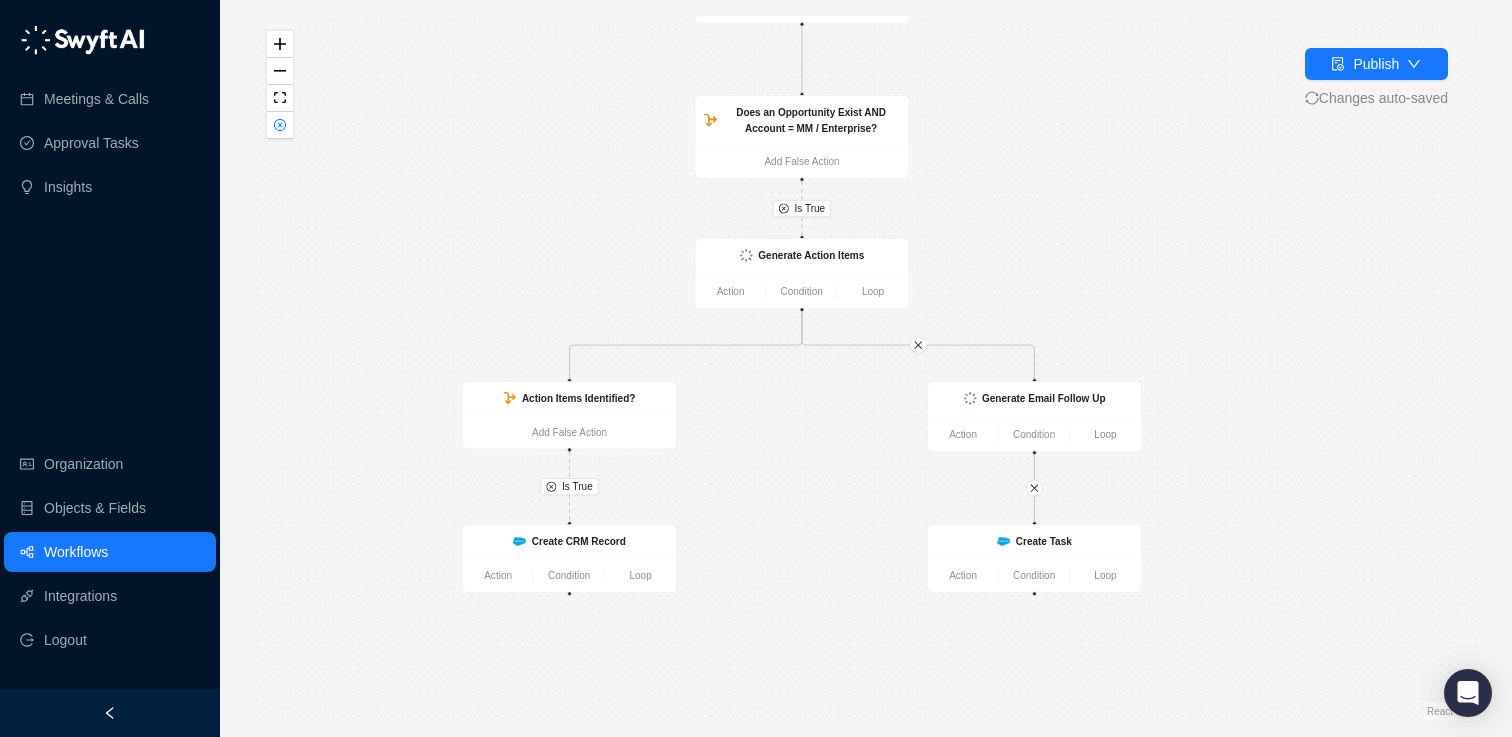 click on "Is True Is True Create Task Action Condition Loop Call Completed Action Condition Loop Does an Opportunity Exist AND Account = MM / Enterprise? Add False Action Generate Action Items Action Condition Loop Action Items Identified? Add False Action Generate Email Follow Up Action Condition Loop Create CRM Record Action Condition Loop" at bounding box center [866, 368] 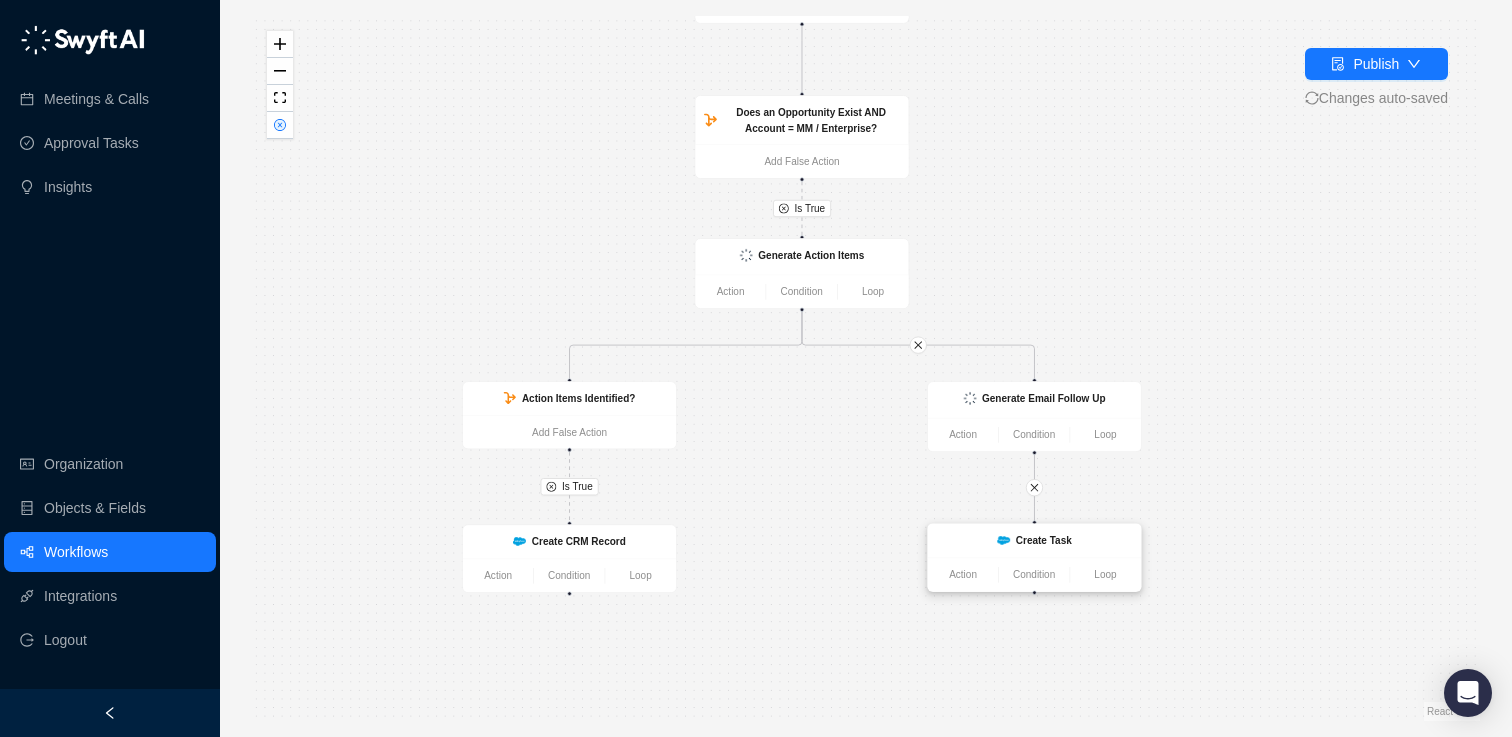 click on "Create Task" at bounding box center [1044, 540] 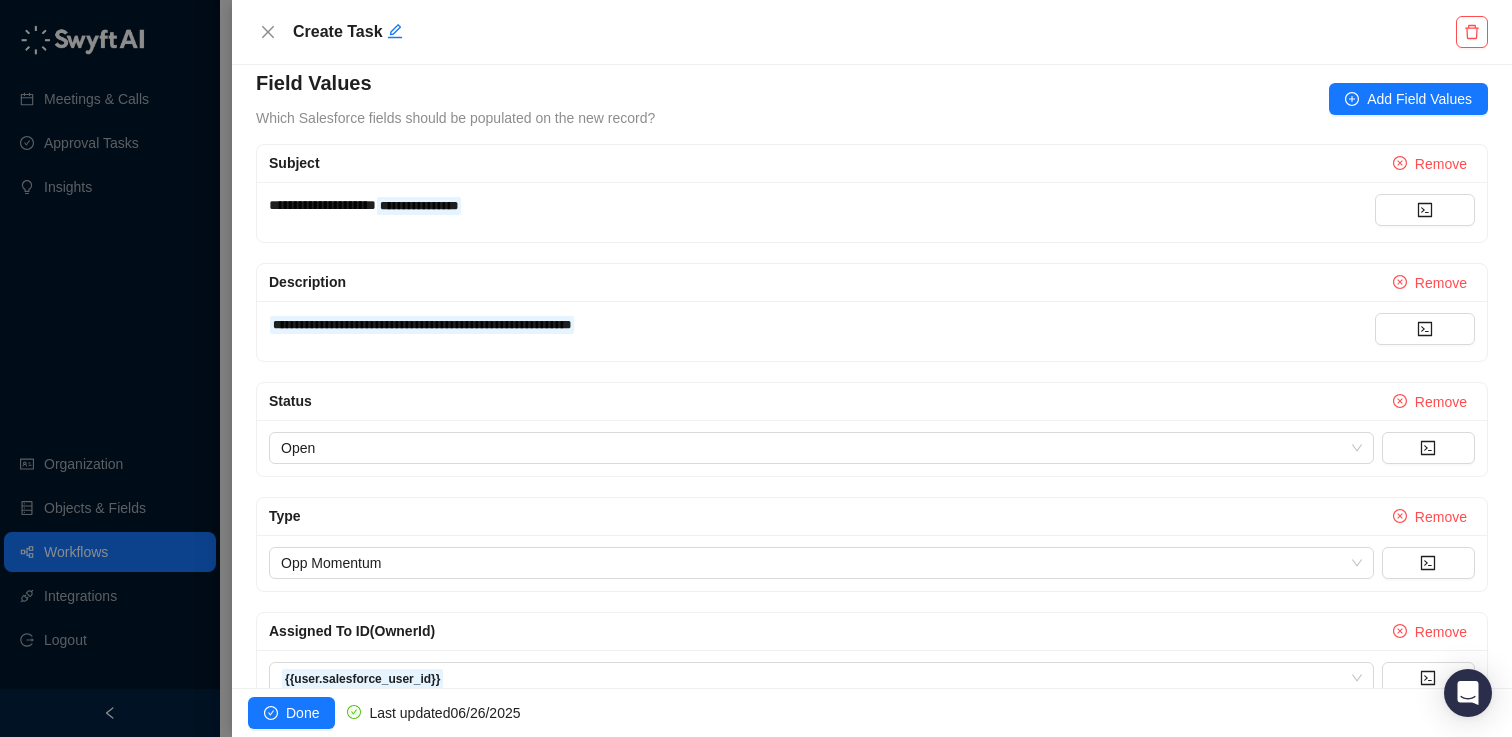 scroll, scrollTop: 372, scrollLeft: 0, axis: vertical 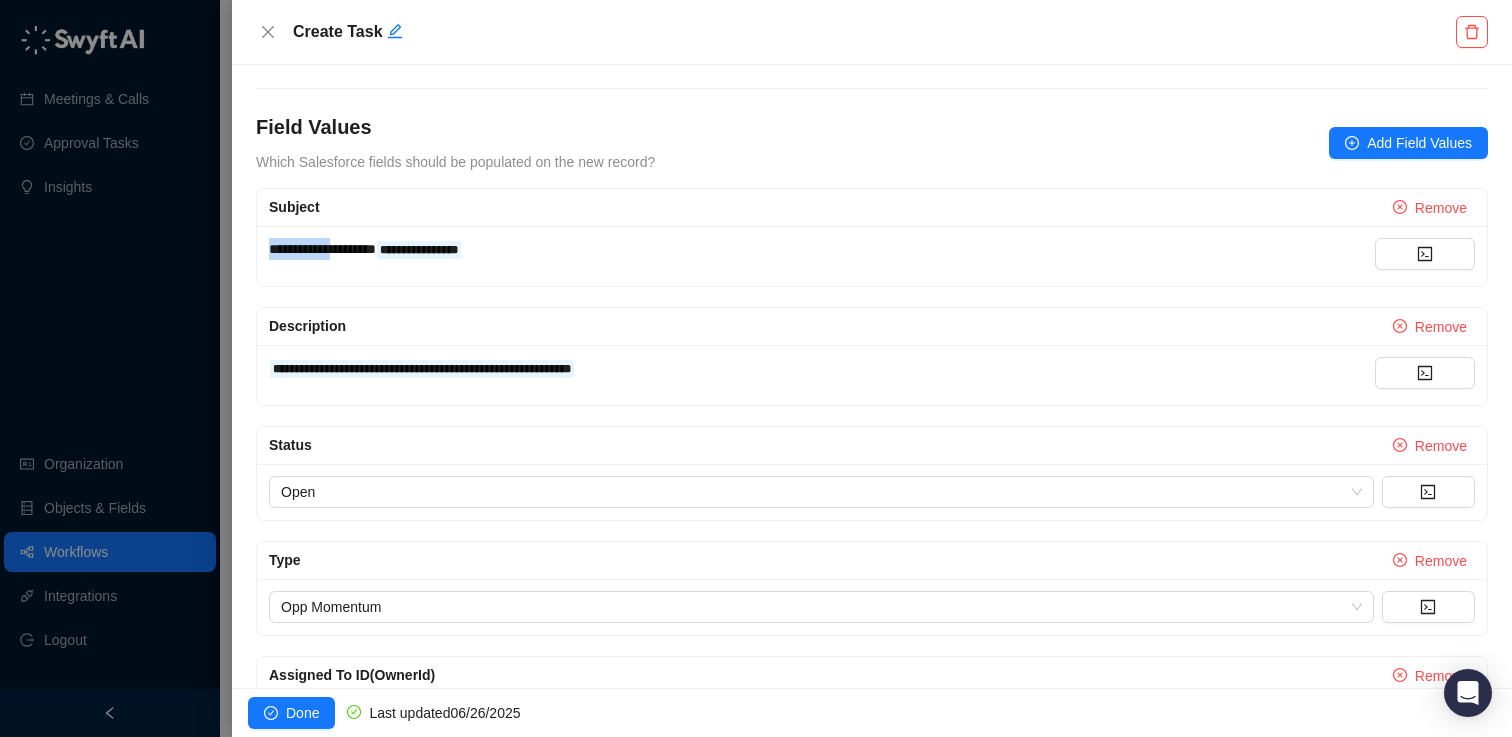 drag, startPoint x: 348, startPoint y: 245, endPoint x: 319, endPoint y: 237, distance: 30.083218 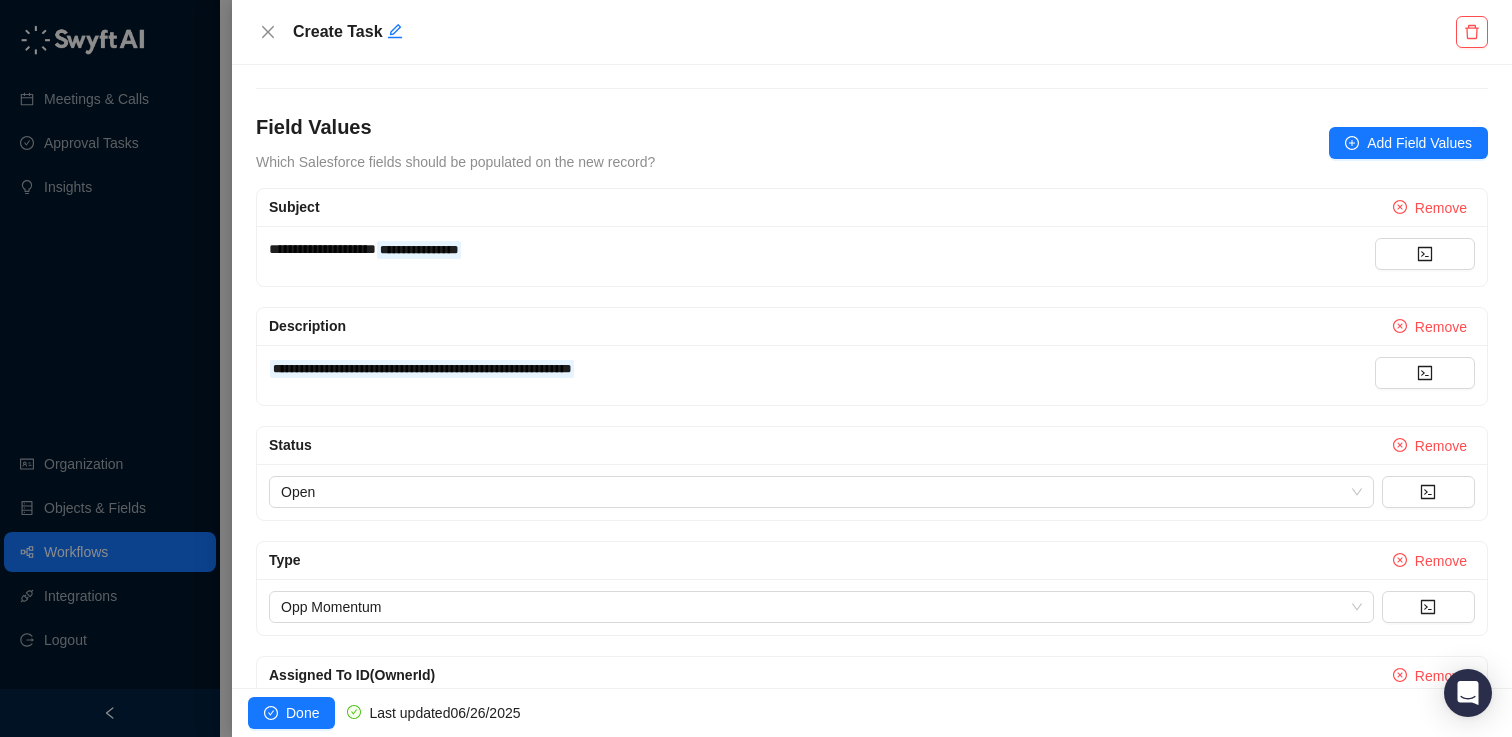 click on "**********" at bounding box center [822, 249] 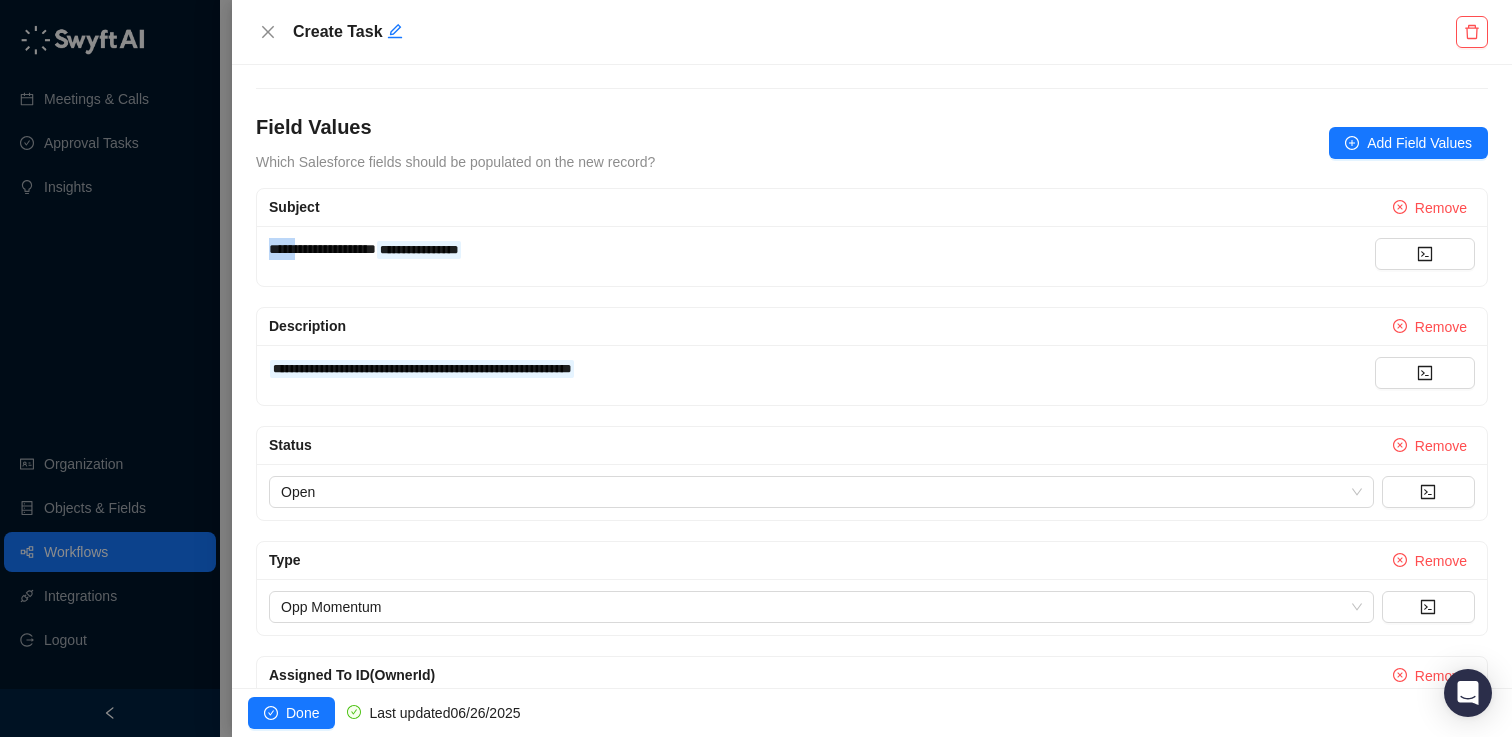 click on "**********" at bounding box center (822, 249) 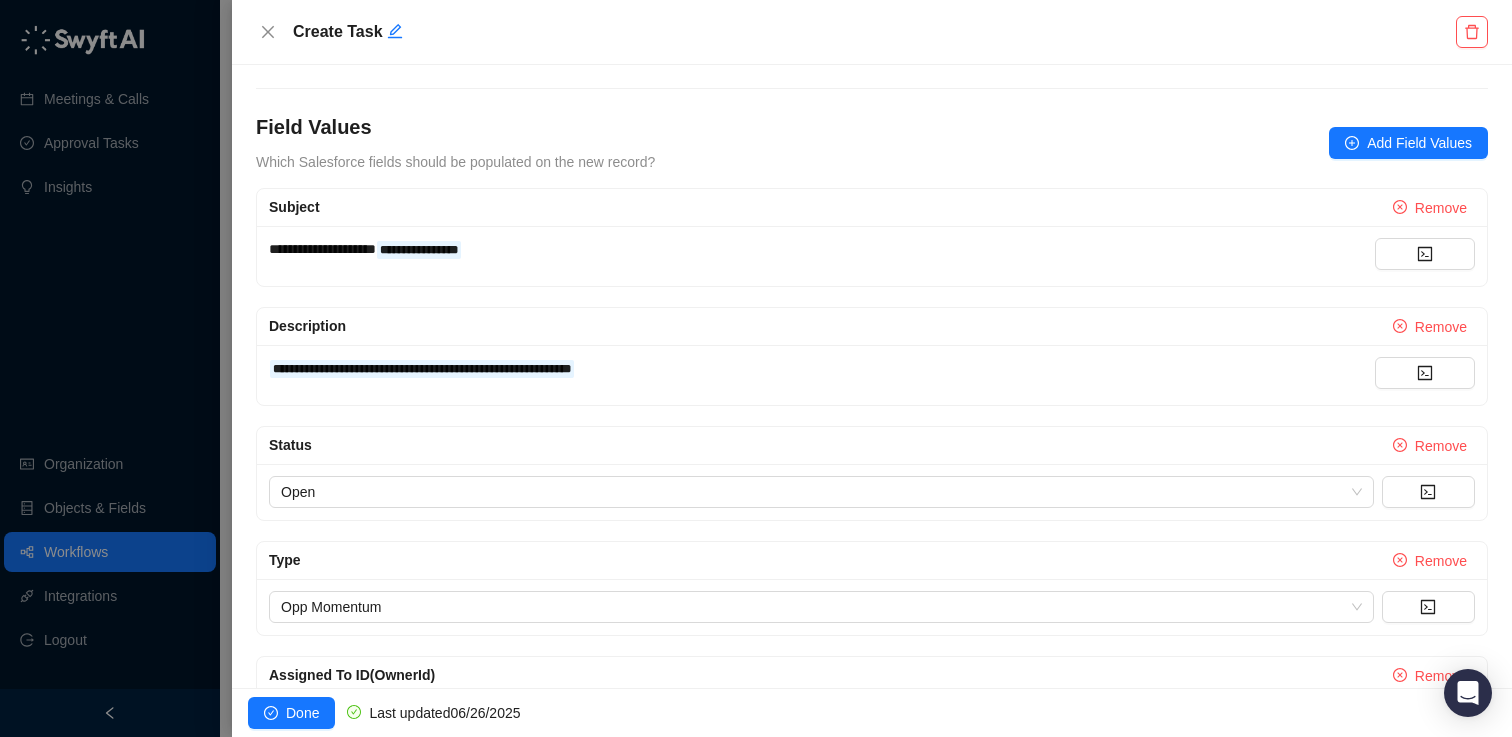 click on "**********" at bounding box center [822, 256] 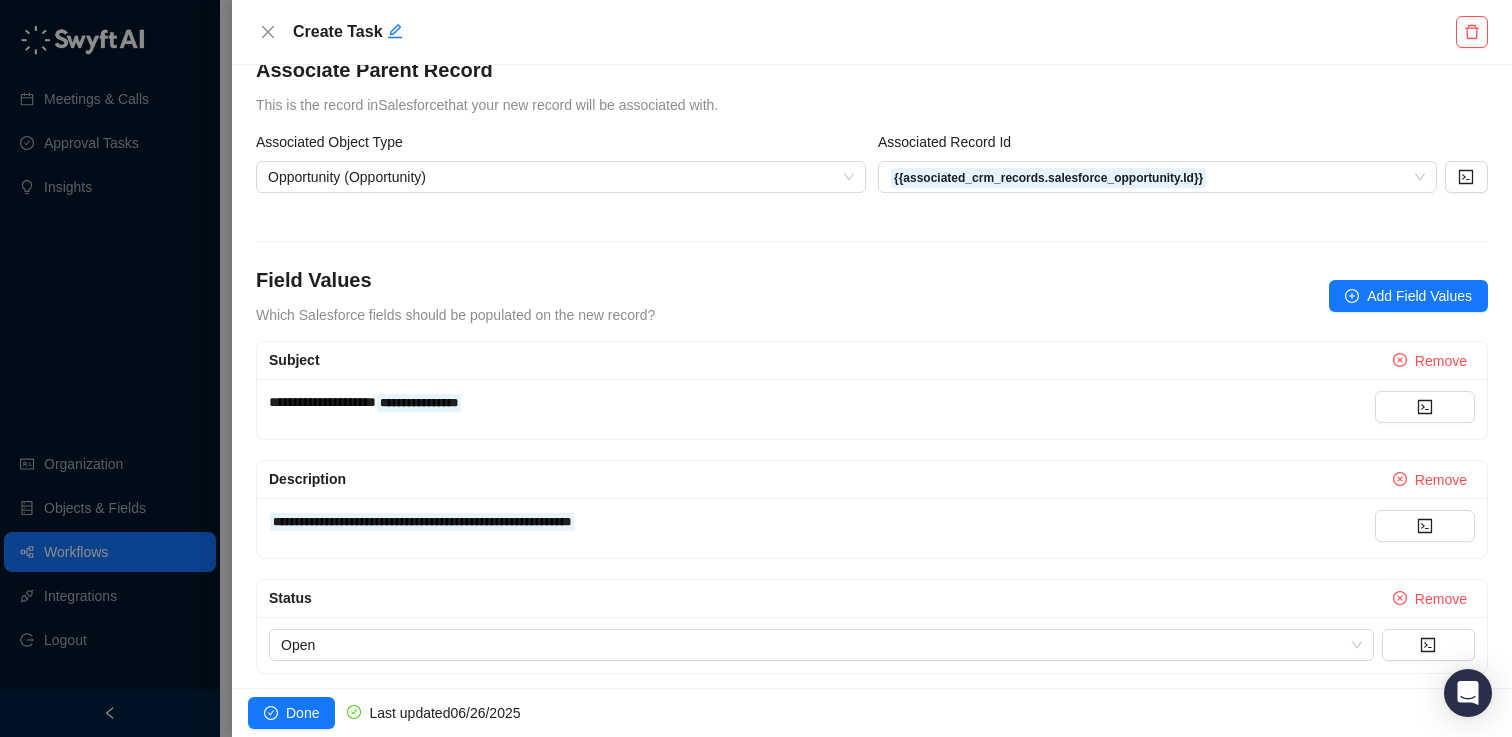 scroll, scrollTop: 303, scrollLeft: 0, axis: vertical 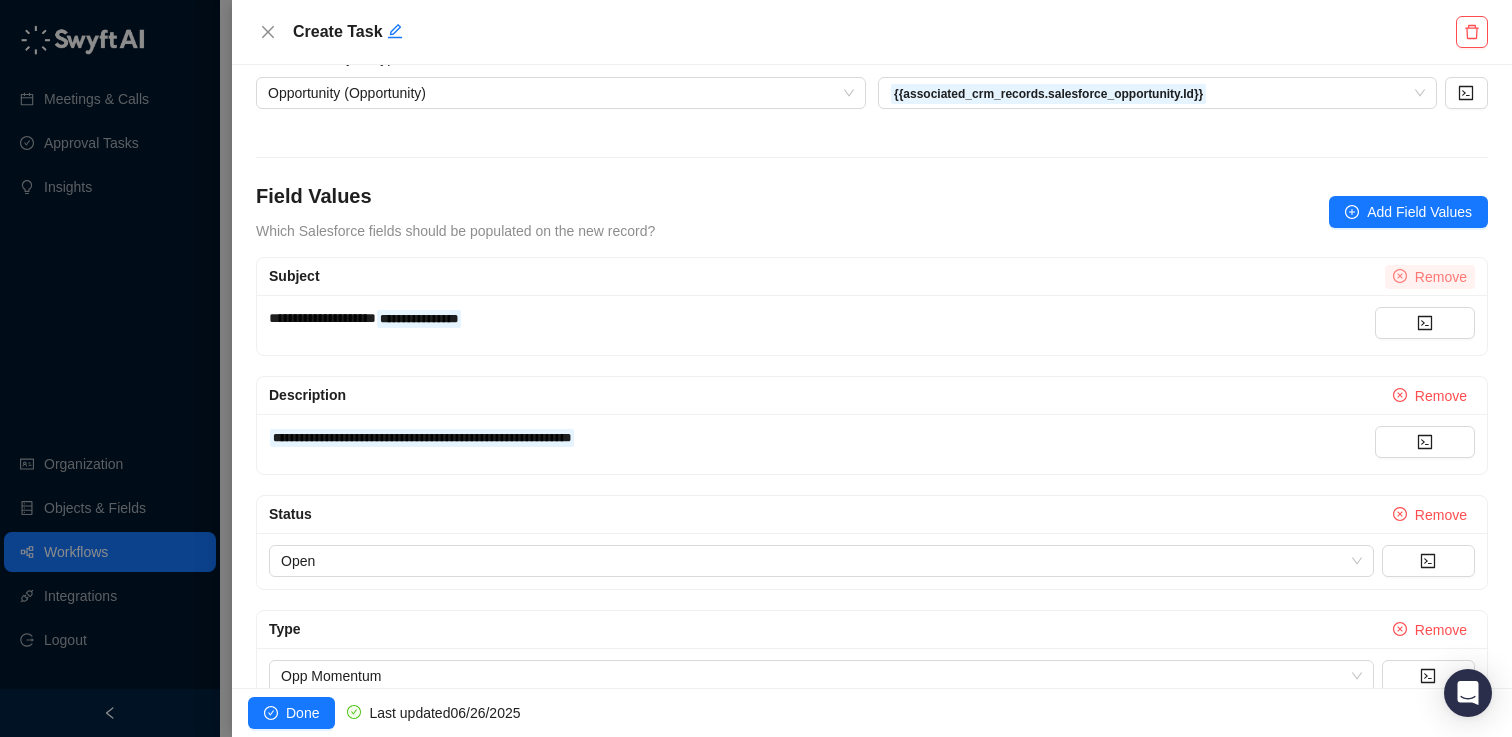click on "Remove" at bounding box center [1441, 277] 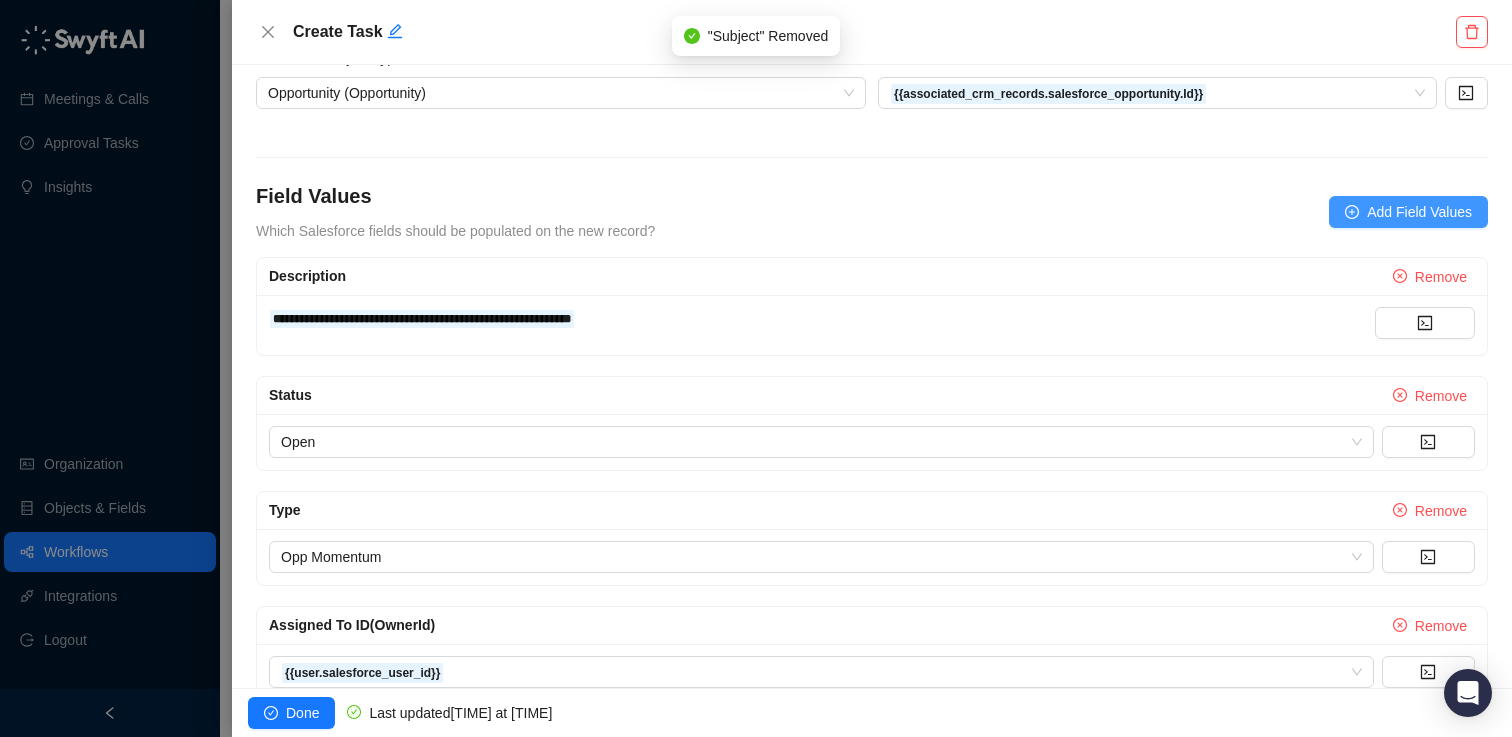 click on "Add Field Values" at bounding box center [1419, 212] 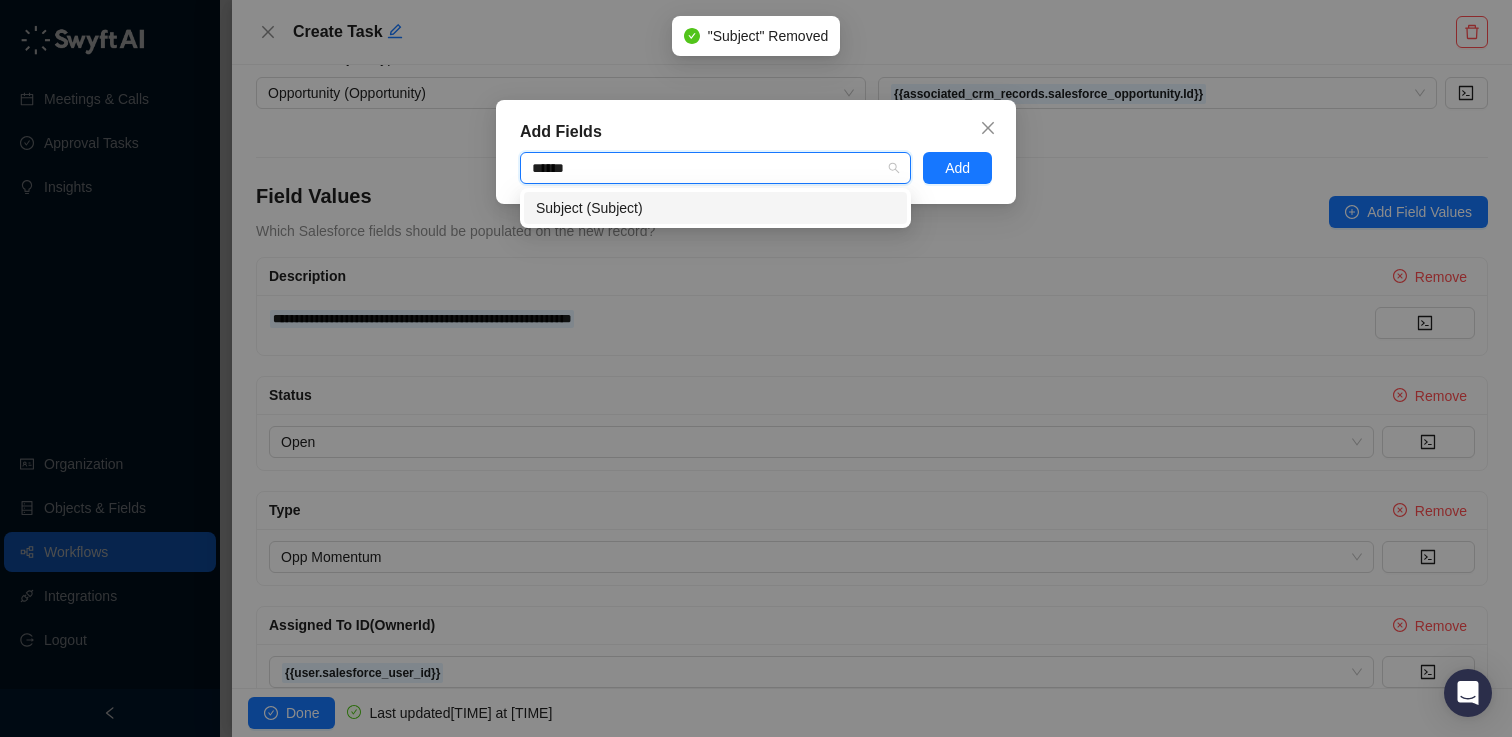 type on "*******" 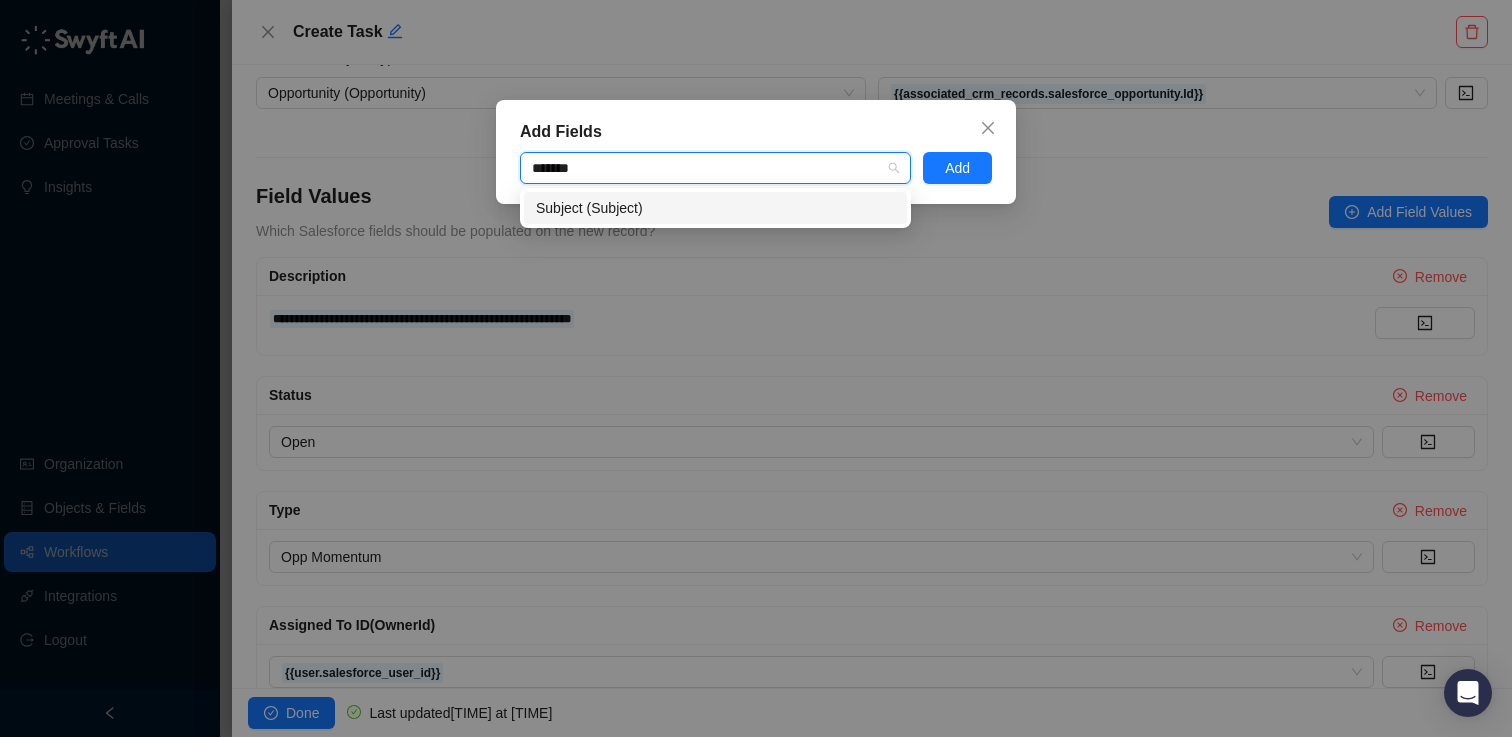 click on "Subject (Subject)" at bounding box center (715, 208) 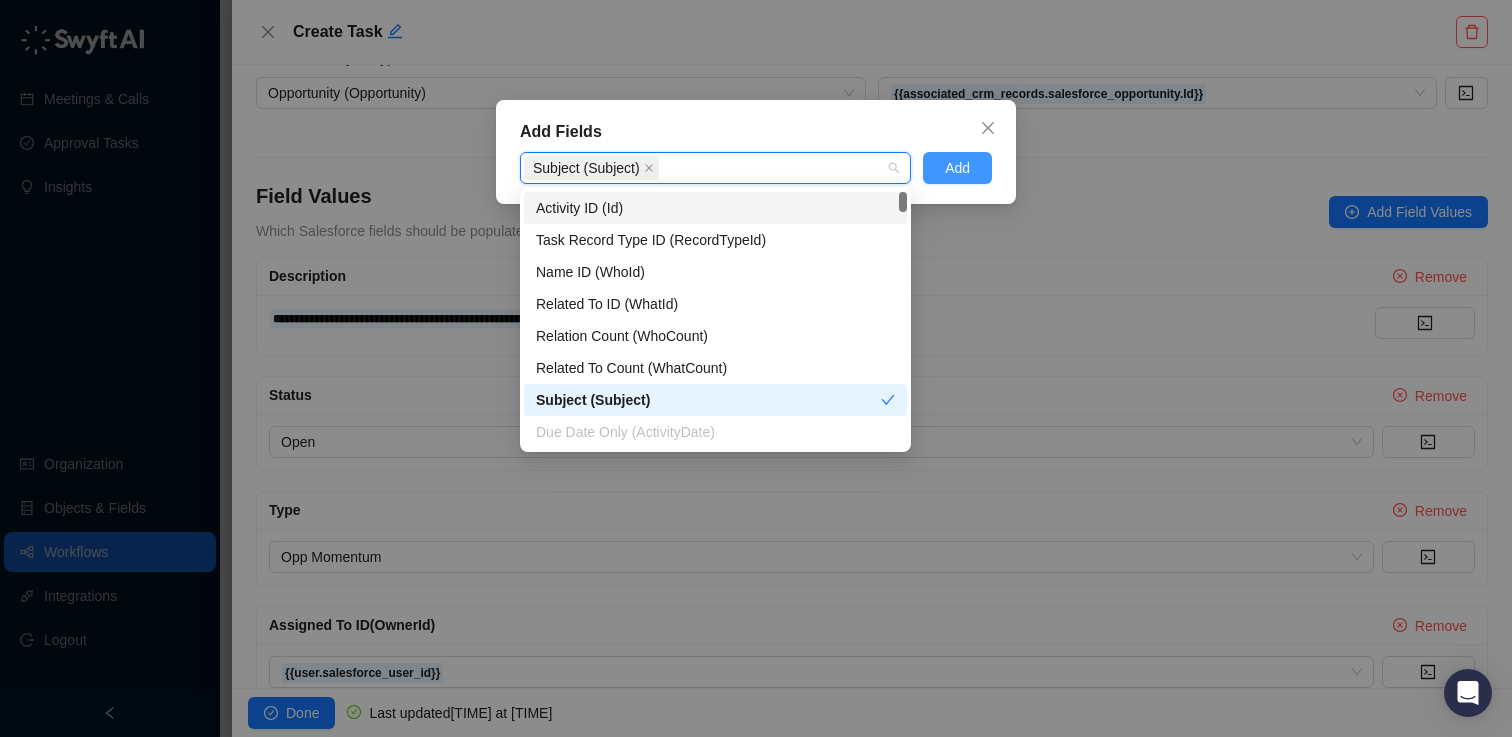 click on "Add" at bounding box center [957, 168] 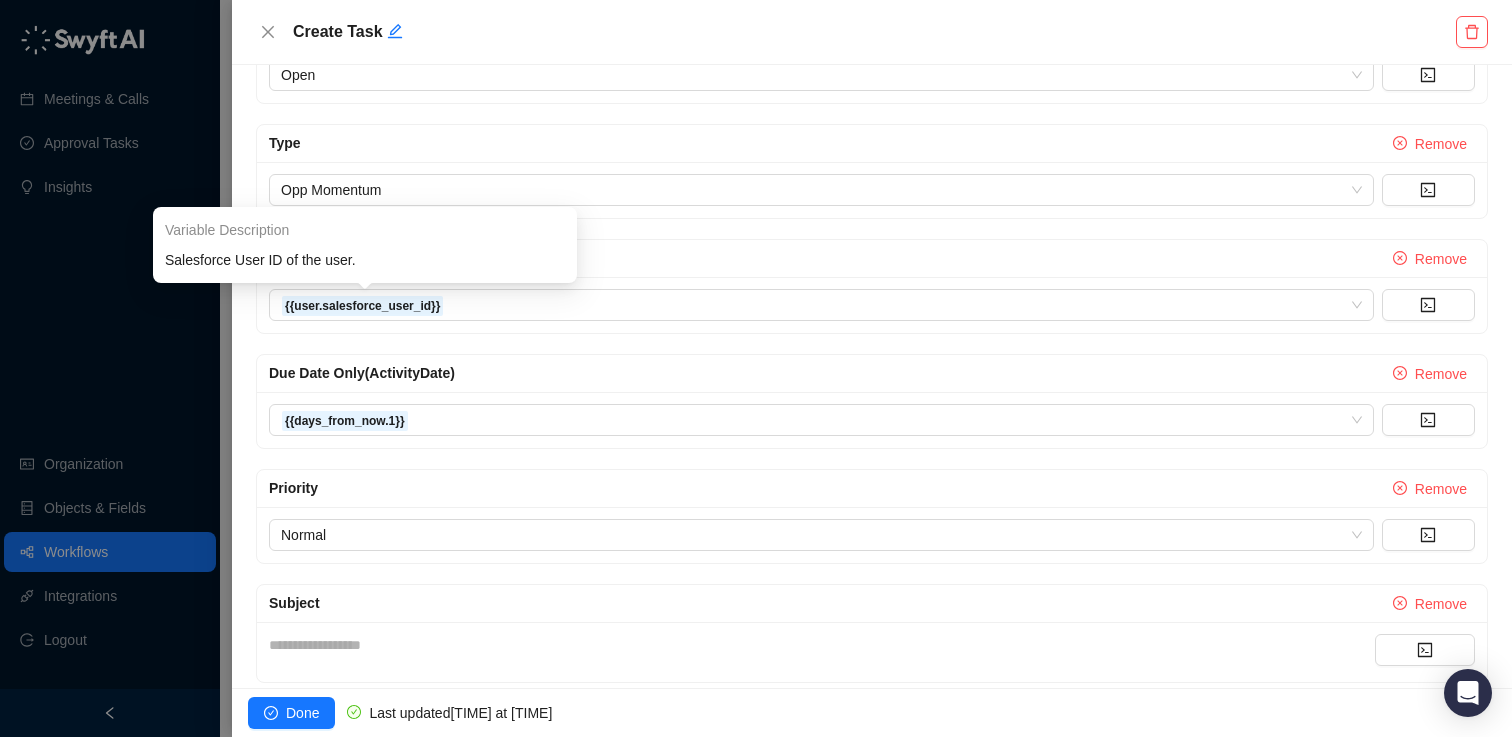 scroll, scrollTop: 709, scrollLeft: 0, axis: vertical 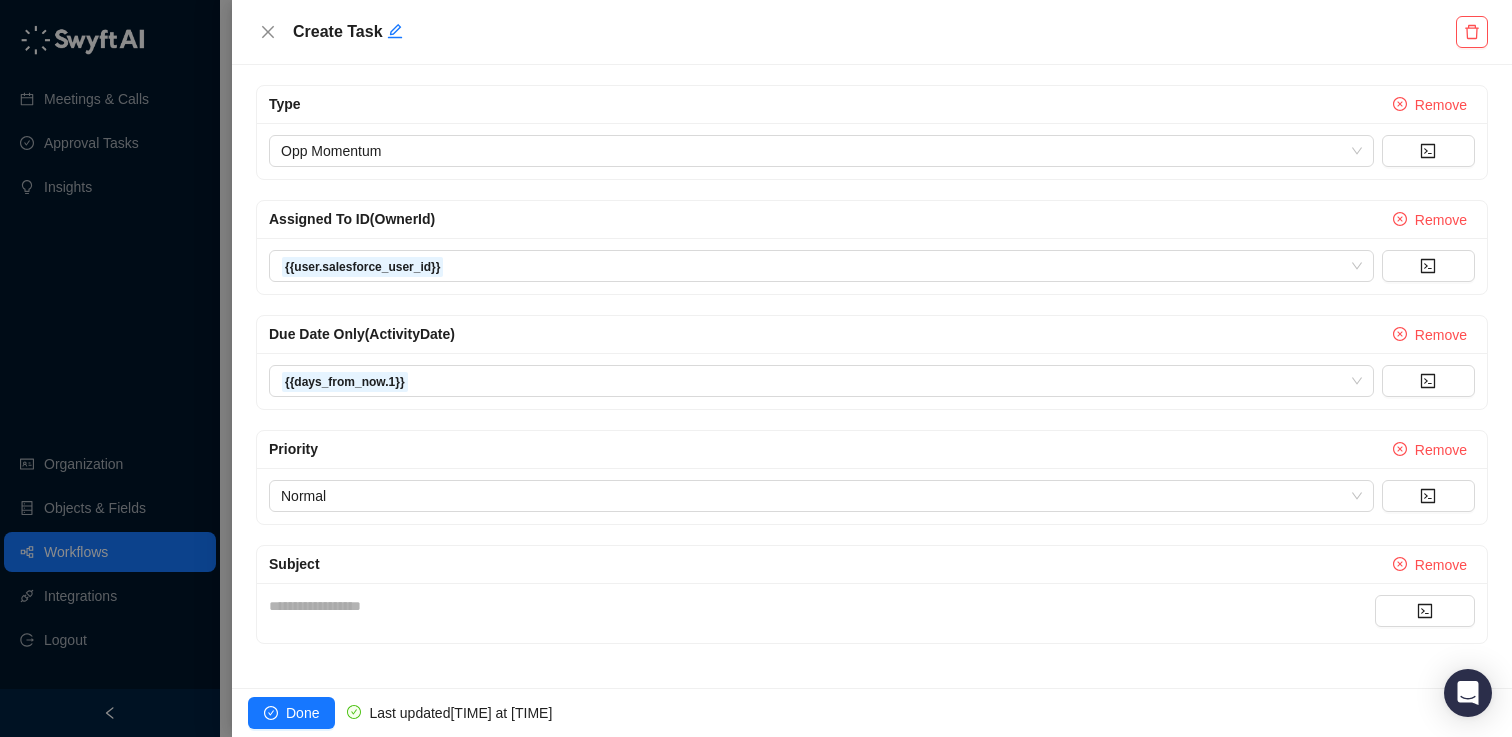 click on "**********" at bounding box center [822, 606] 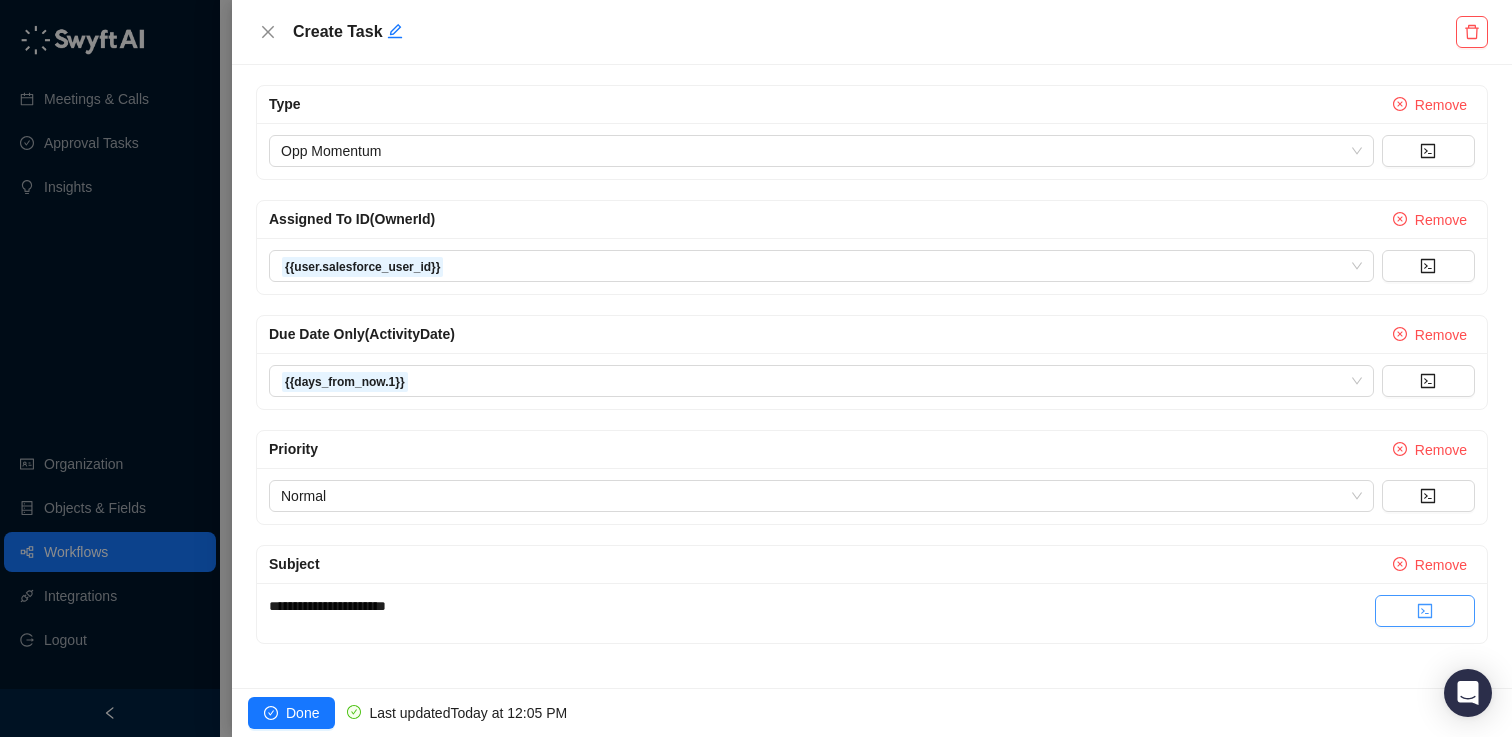 click at bounding box center (1425, 611) 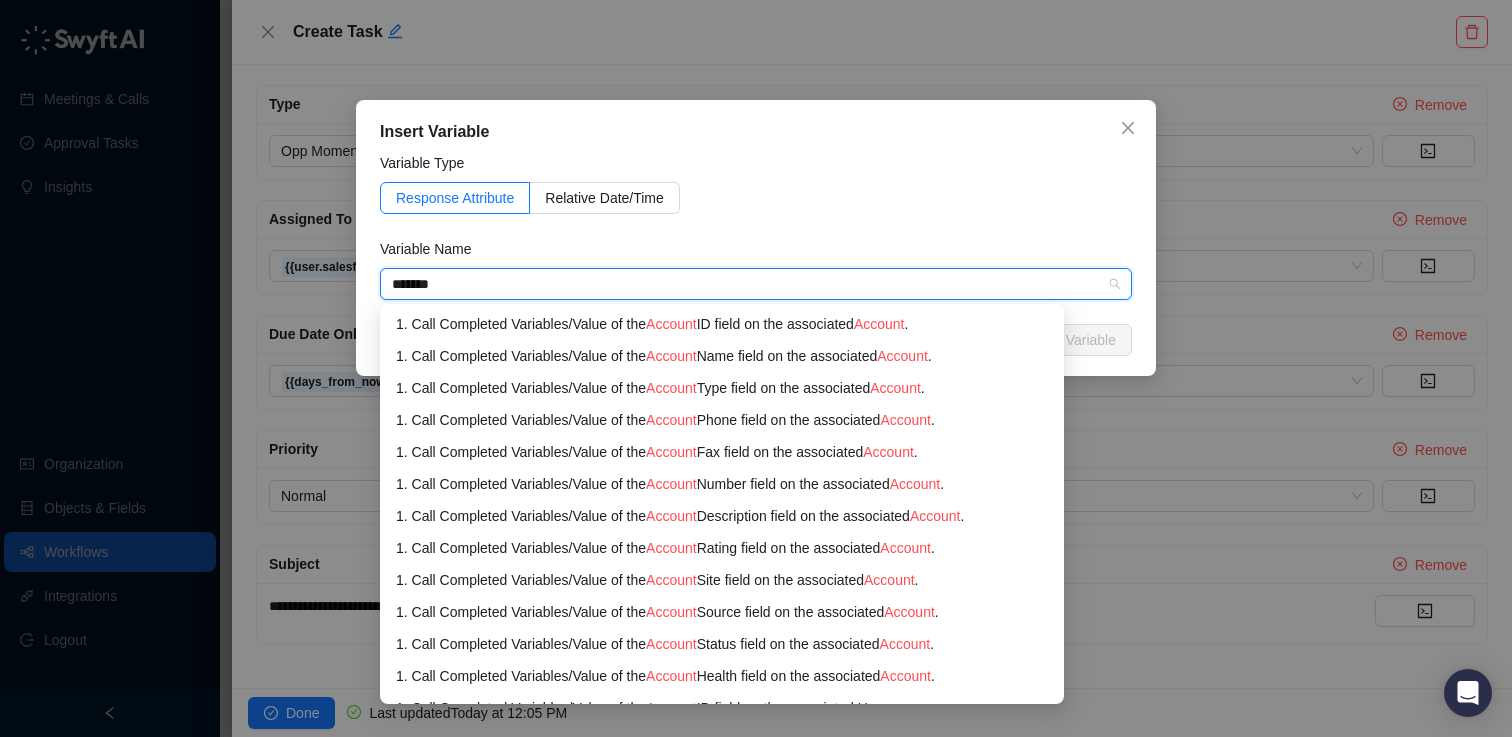 type on "*******" 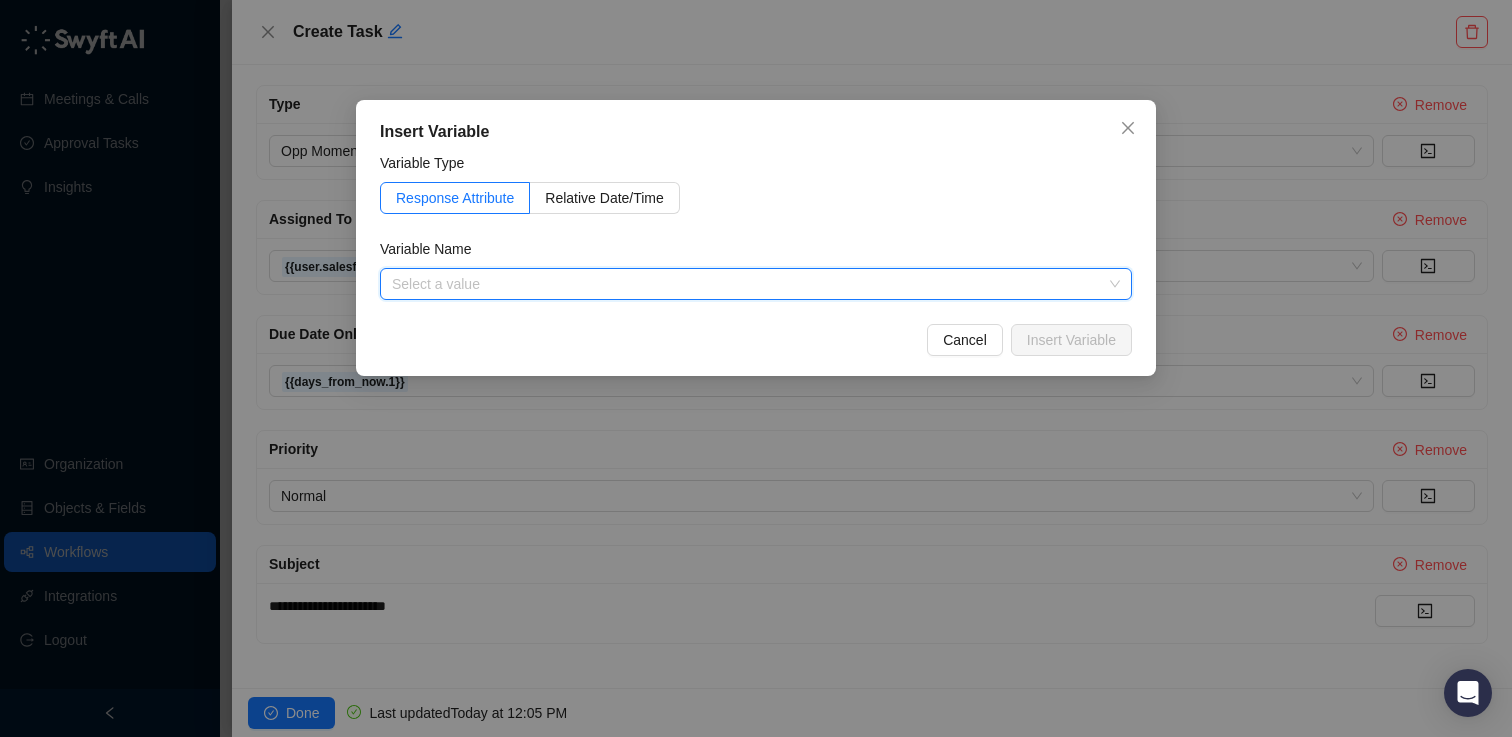 click on "Variable Name" at bounding box center [756, 253] 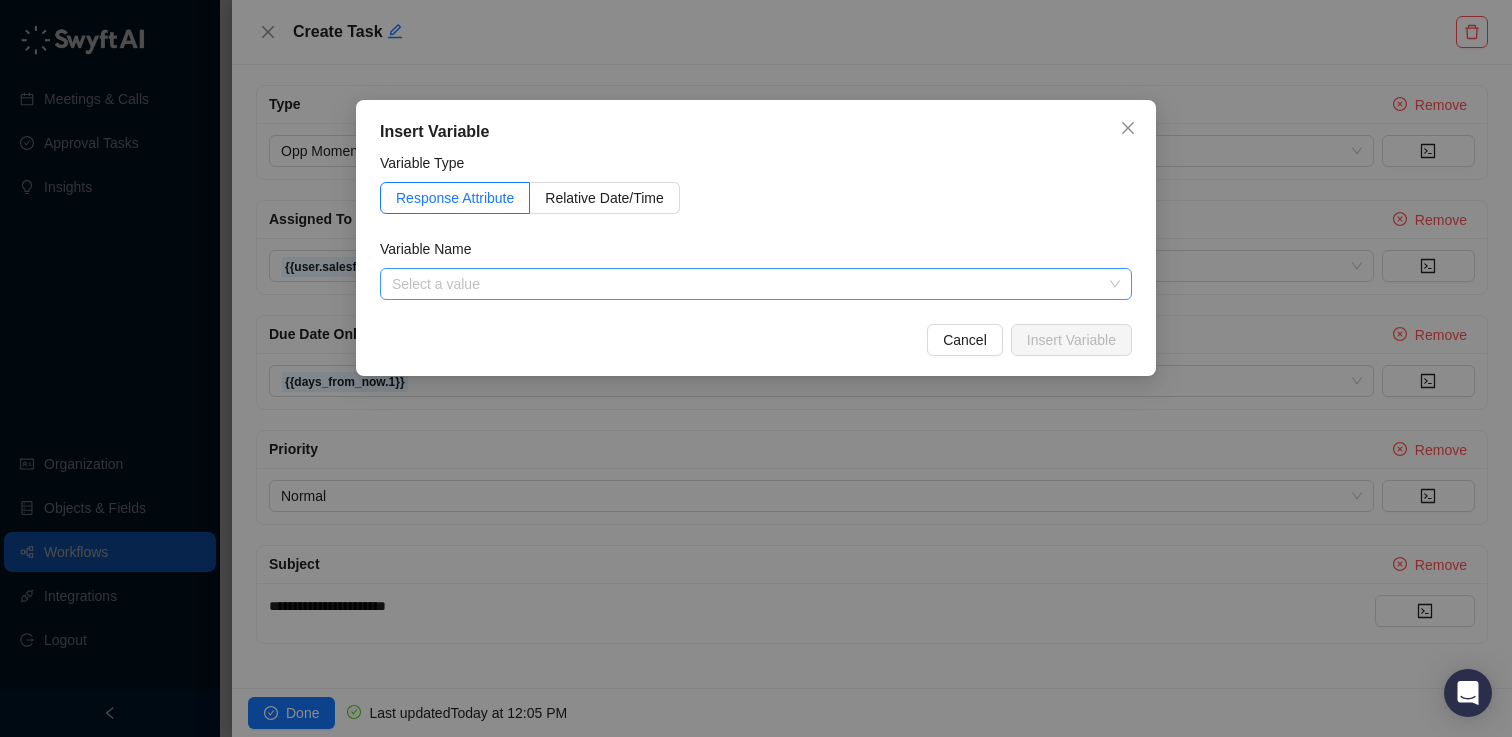 click at bounding box center [750, 284] 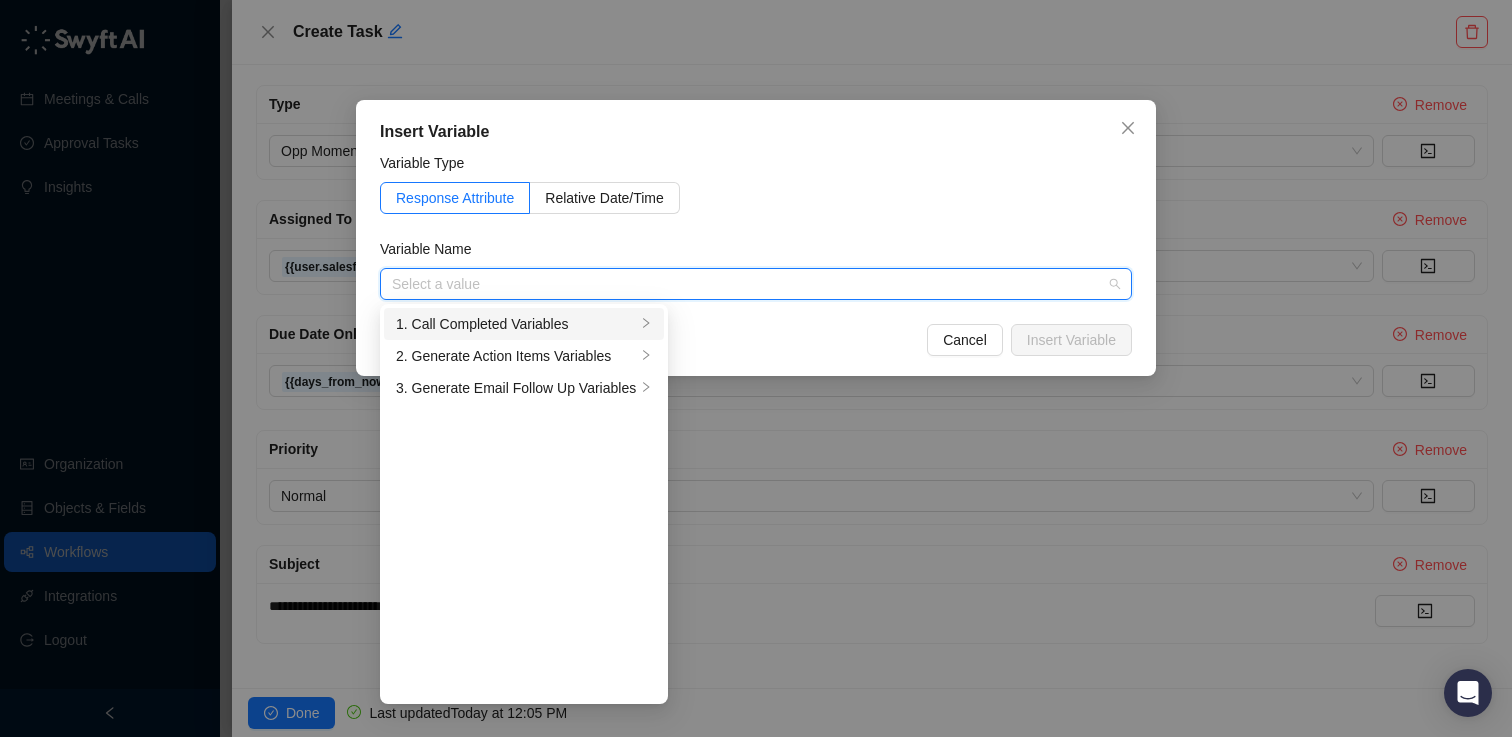 click at bounding box center [646, 324] 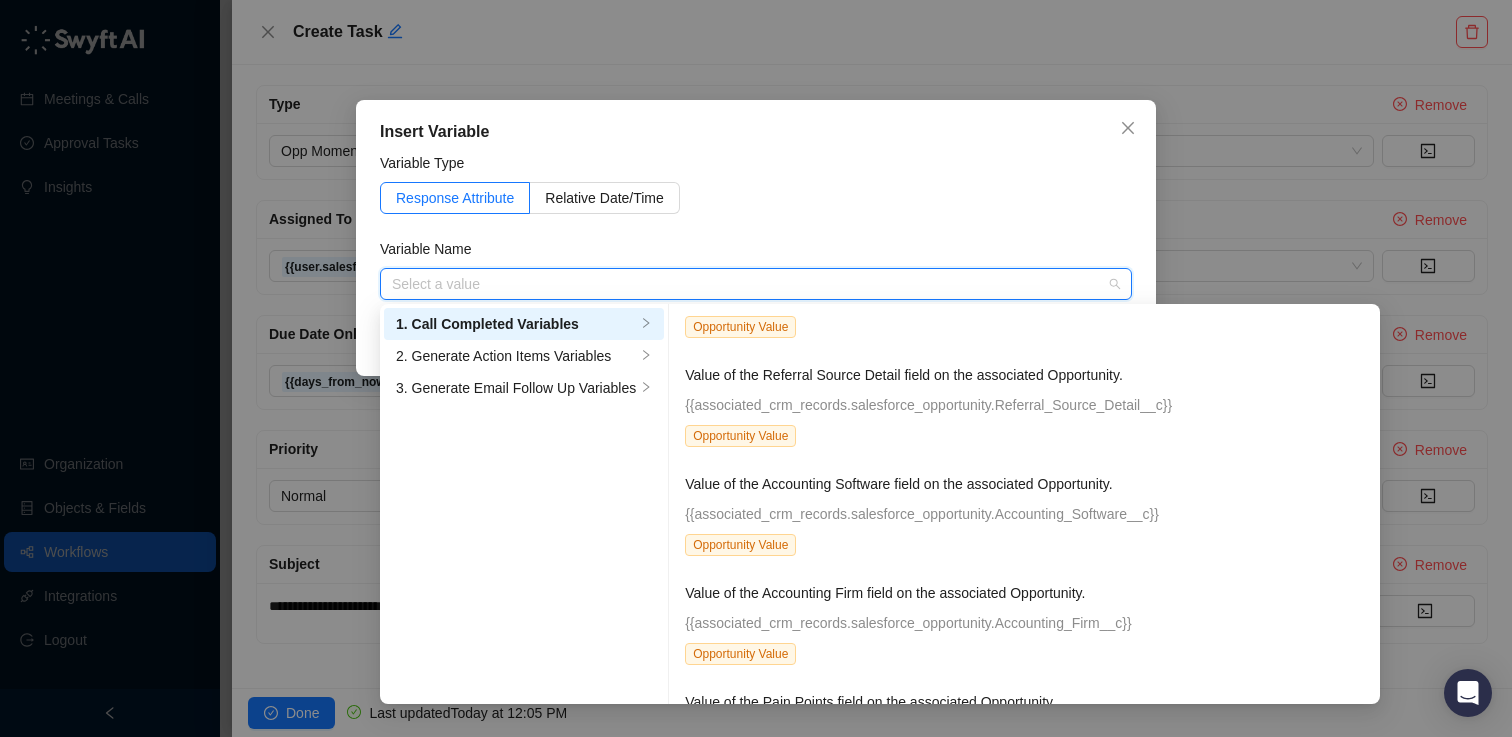 scroll, scrollTop: 16592, scrollLeft: 0, axis: vertical 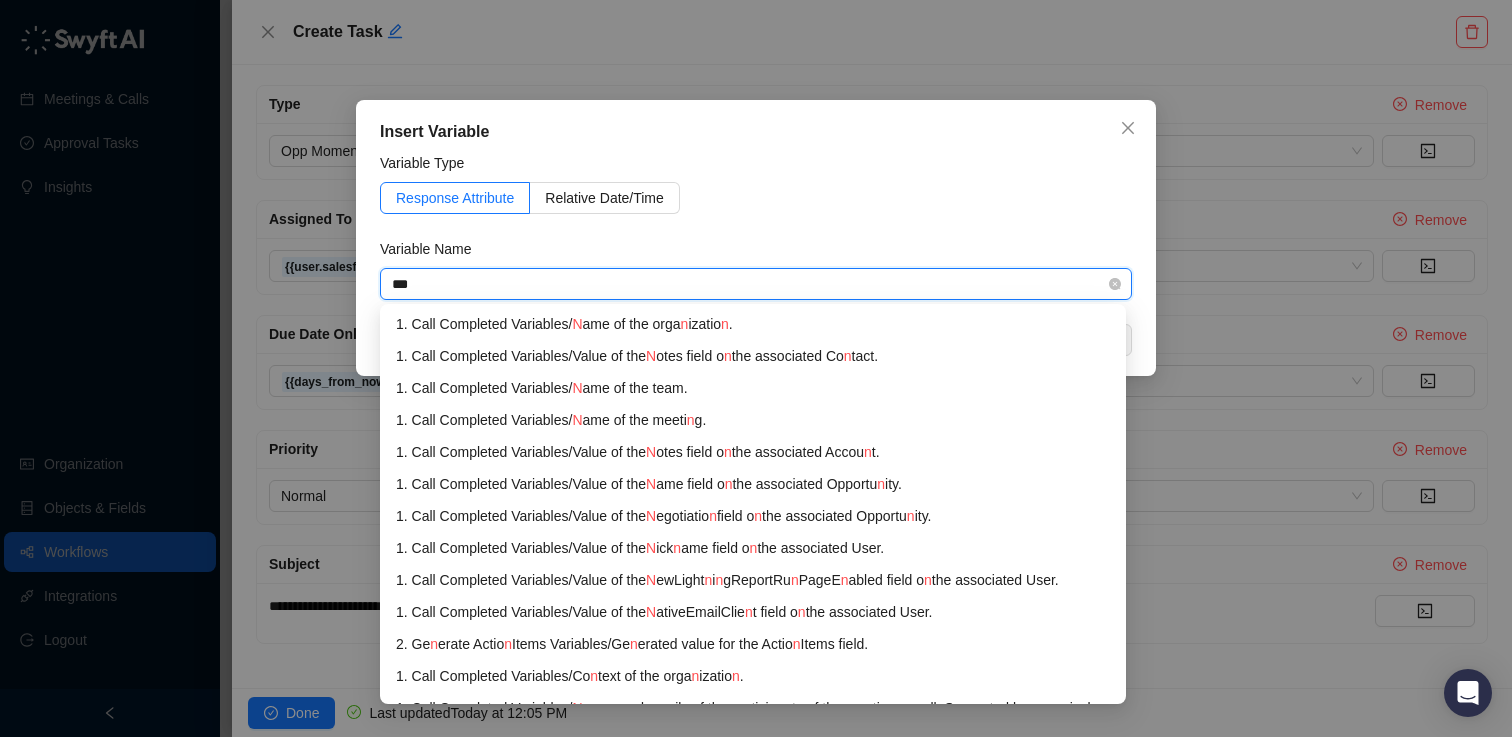 type on "****" 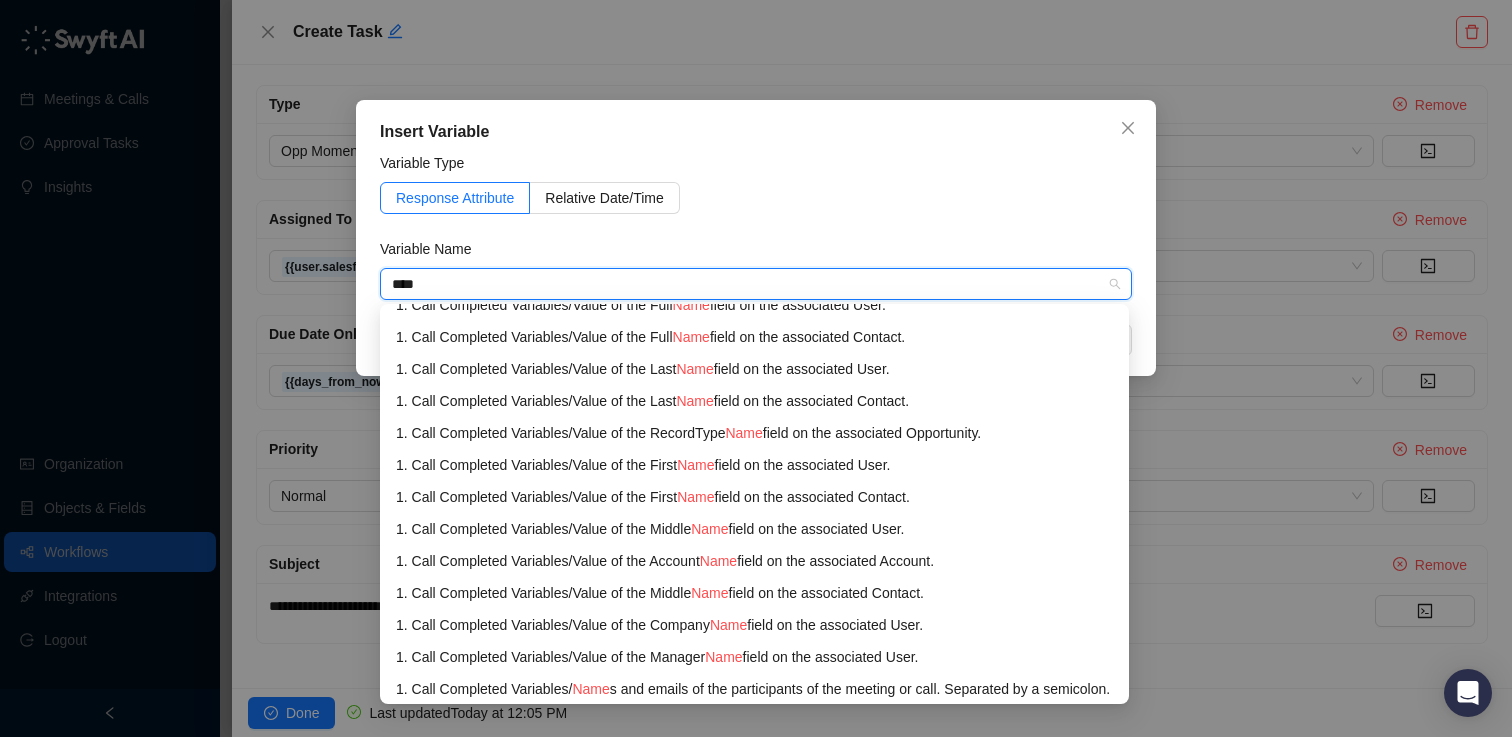 scroll, scrollTop: 239, scrollLeft: 0, axis: vertical 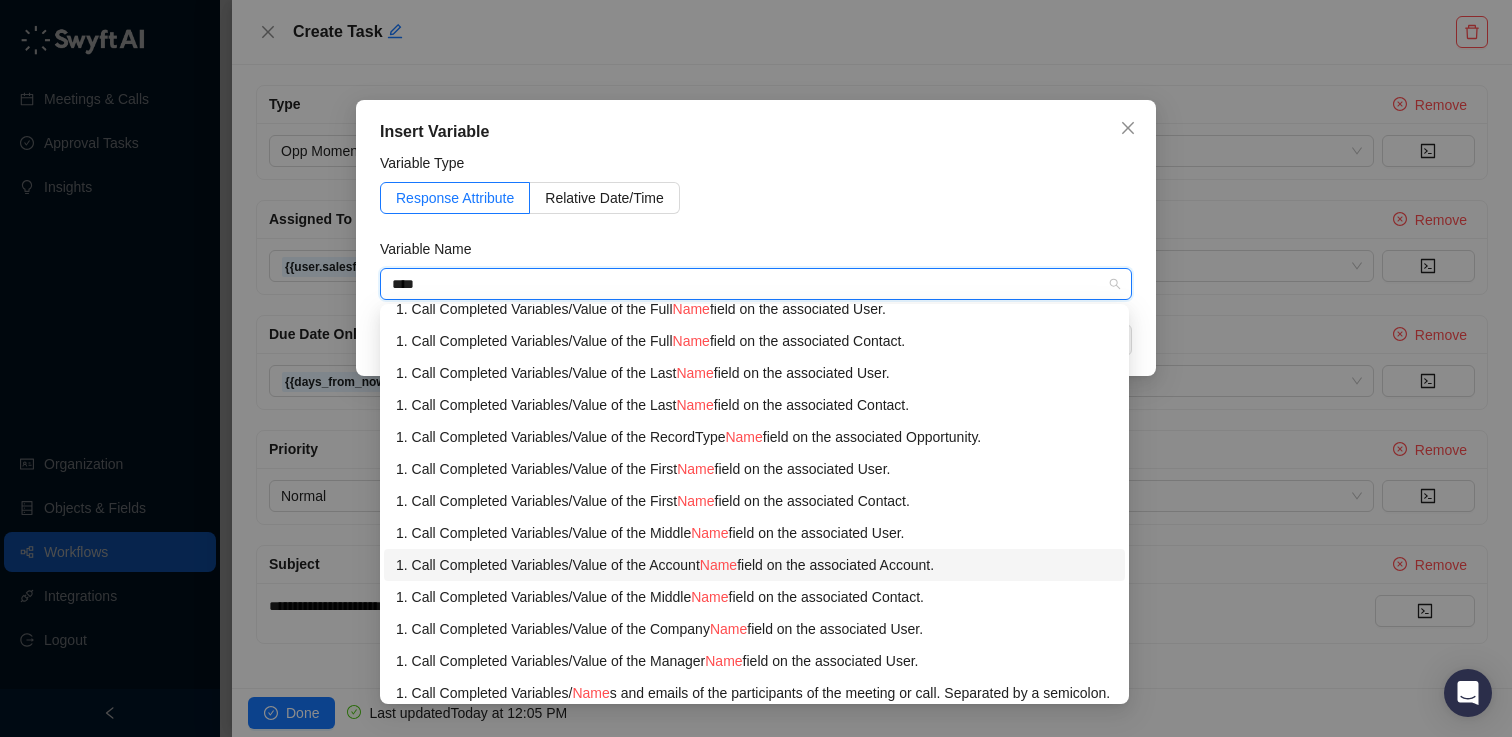 click on "1. Call Completed Variables  /  Value of the Account  Name  field on the associated Account." at bounding box center (754, 565) 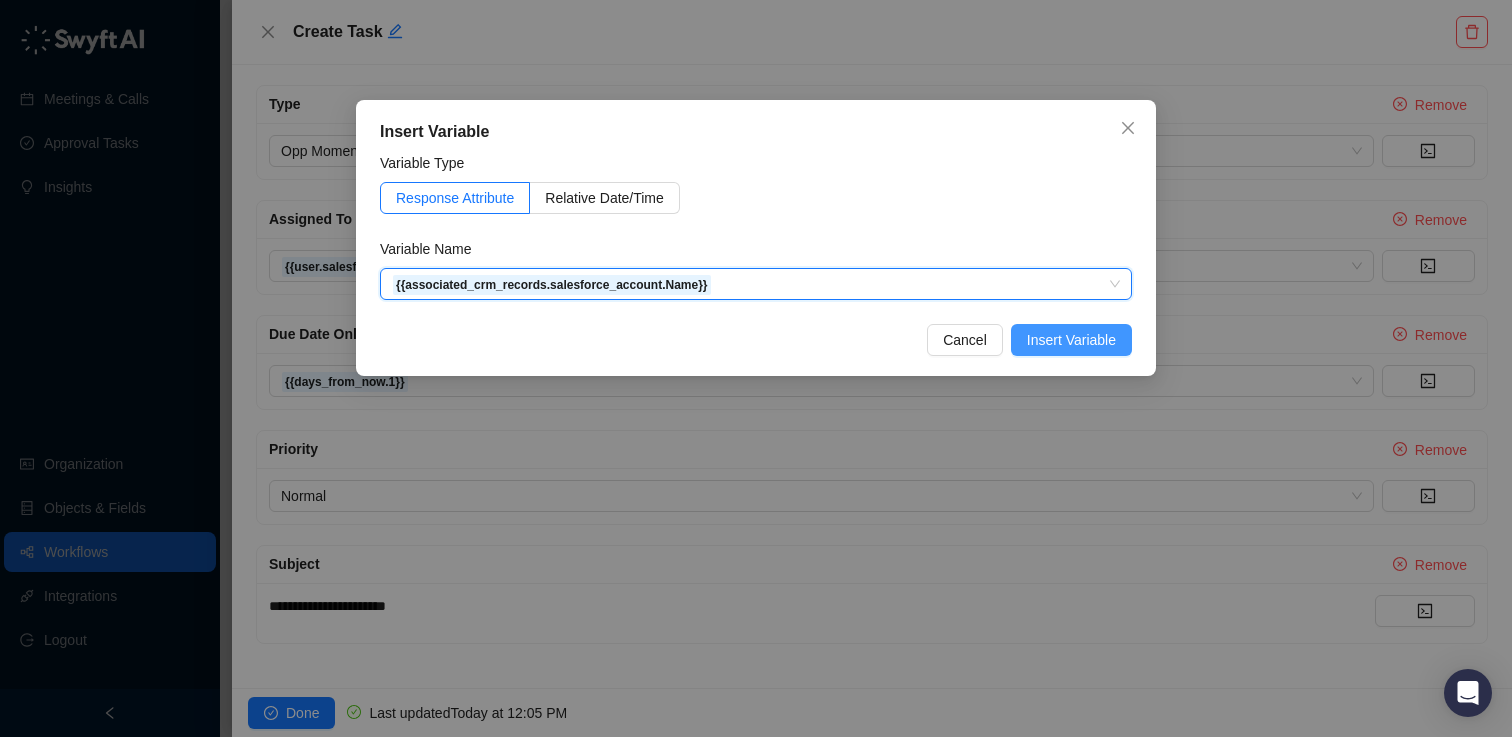 click on "Insert Variable" at bounding box center (1071, 340) 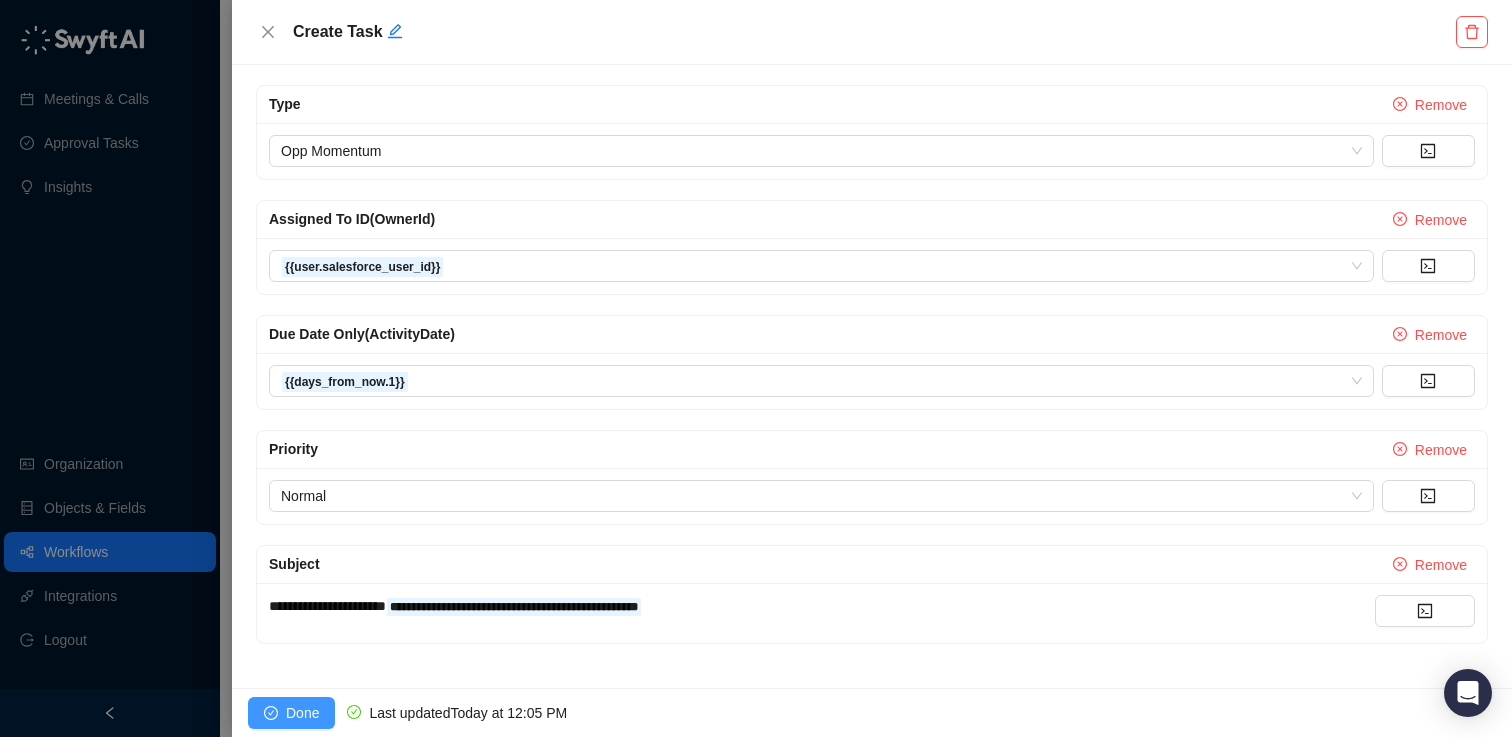 click on "Done" at bounding box center (302, 713) 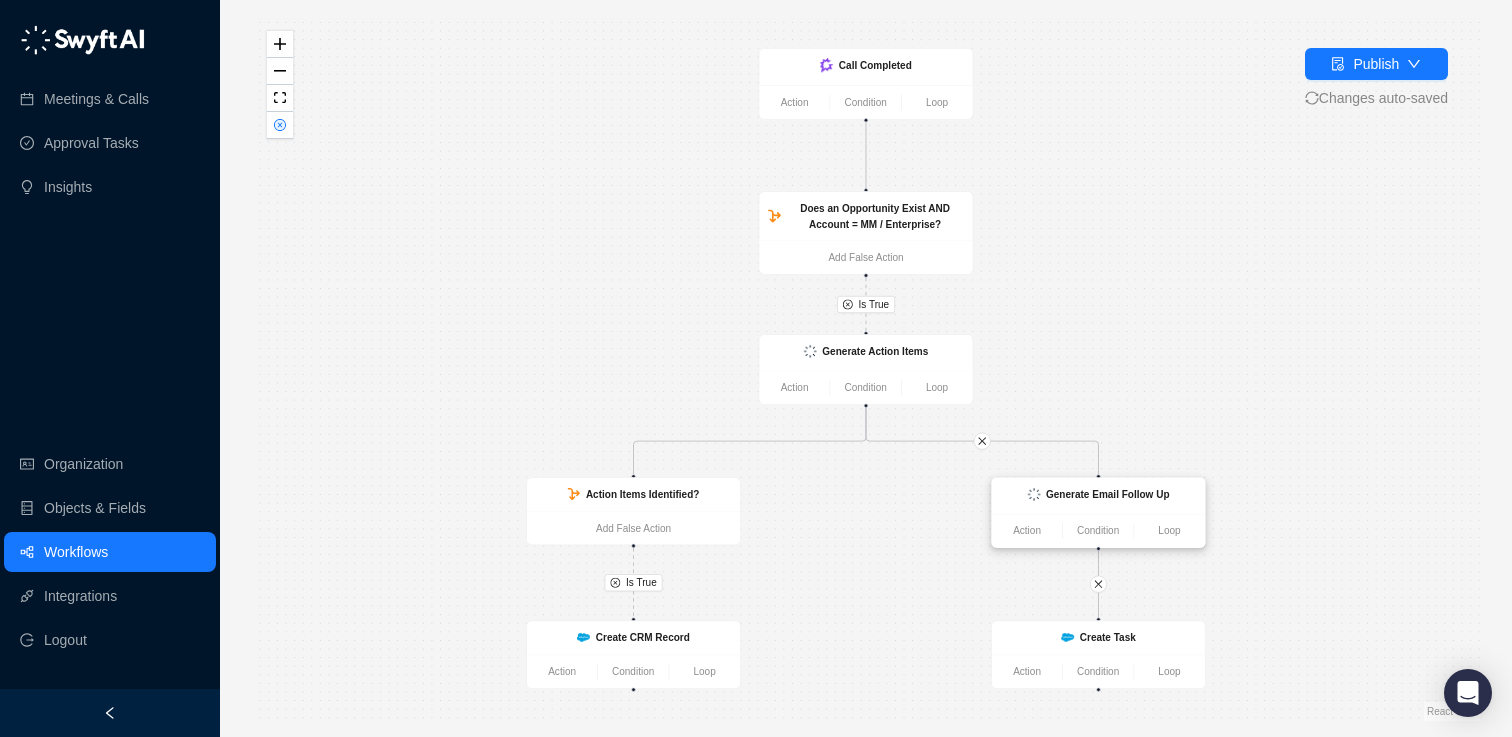 click on "Generate Email Follow Up" at bounding box center [1108, 495] 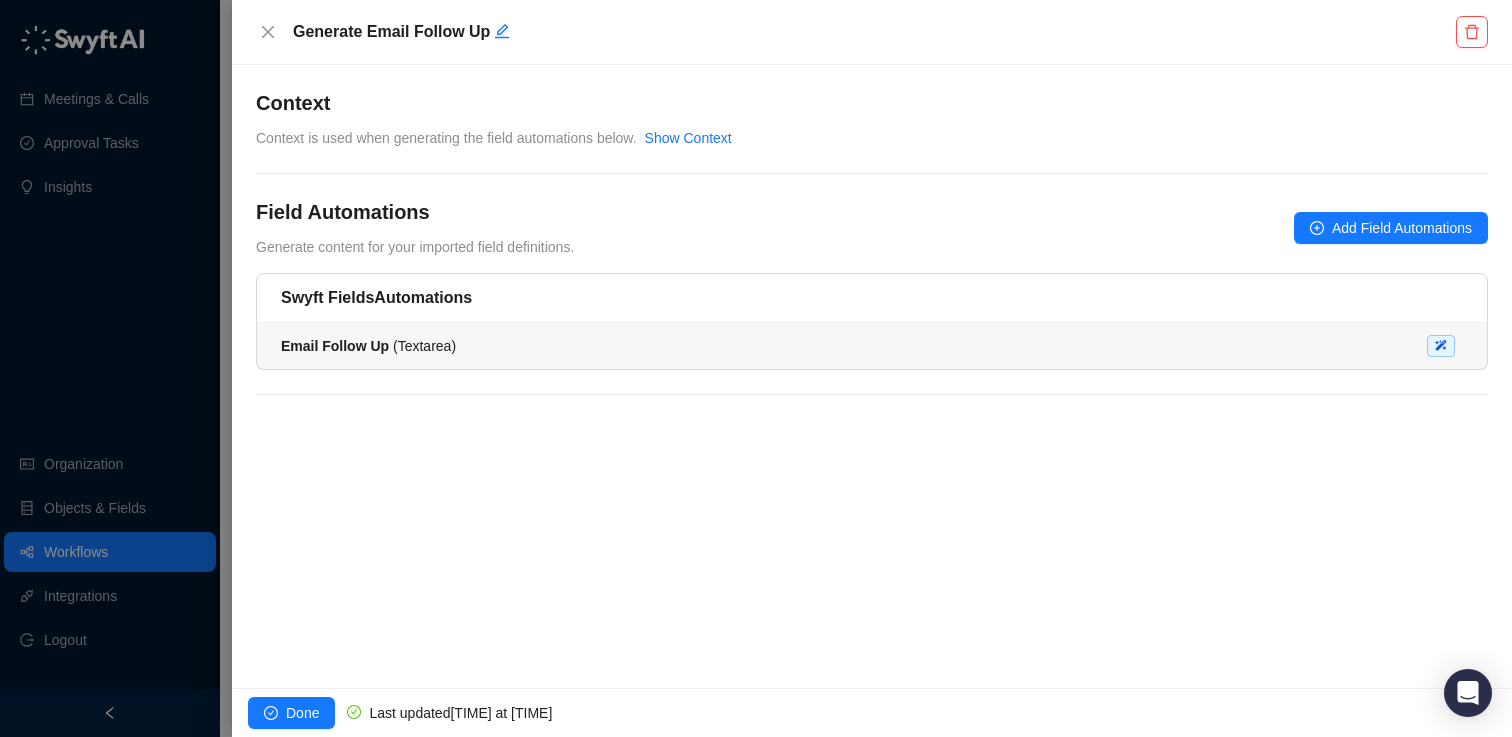click on "Email Follow Up   ( Textarea )" at bounding box center [872, 346] 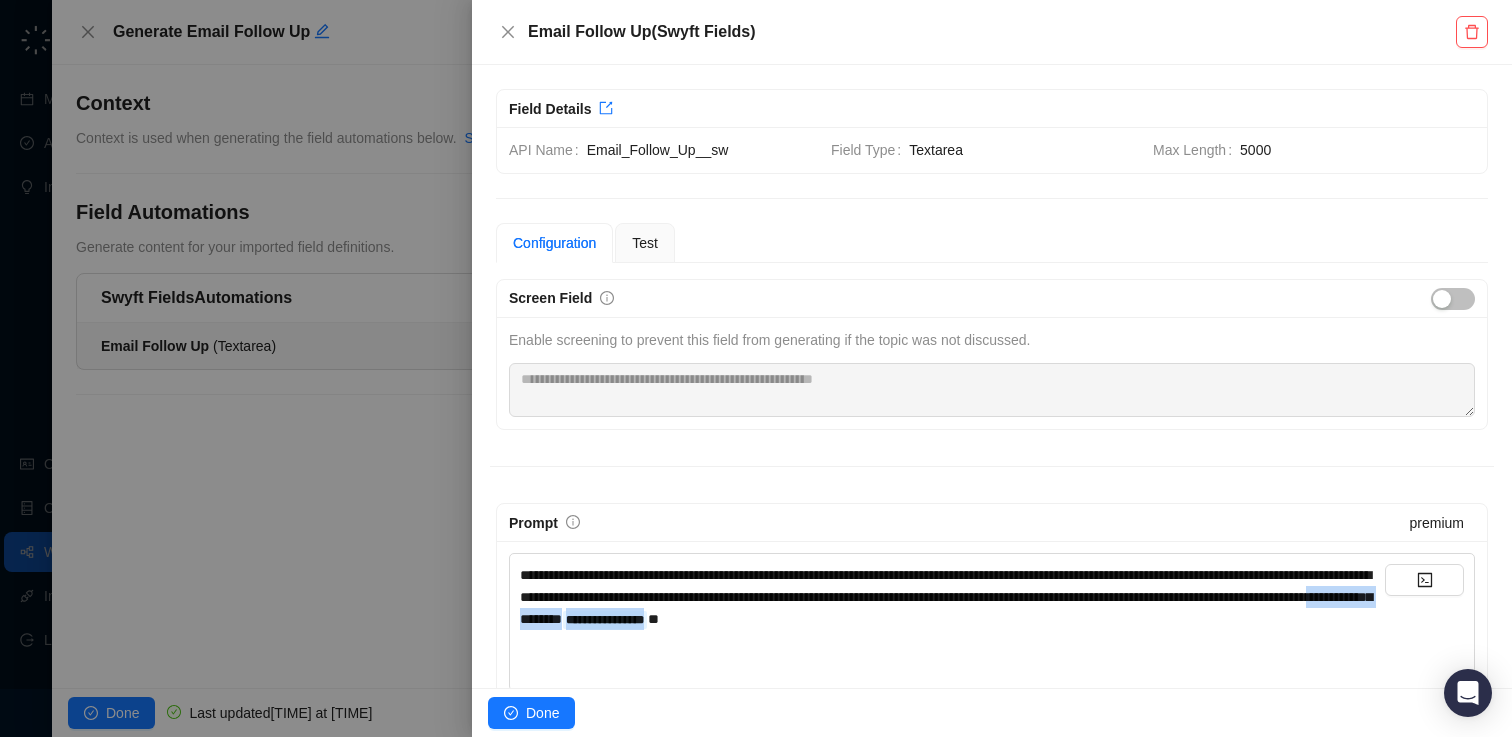drag, startPoint x: 1189, startPoint y: 620, endPoint x: 946, endPoint y: 613, distance: 243.1008 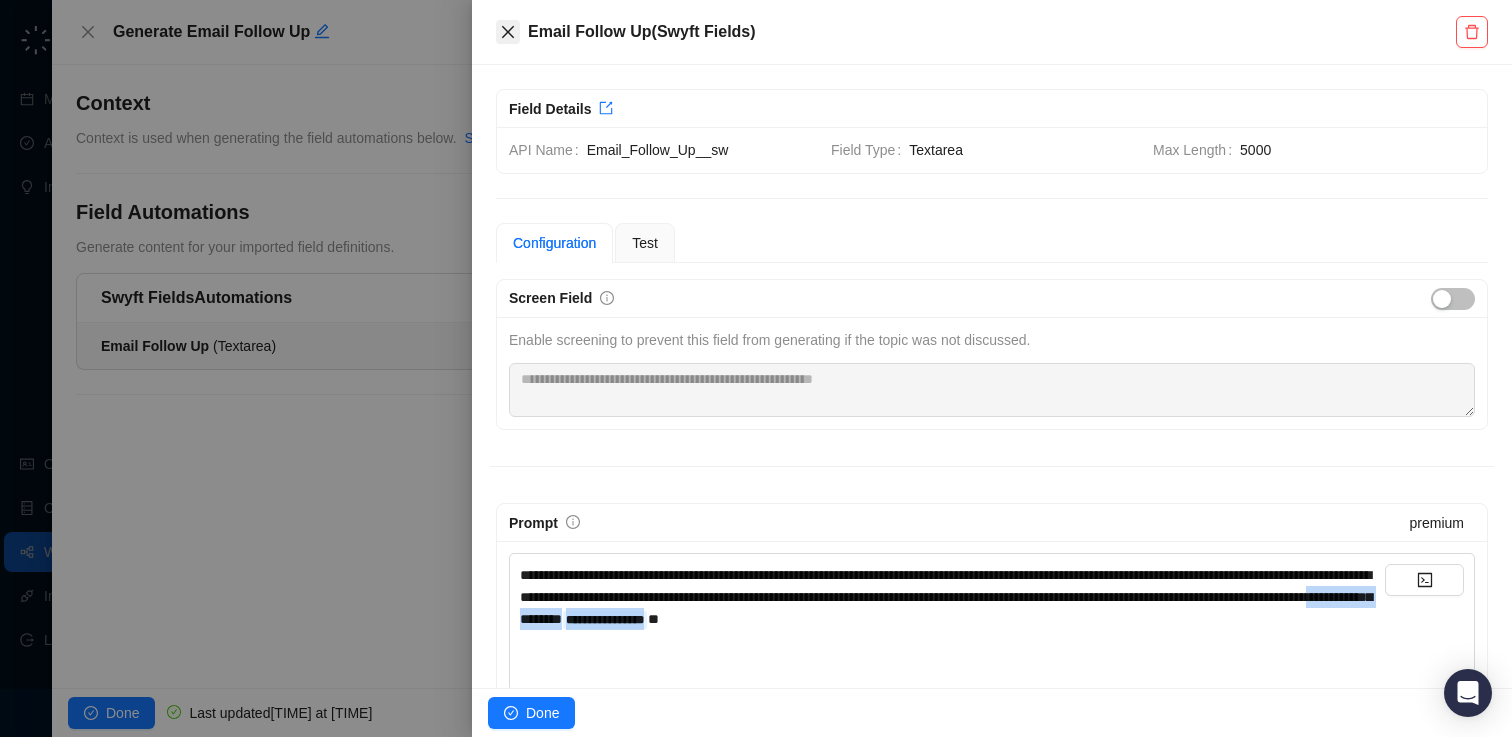 click 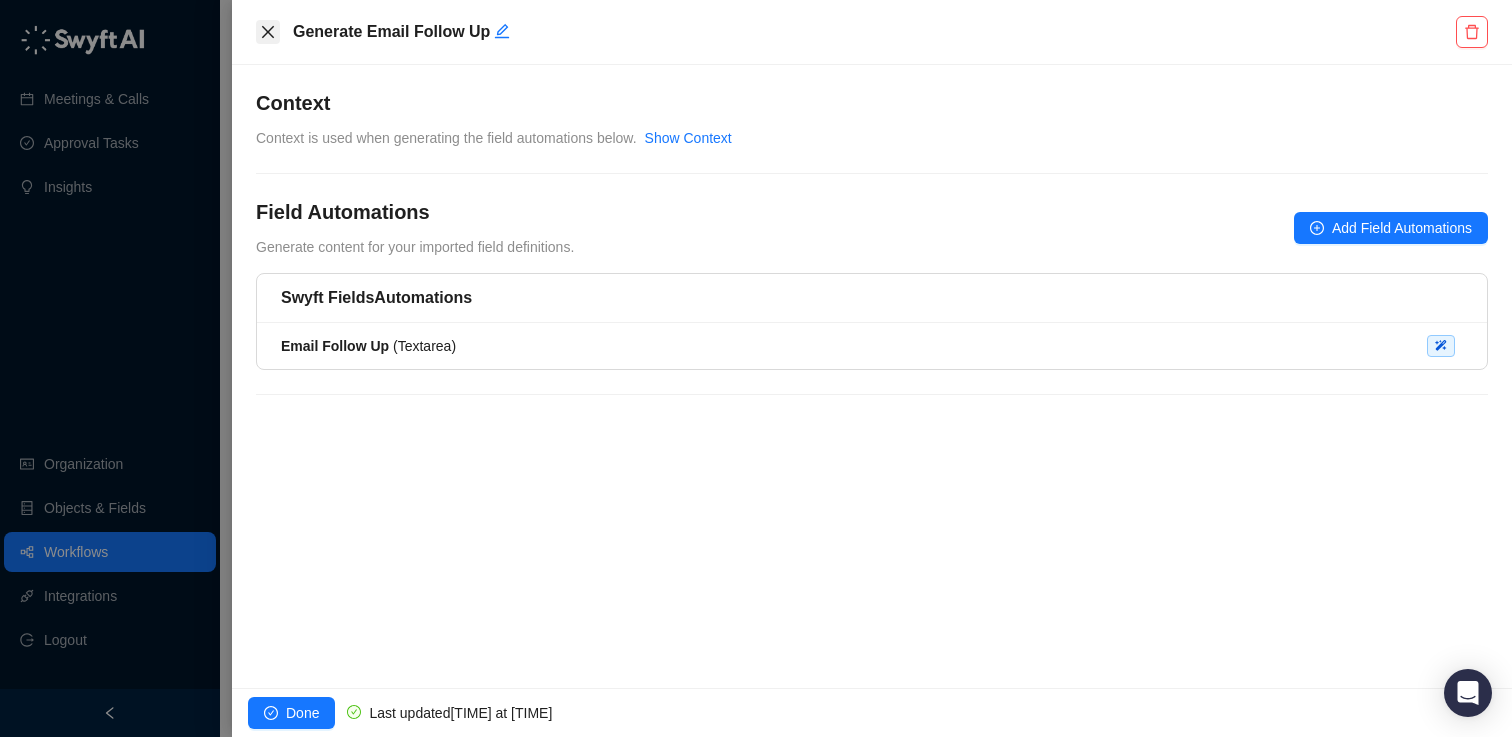 click at bounding box center (268, 32) 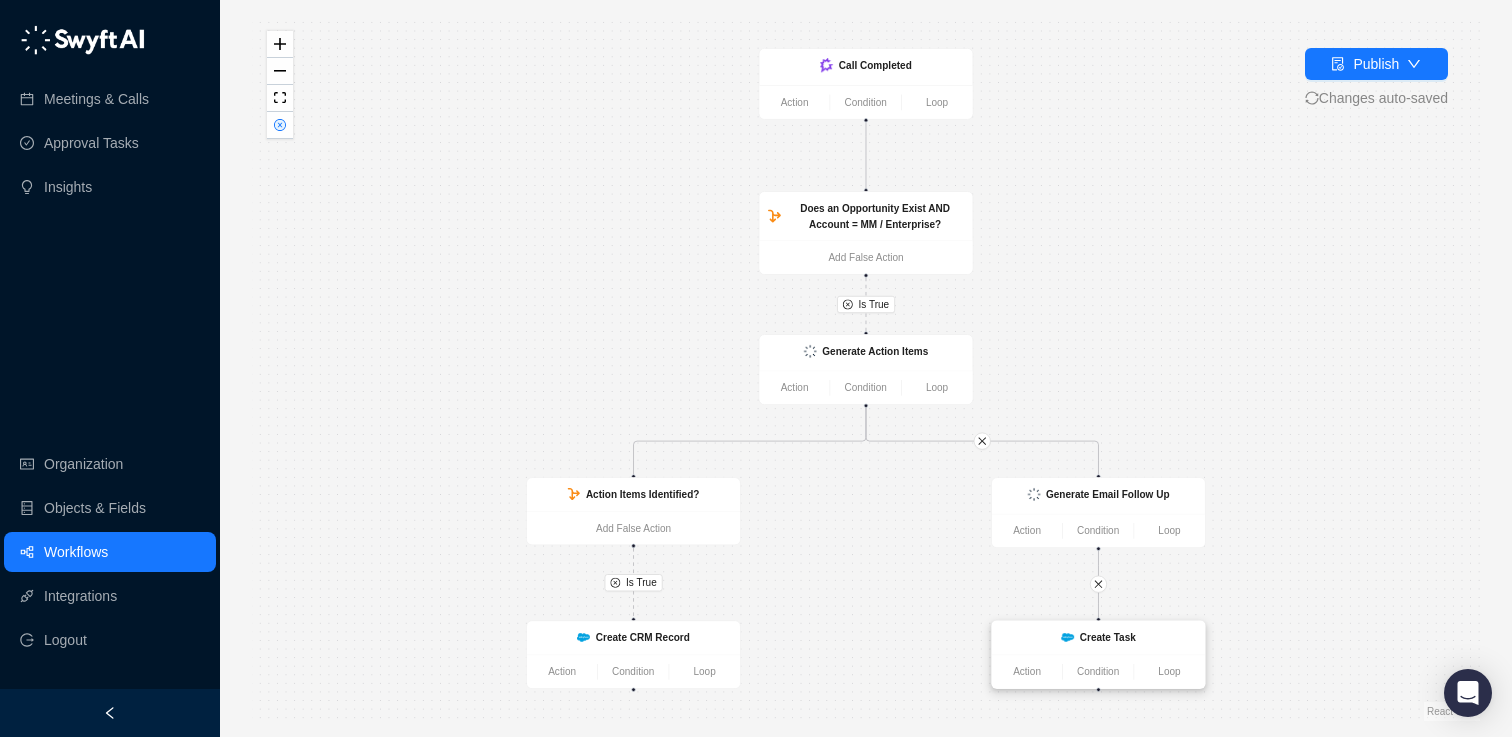 click on "Create Task" at bounding box center [1098, 638] 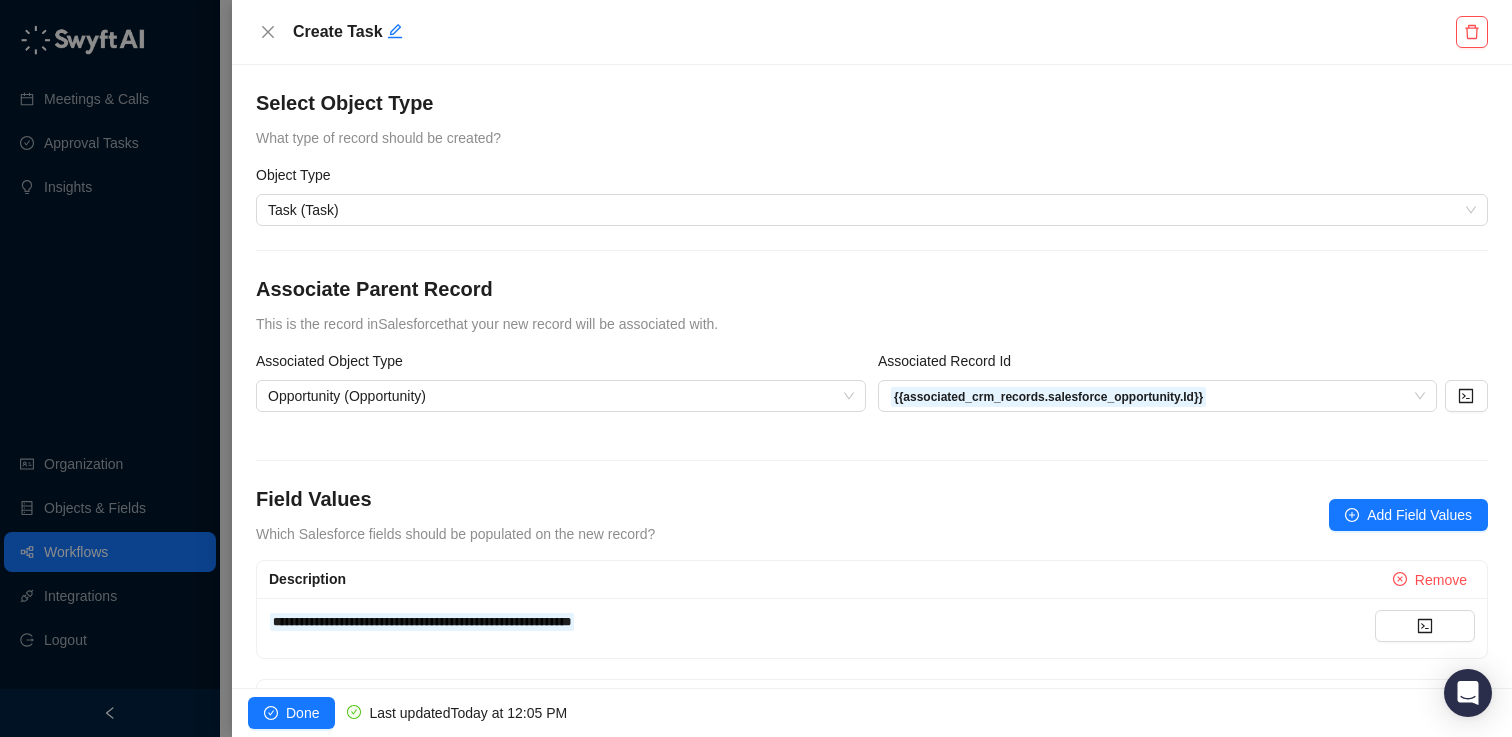 scroll, scrollTop: 709, scrollLeft: 0, axis: vertical 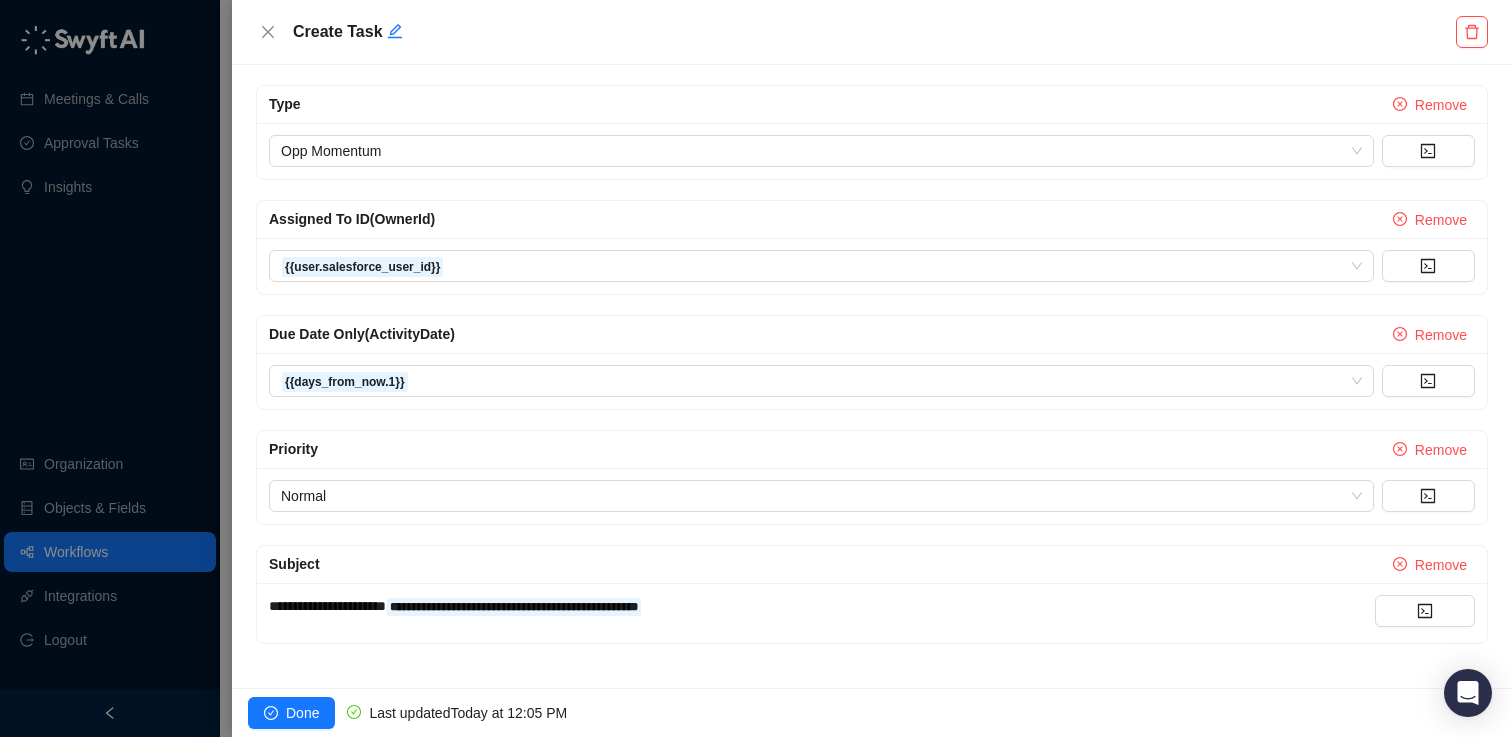 click on "**********" at bounding box center [872, 613] 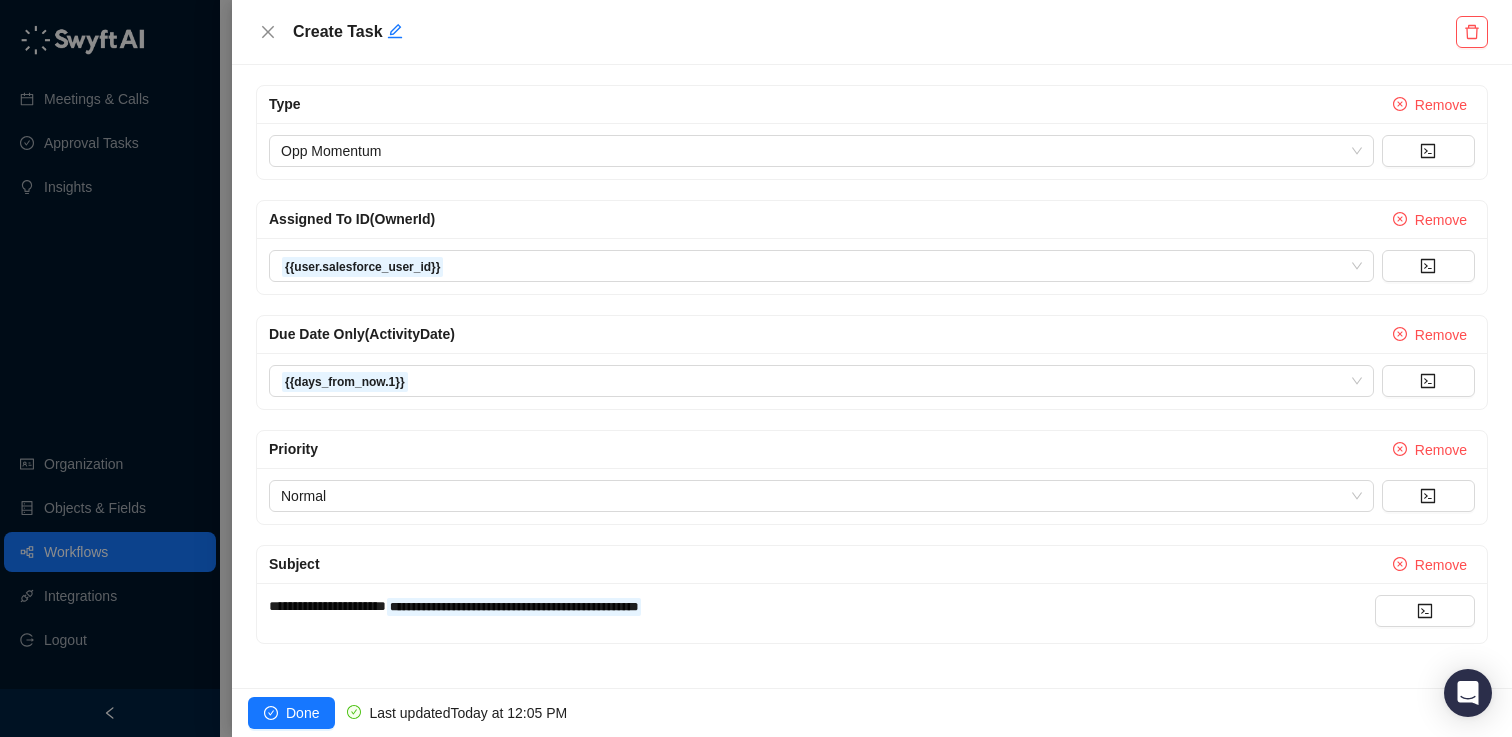 click on "**********" at bounding box center (872, 613) 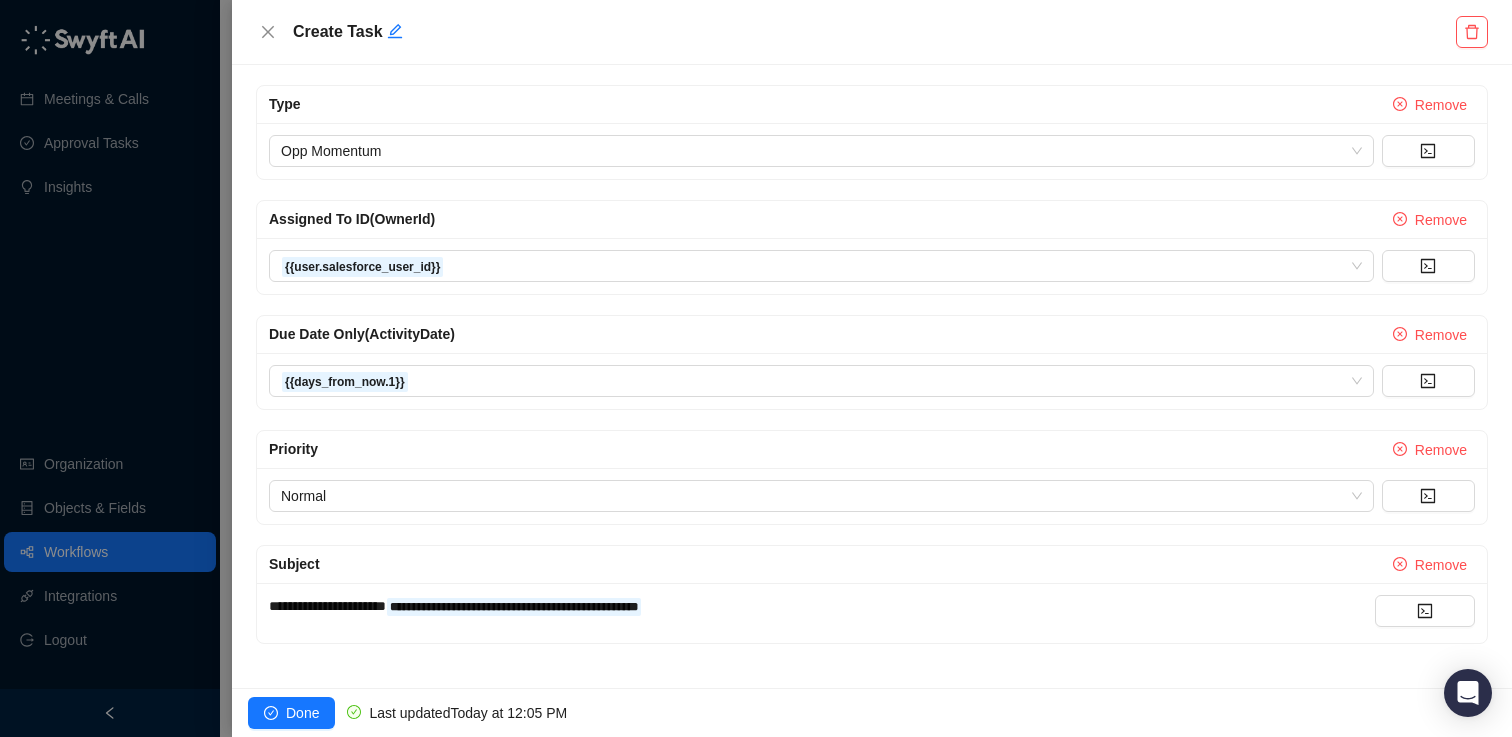 click on "**********" at bounding box center [327, 606] 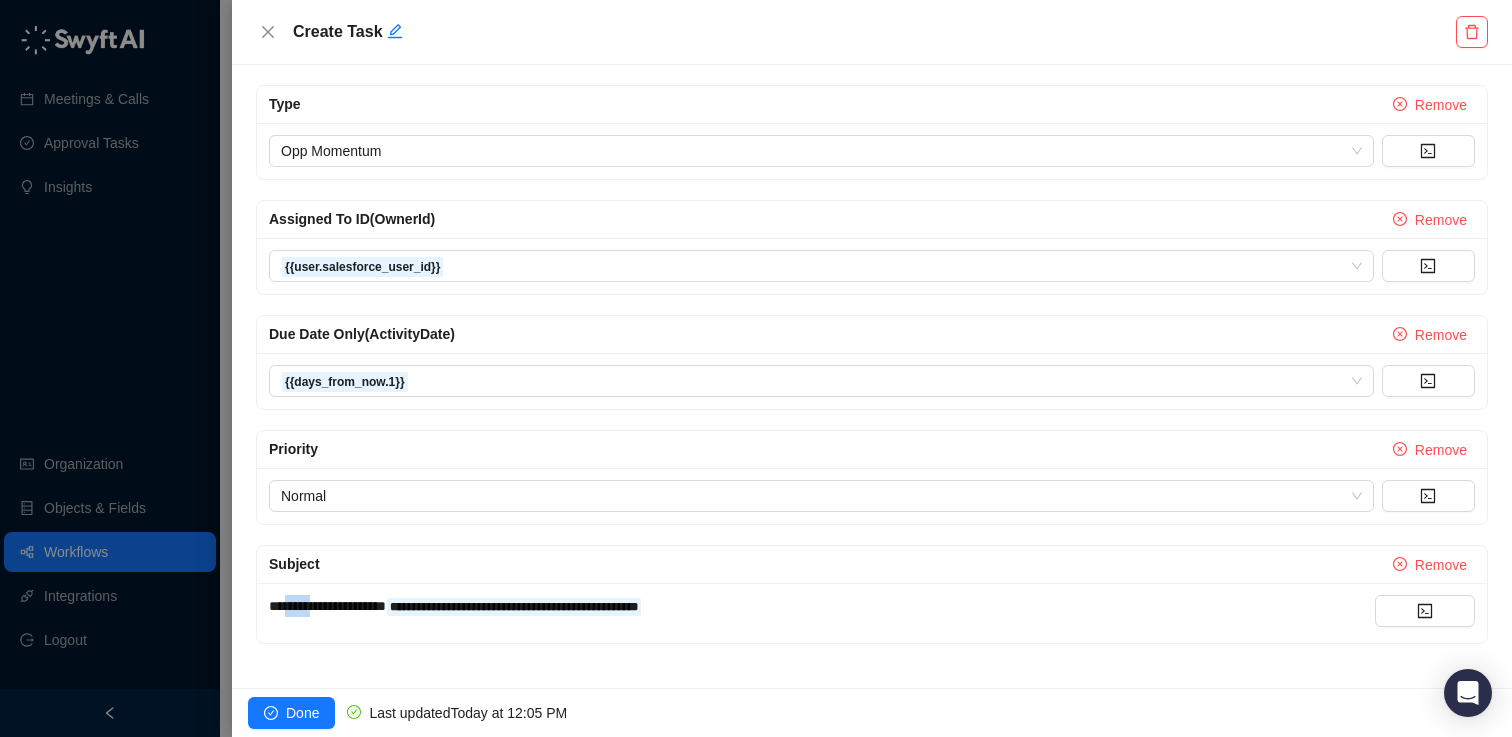 click on "**********" at bounding box center (327, 606) 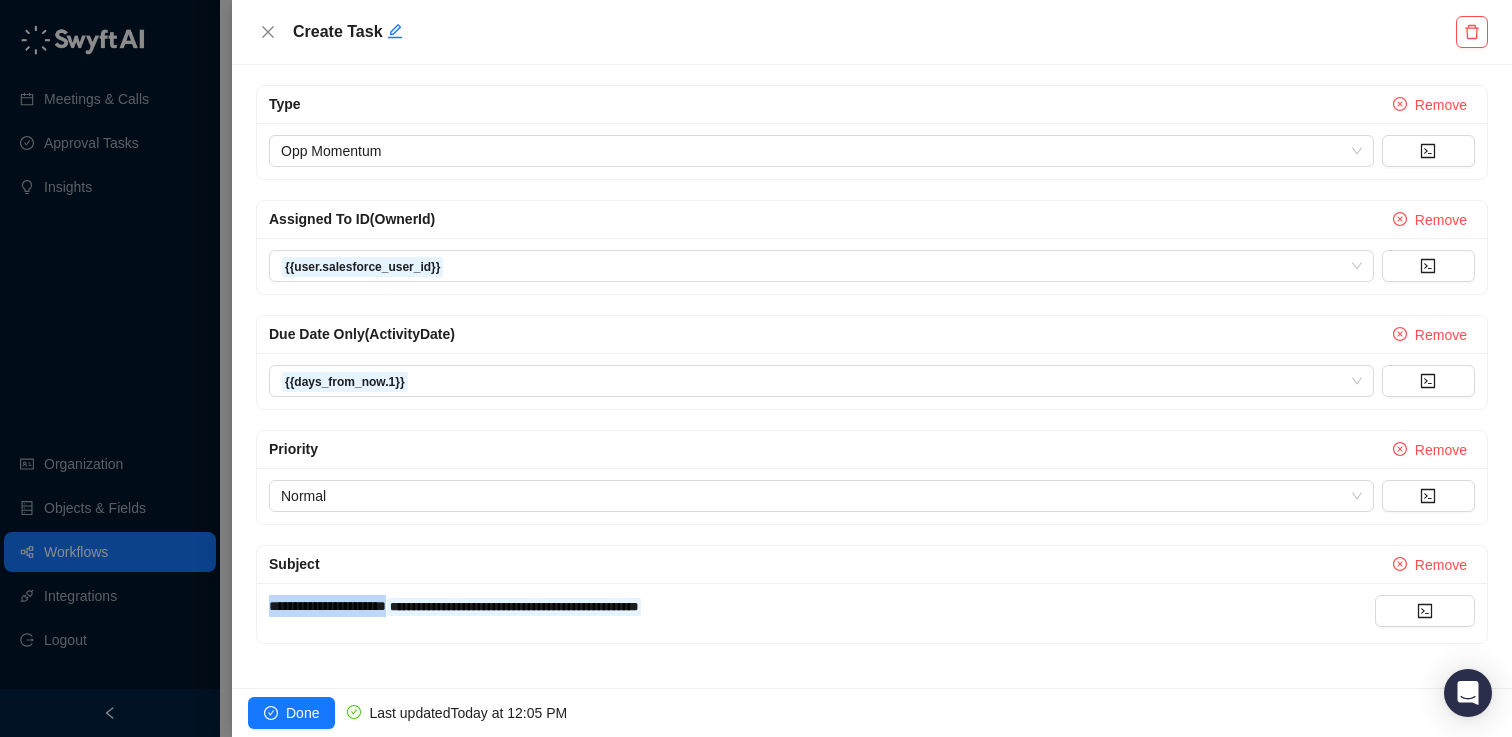 click on "**********" at bounding box center [327, 606] 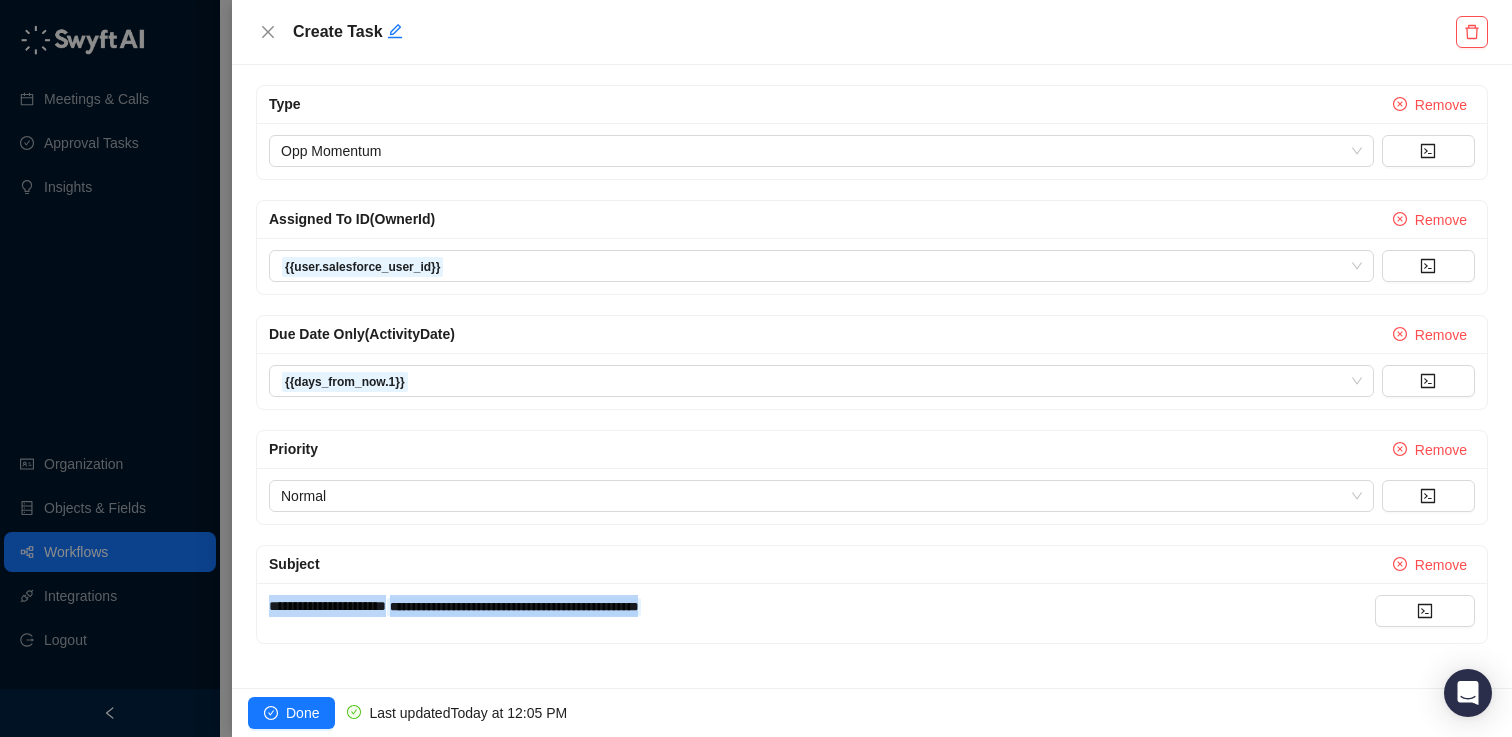 copy on "**********" 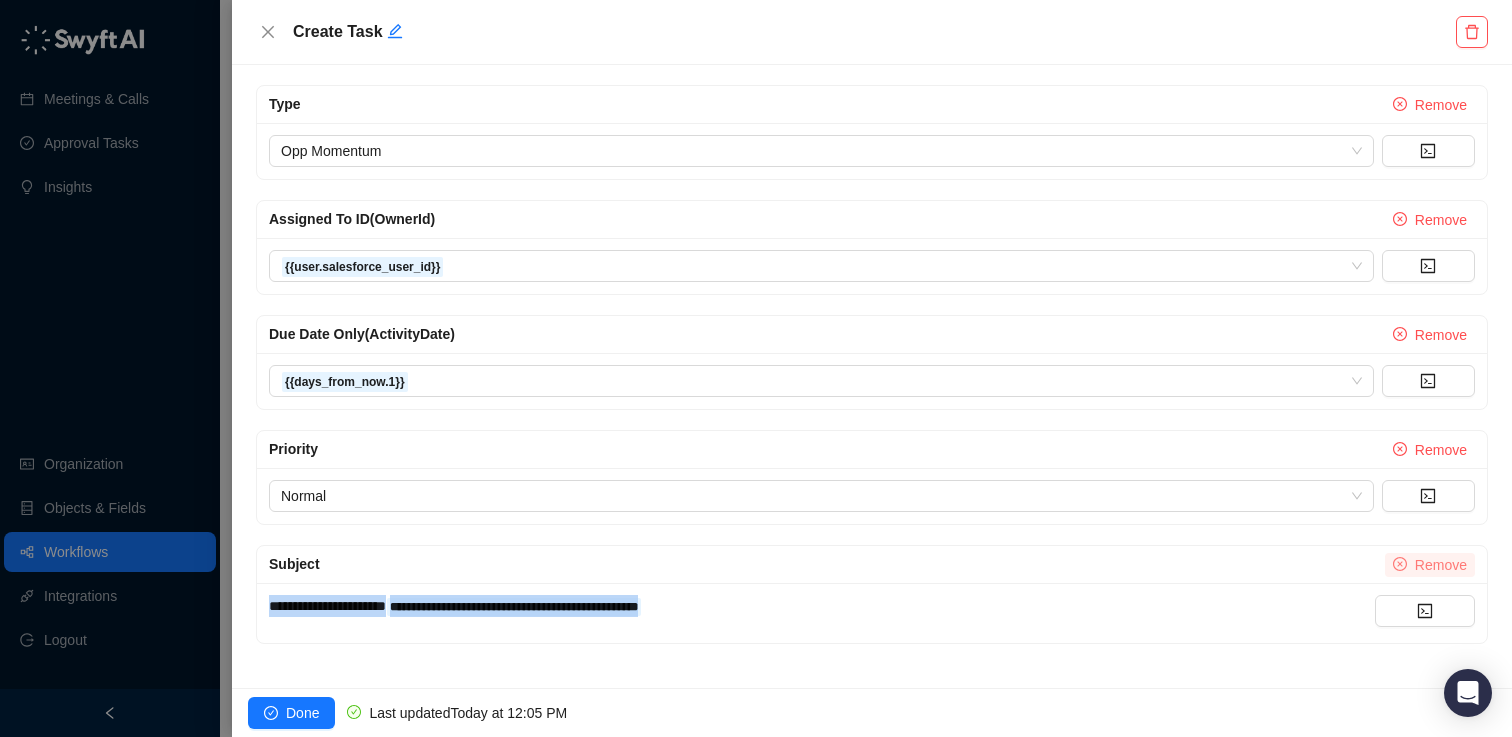 click on "Remove" at bounding box center [1430, 565] 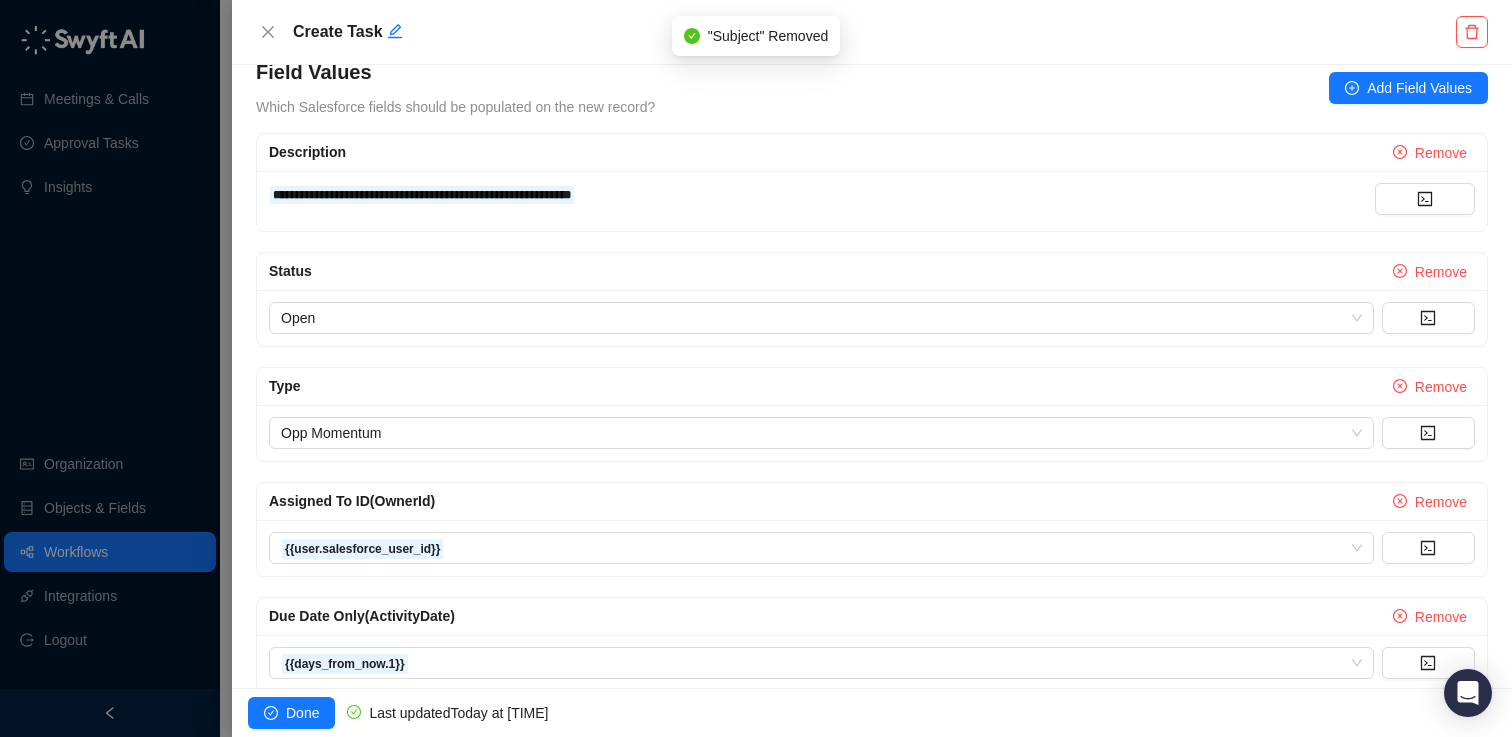 scroll, scrollTop: 340, scrollLeft: 0, axis: vertical 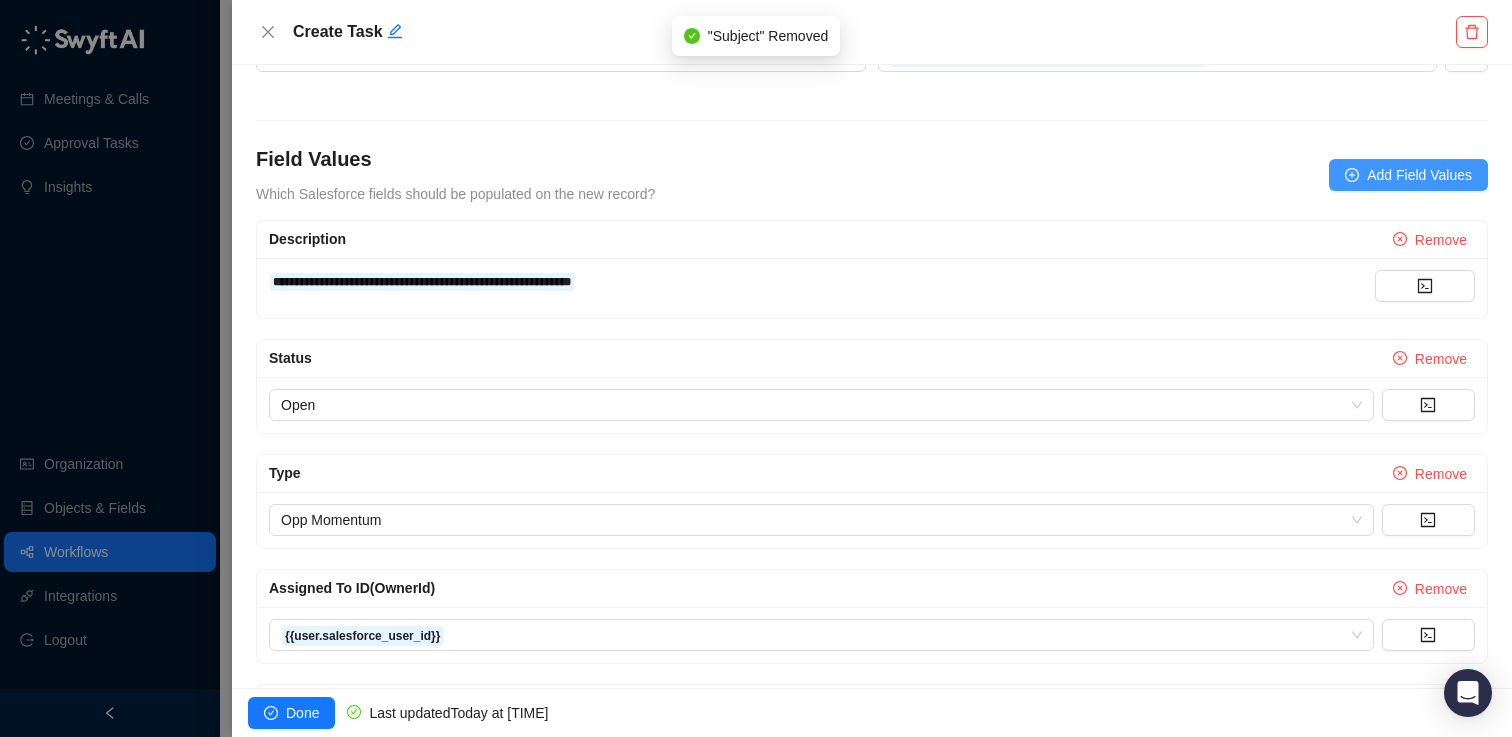 click on "Add Field Values" at bounding box center [1419, 175] 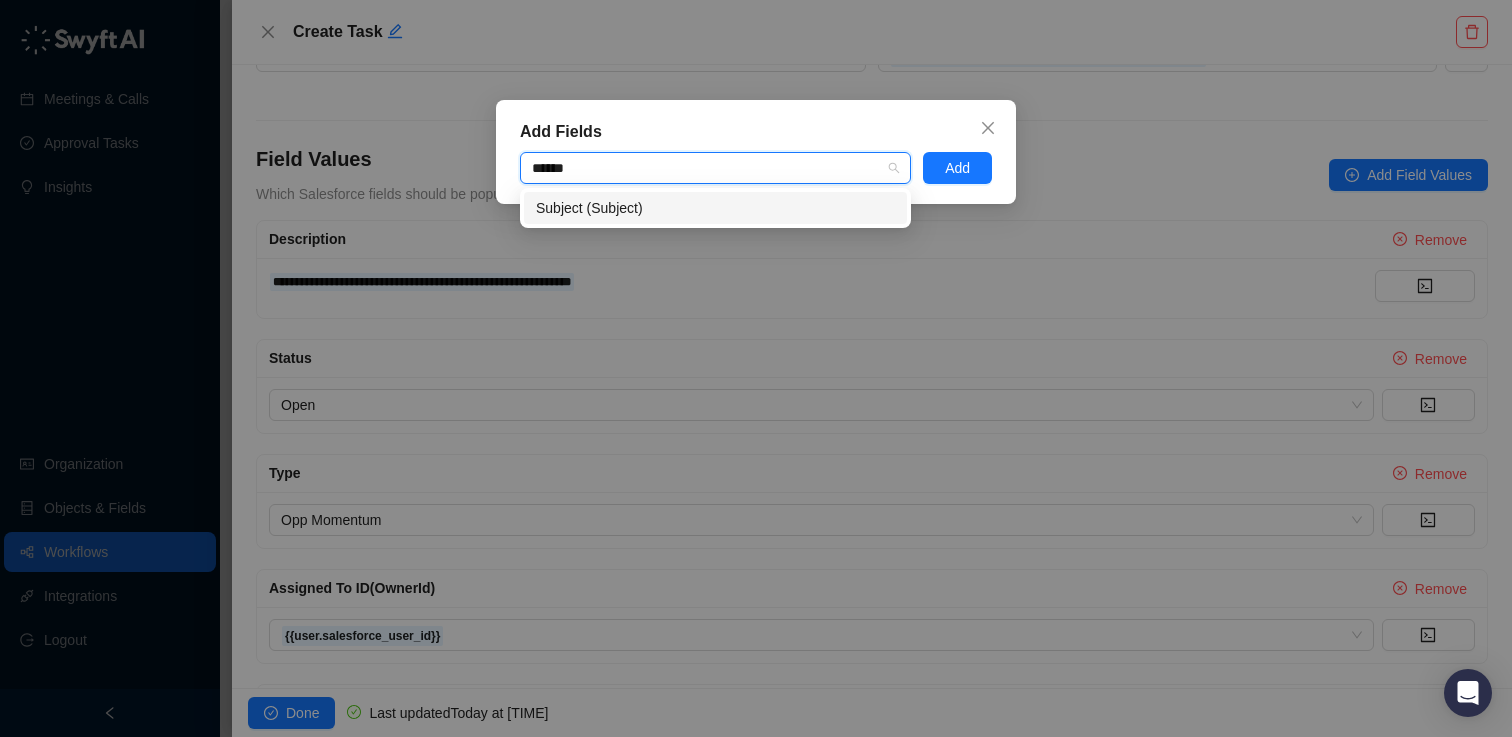 type on "*******" 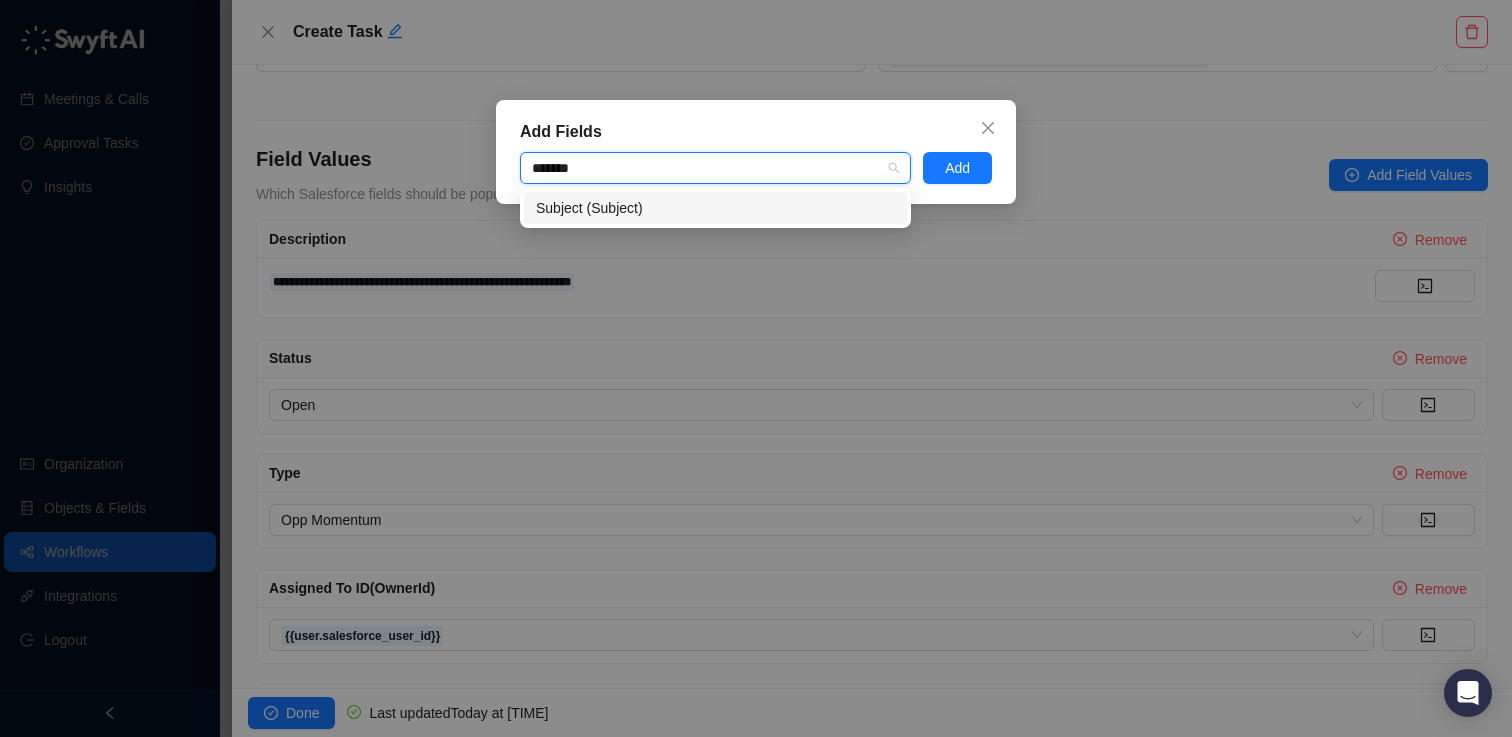 click on "Subject (Subject)" at bounding box center [715, 208] 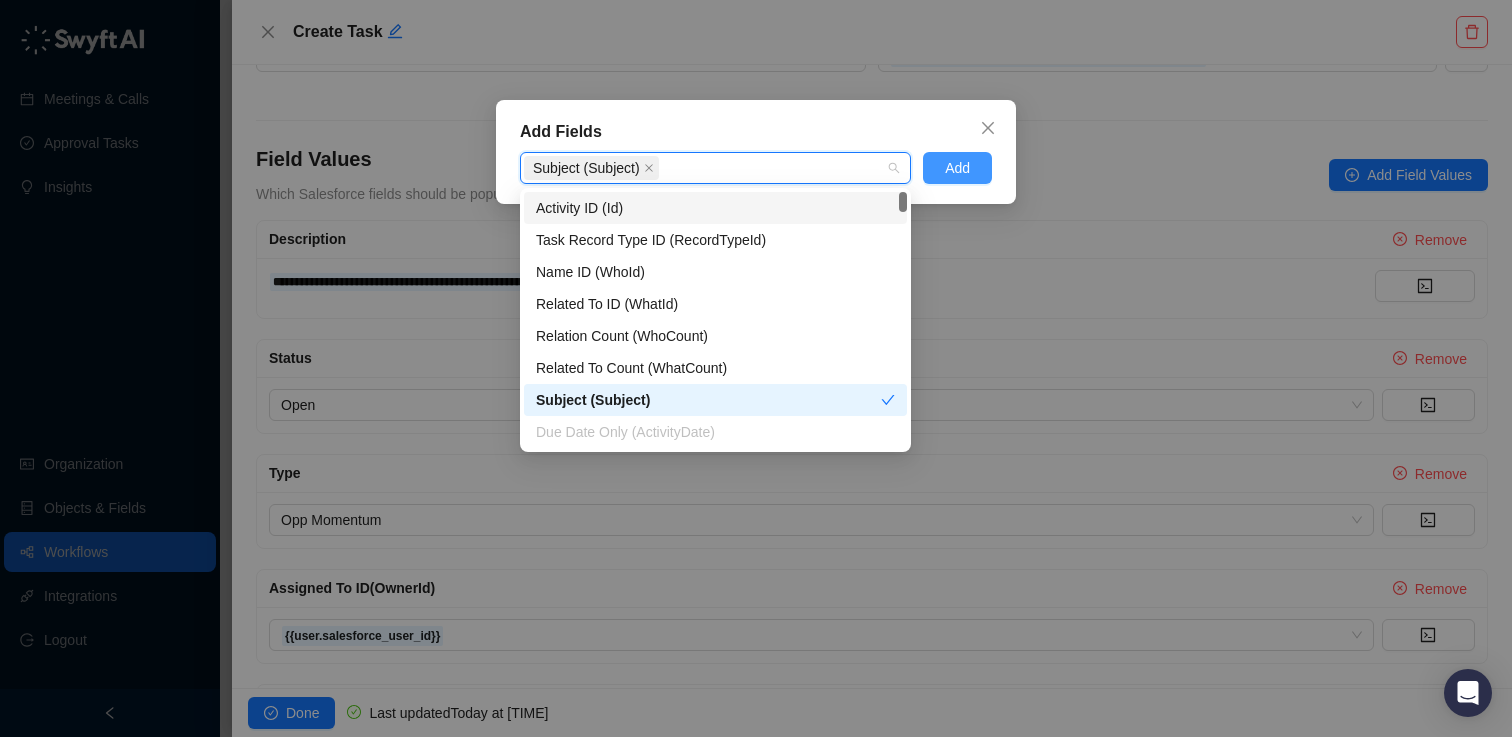 click on "Add" at bounding box center (957, 168) 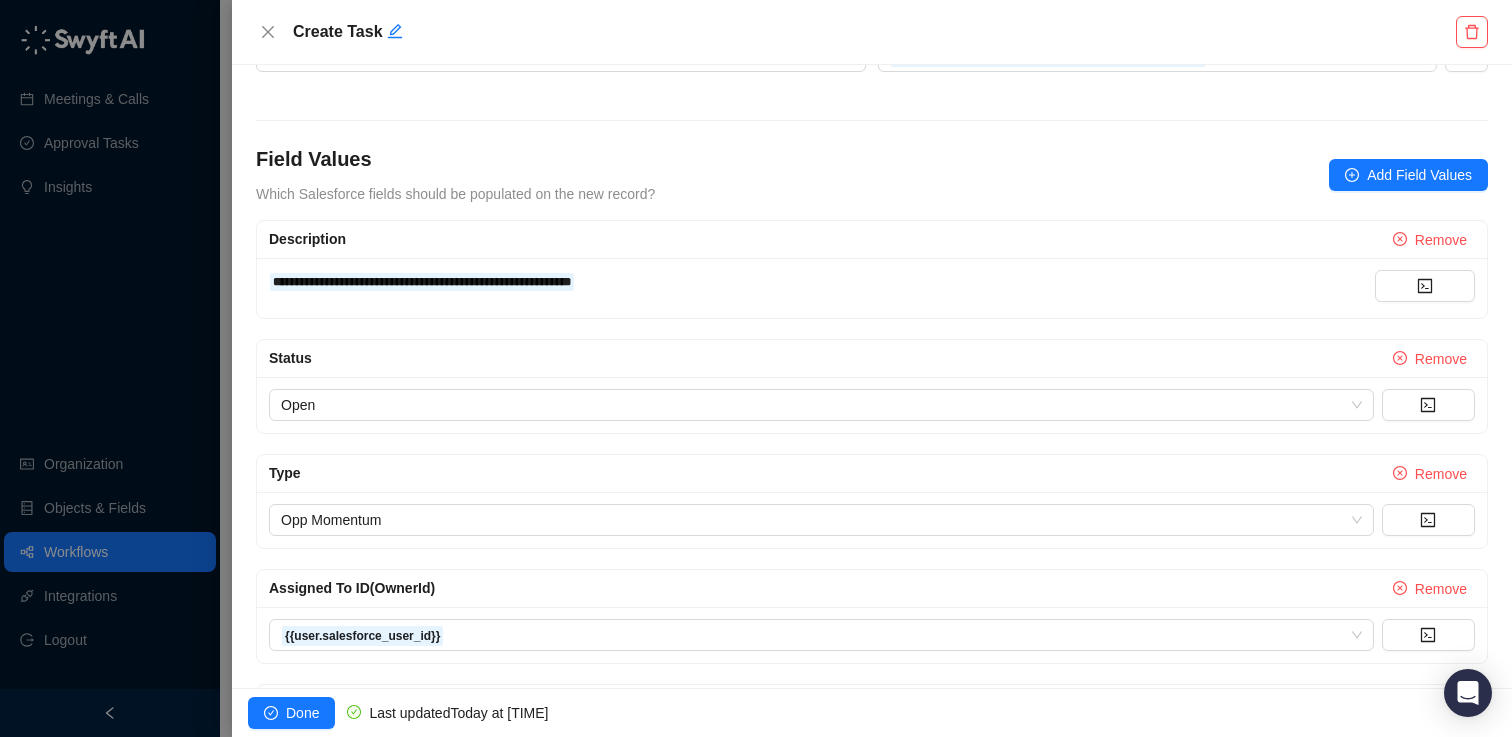 scroll, scrollTop: 709, scrollLeft: 0, axis: vertical 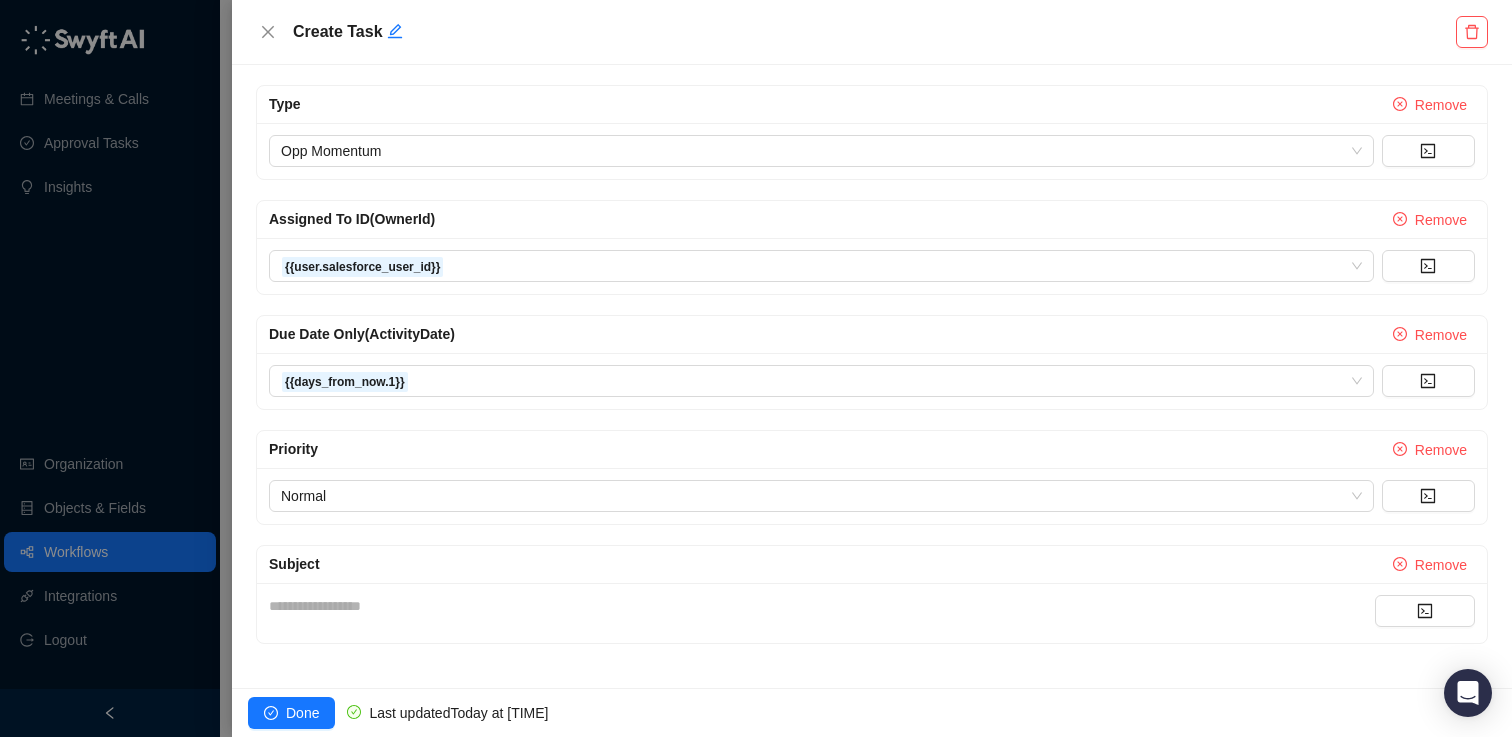 click on "**********" at bounding box center (822, 606) 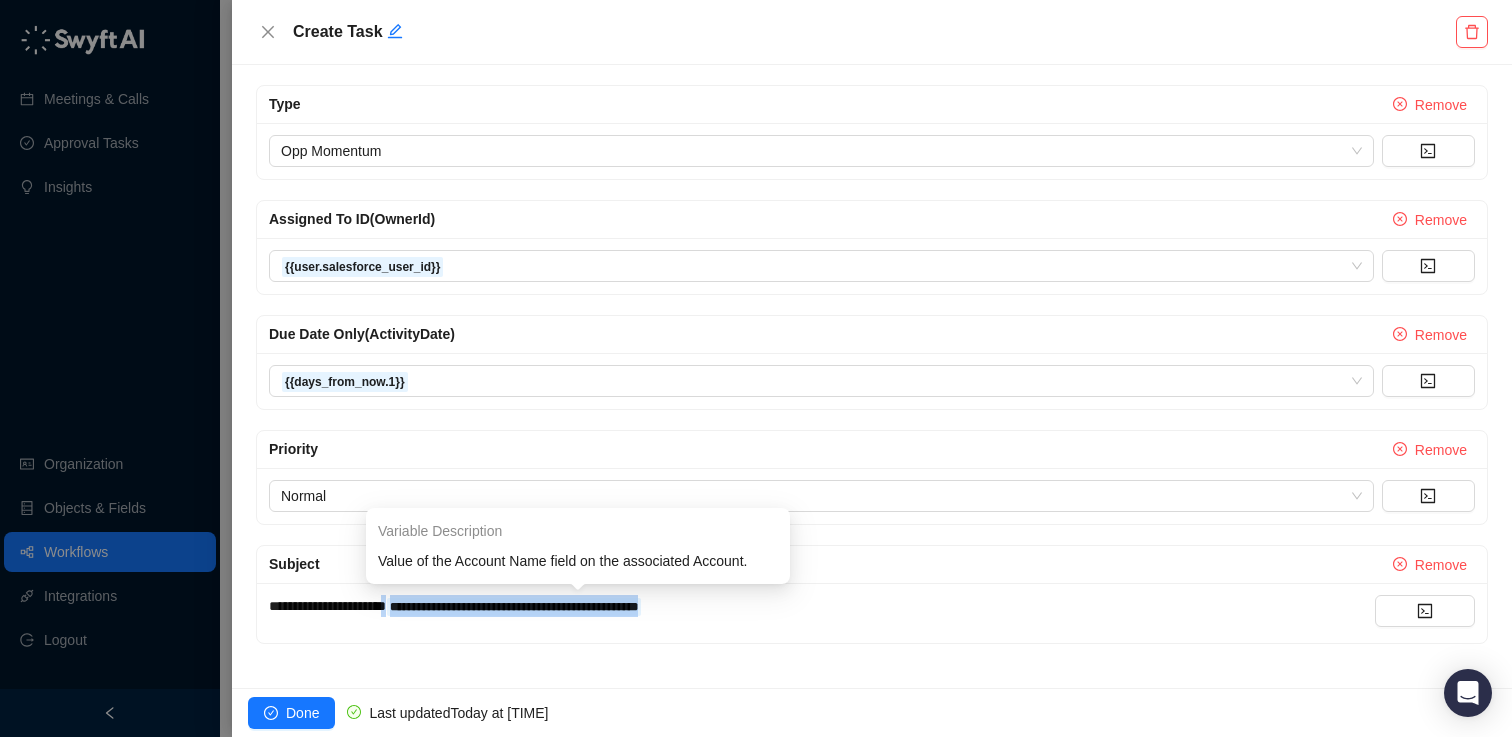 drag, startPoint x: 773, startPoint y: 611, endPoint x: 405, endPoint y: 606, distance: 368.03397 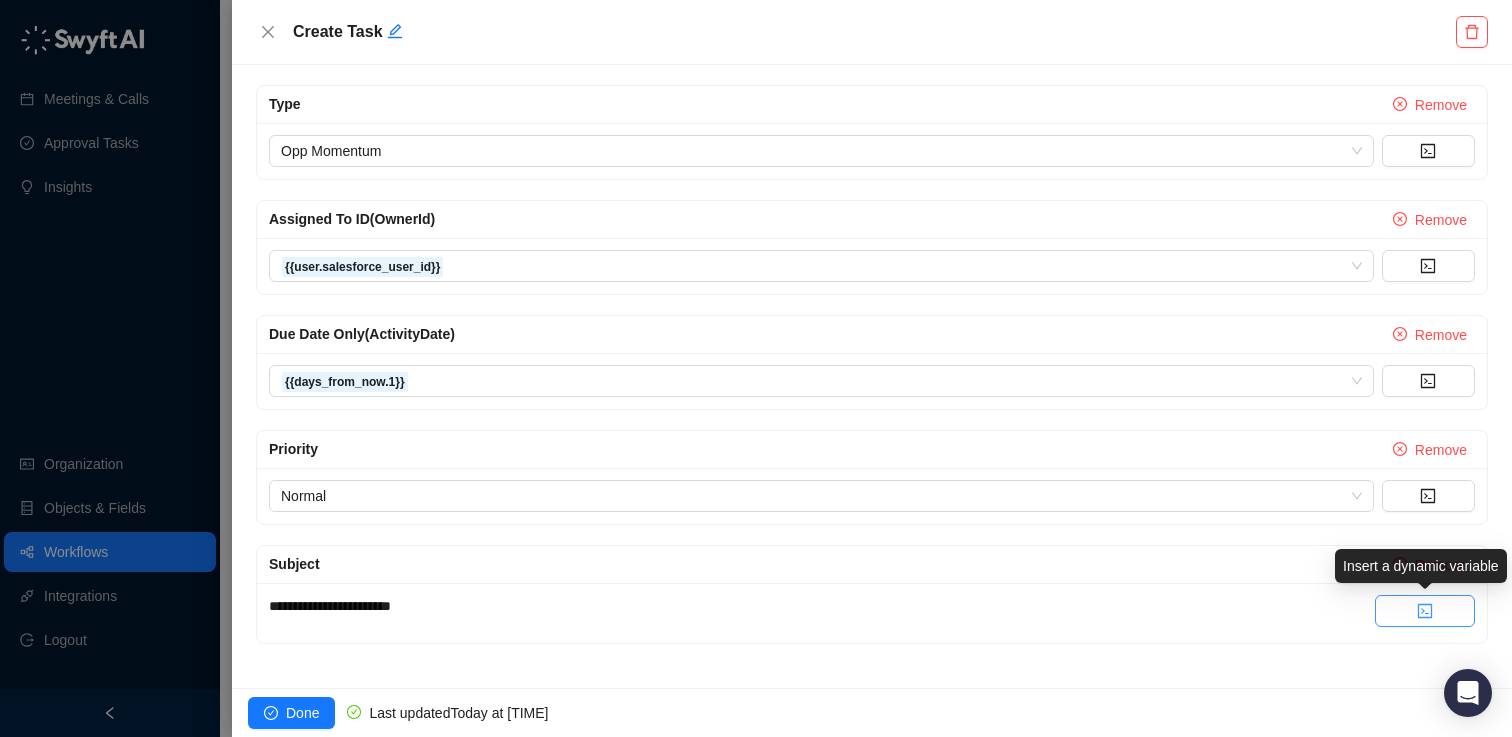 click at bounding box center [1425, 611] 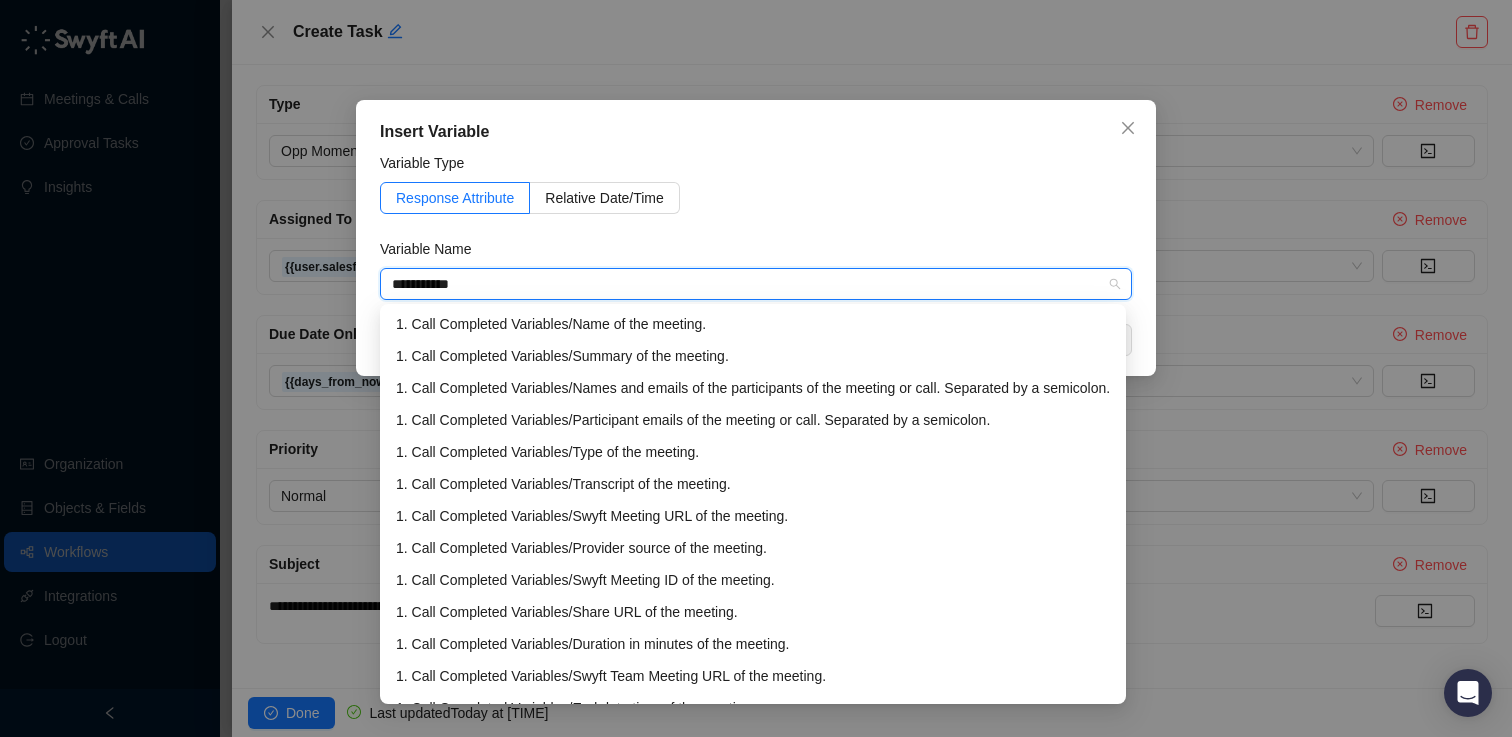 type on "**********" 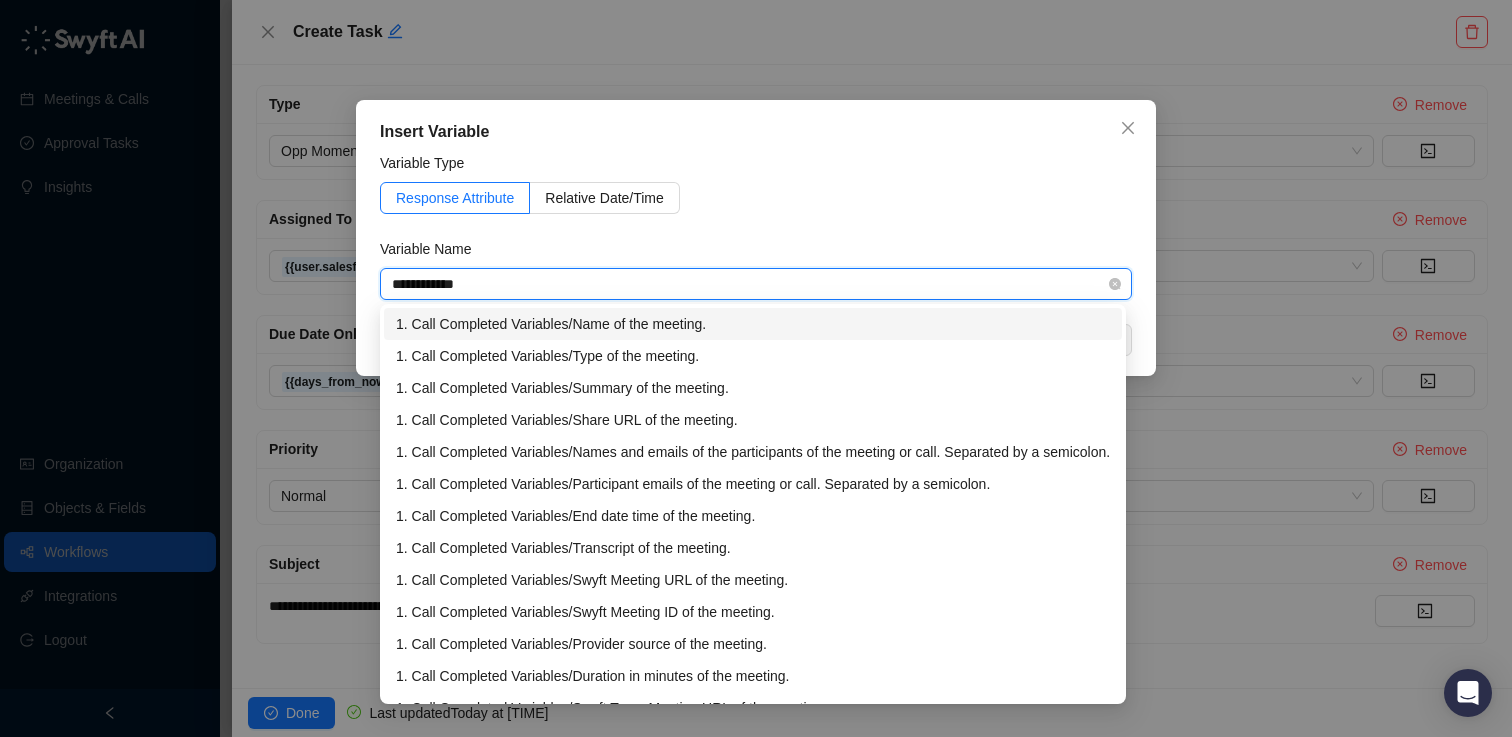 click on "1. Call Completed Variables  /  Name of the meeting." at bounding box center [753, 324] 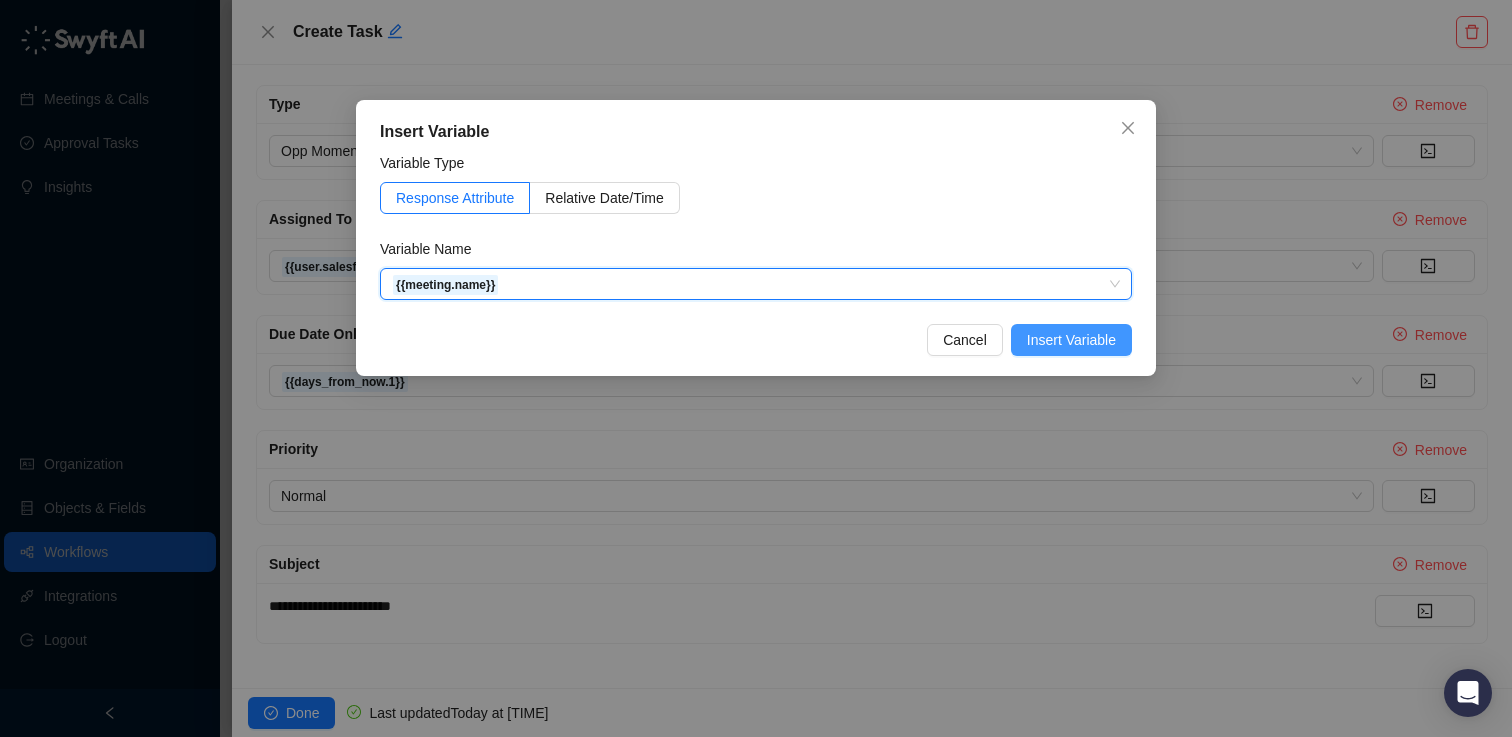 click on "Insert Variable" at bounding box center (1071, 340) 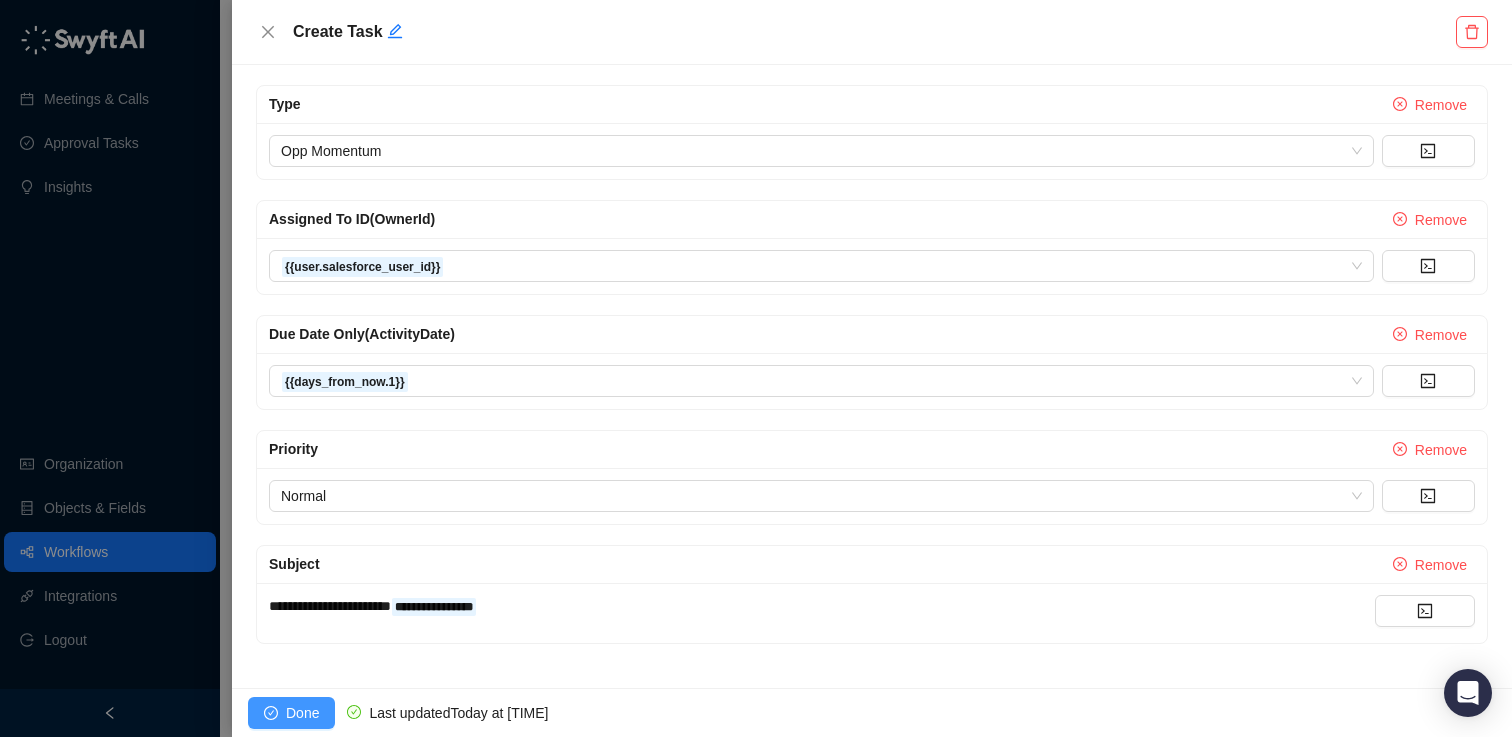 click on "Done" at bounding box center (291, 713) 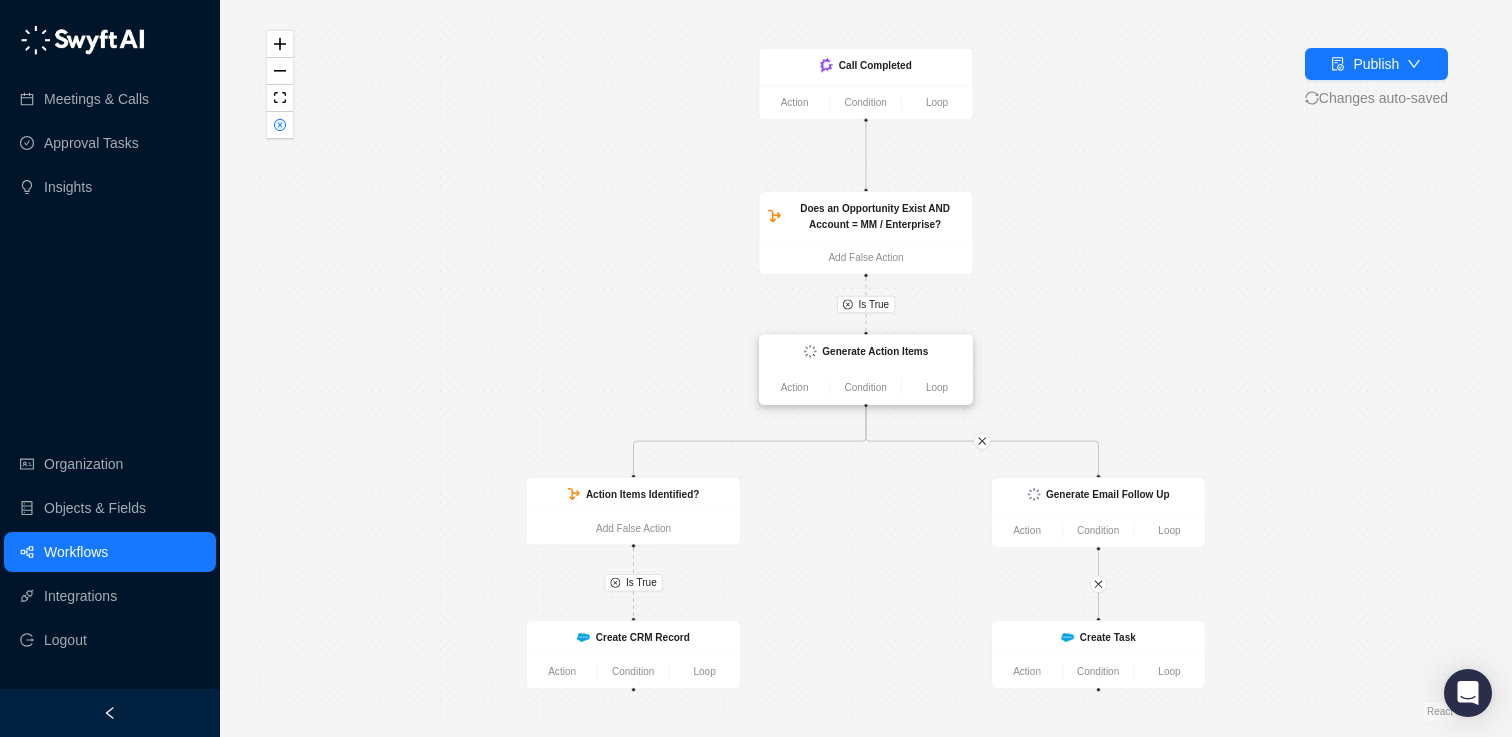 click on "Generate Action Items" at bounding box center (866, 352) 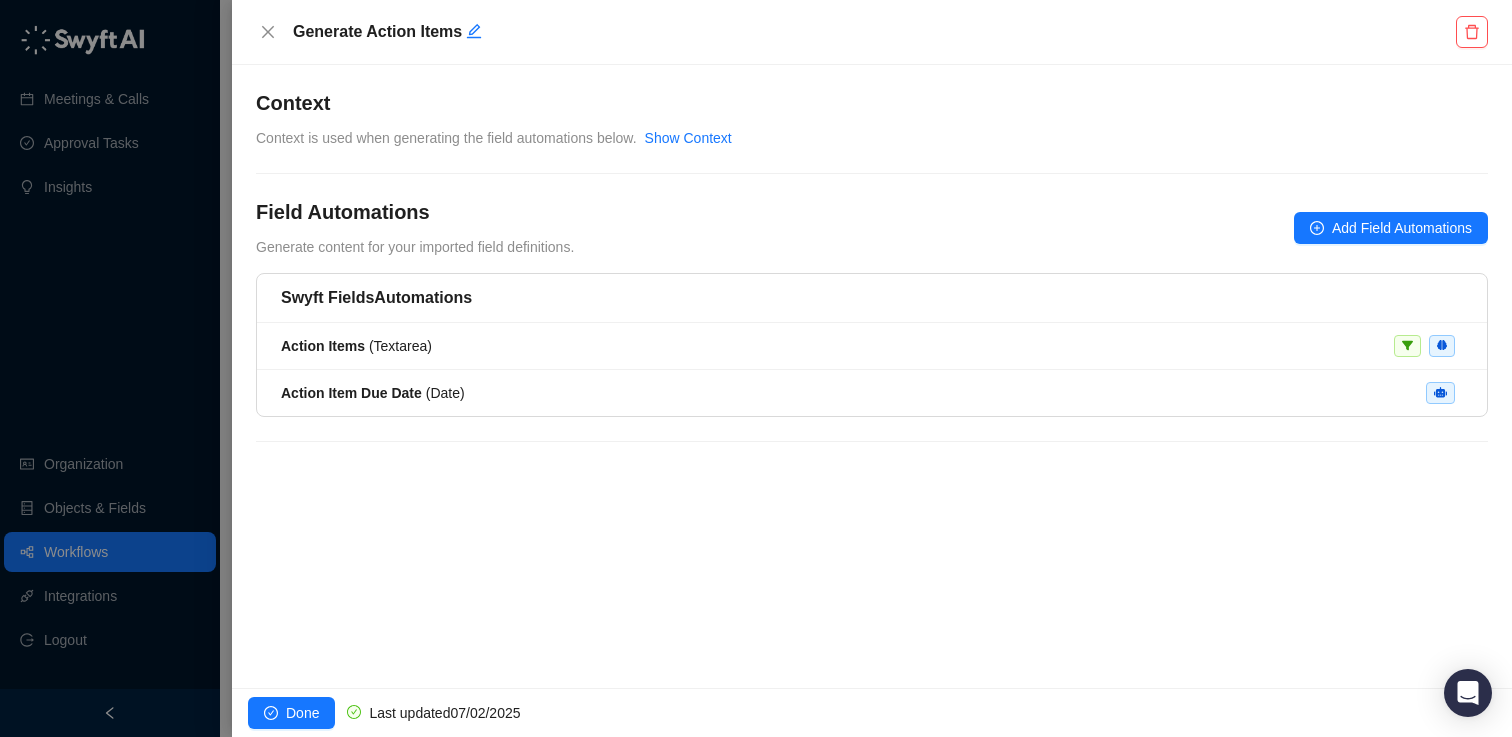 click on "Context Context is used when generating the field automations below. Show Context" at bounding box center [872, 119] 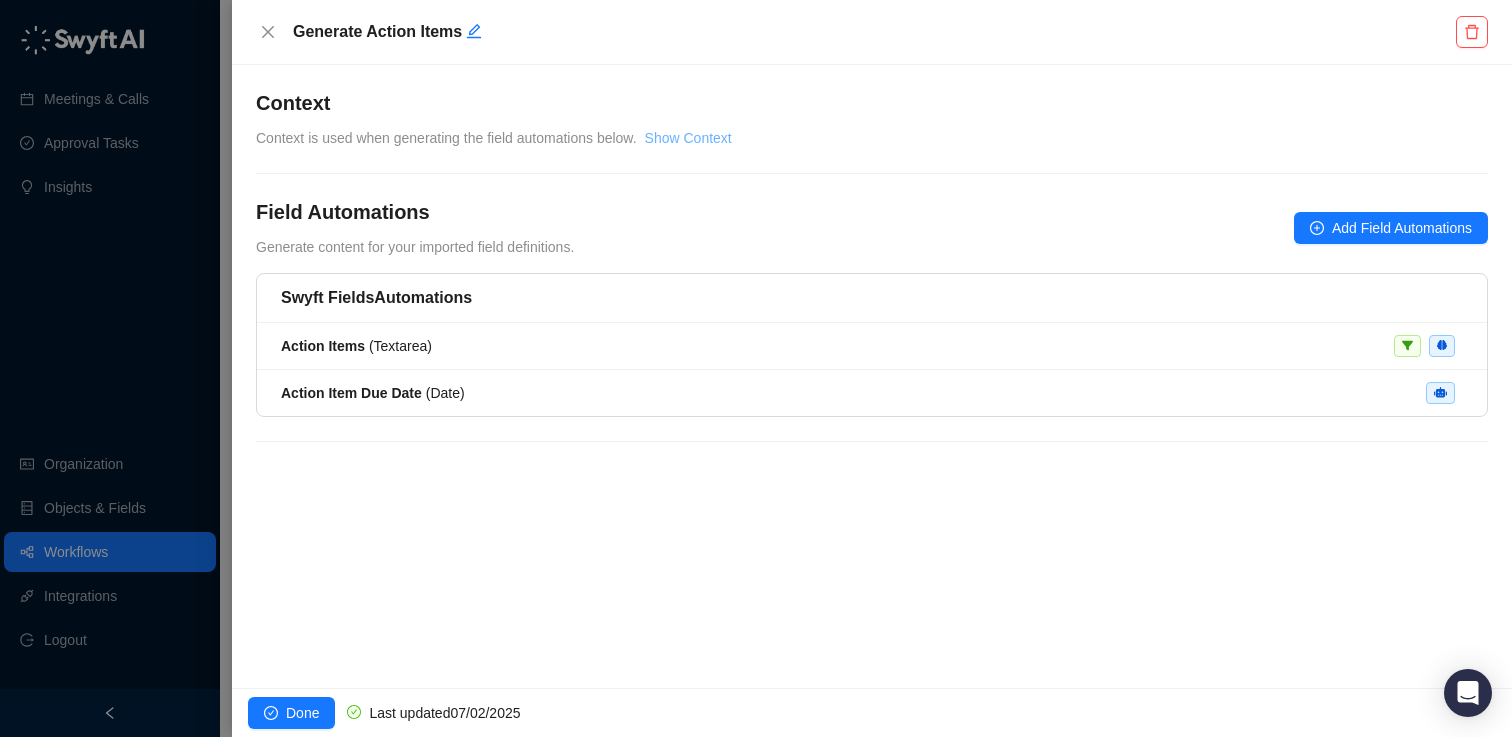click on "Show Context" at bounding box center [688, 138] 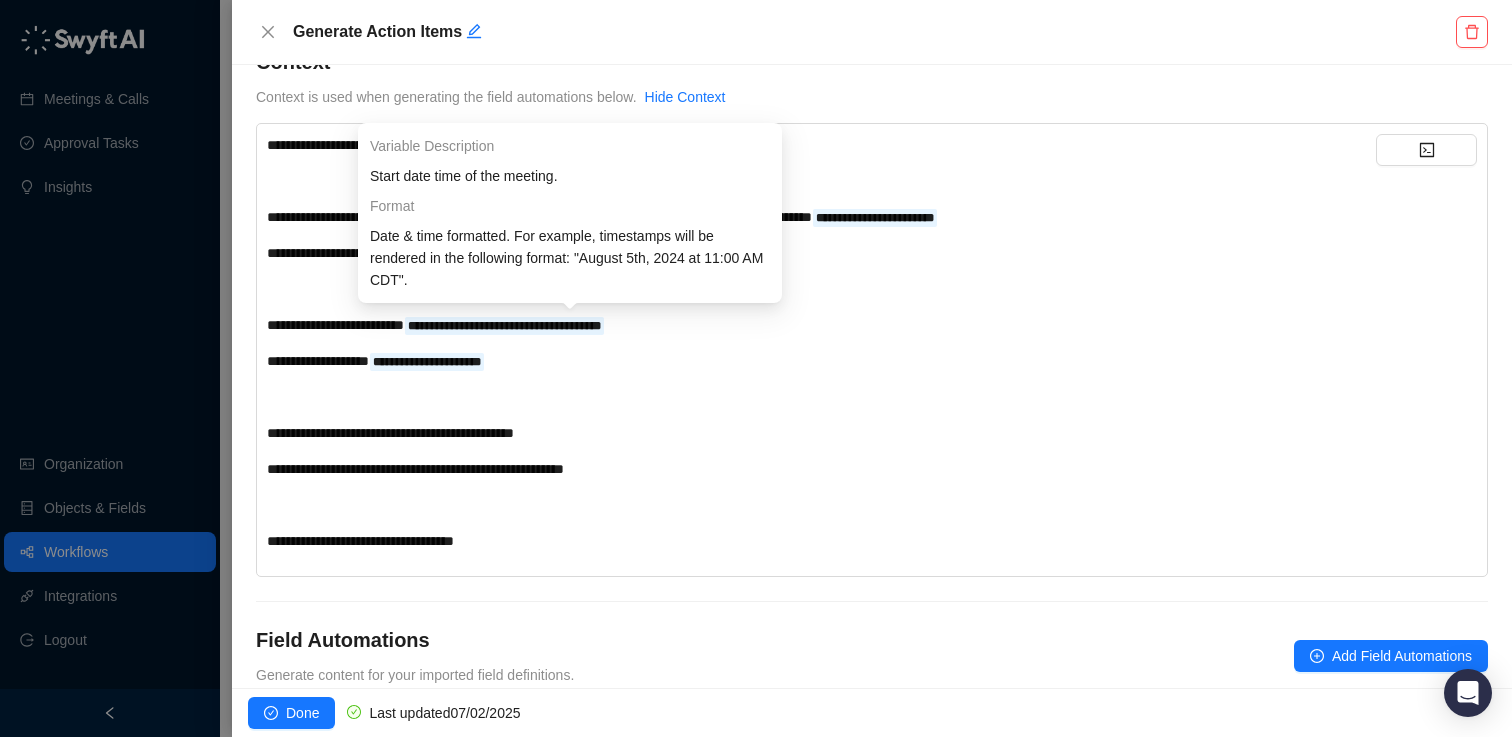 scroll, scrollTop: 23, scrollLeft: 0, axis: vertical 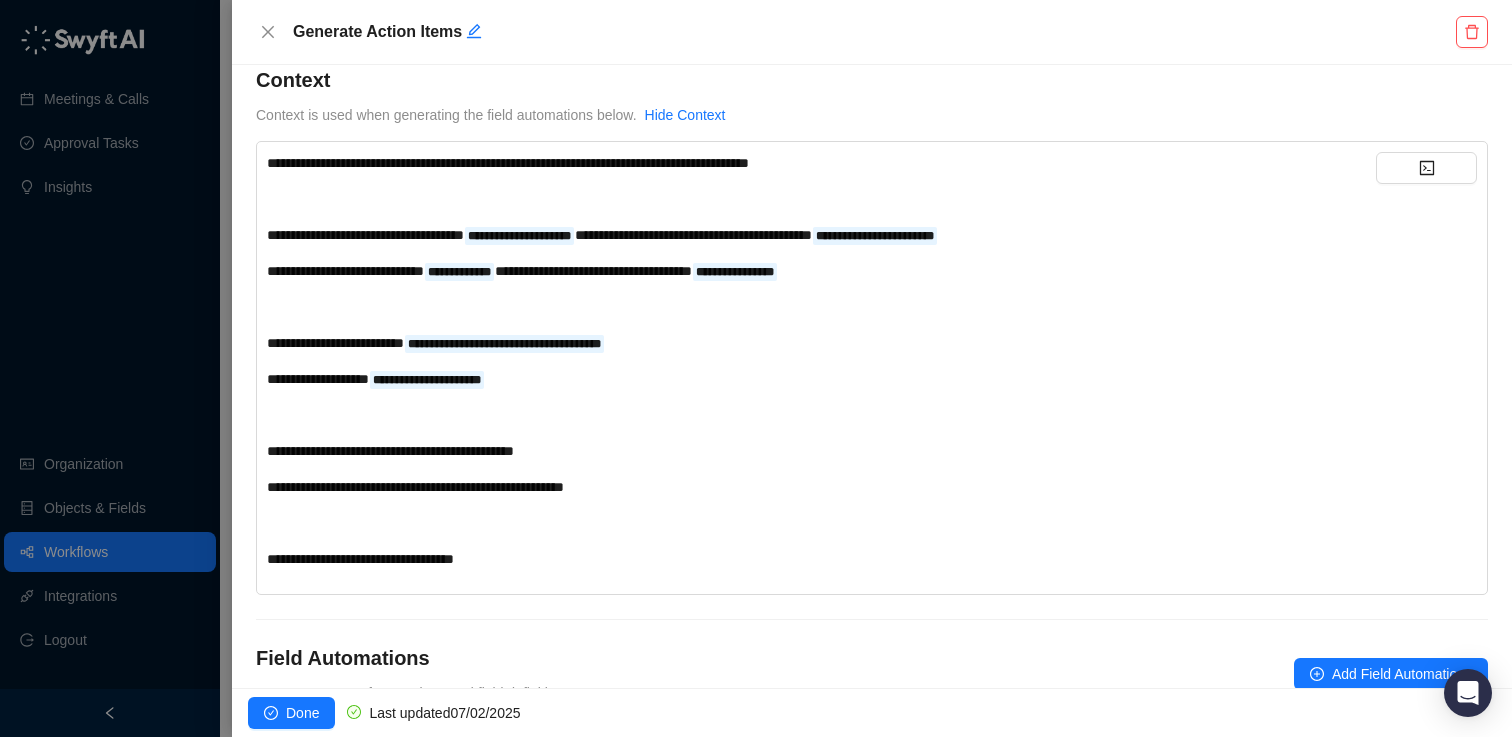 click on "**********" at bounding box center (821, 361) 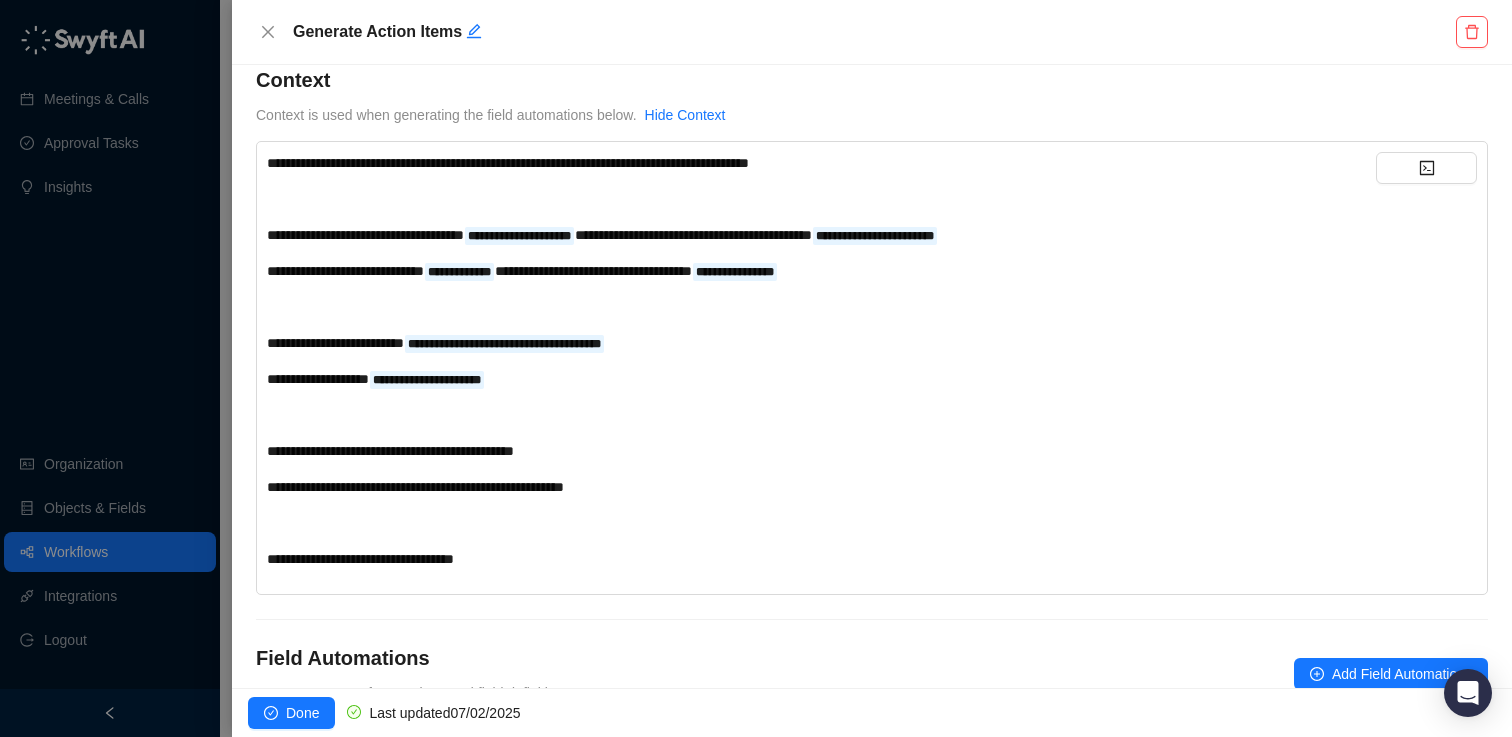 click on "**********" at bounding box center [593, 271] 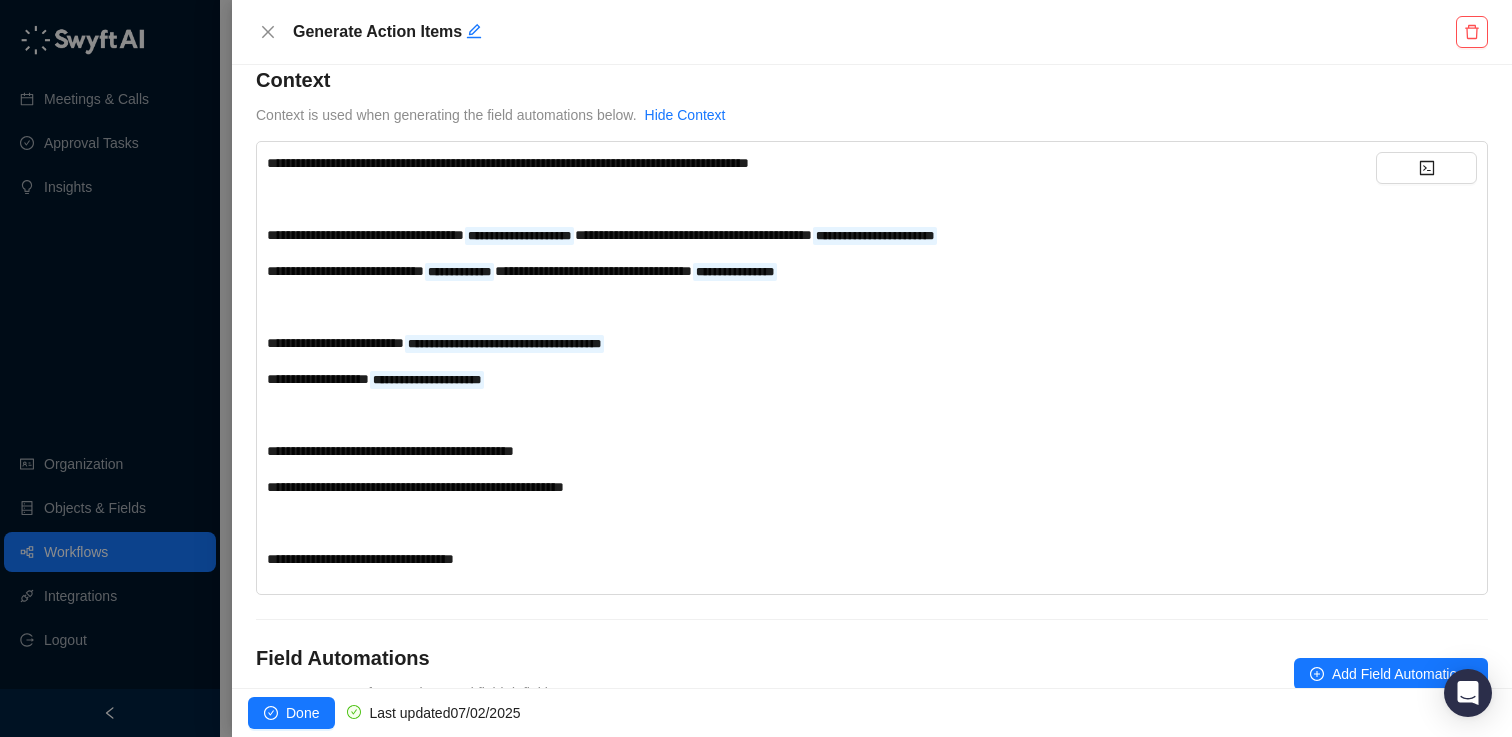 click on "**********" at bounding box center (821, 379) 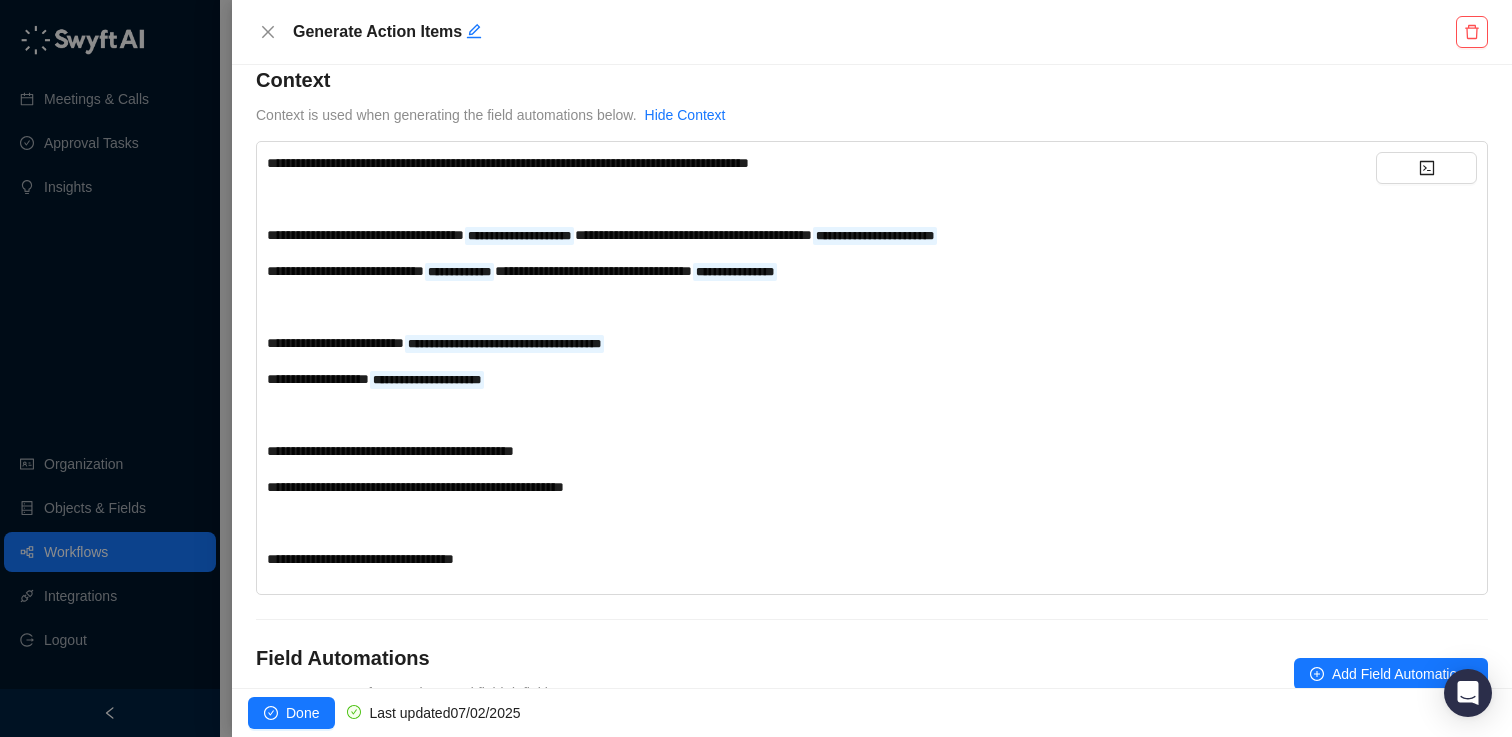 click on "**********" at bounding box center (821, 361) 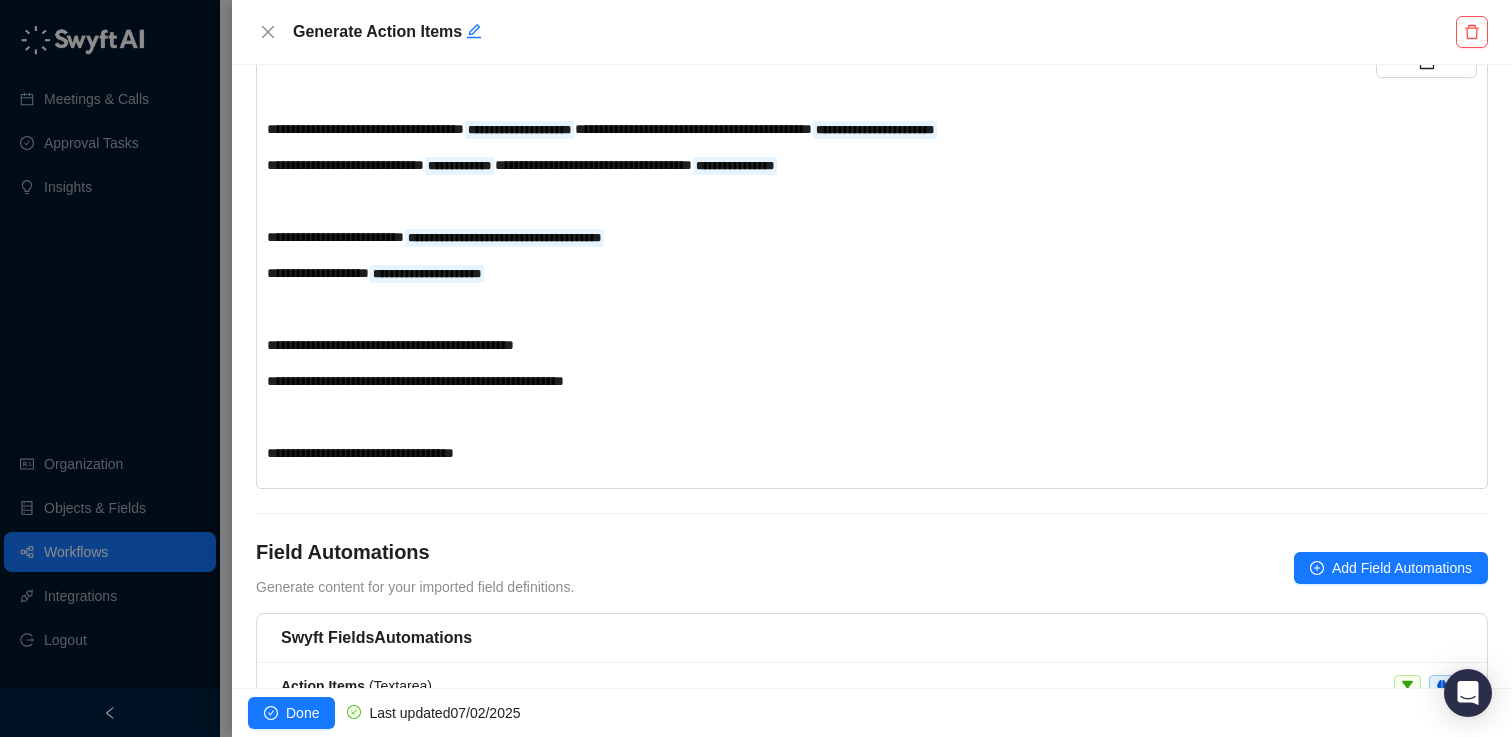 scroll, scrollTop: 271, scrollLeft: 0, axis: vertical 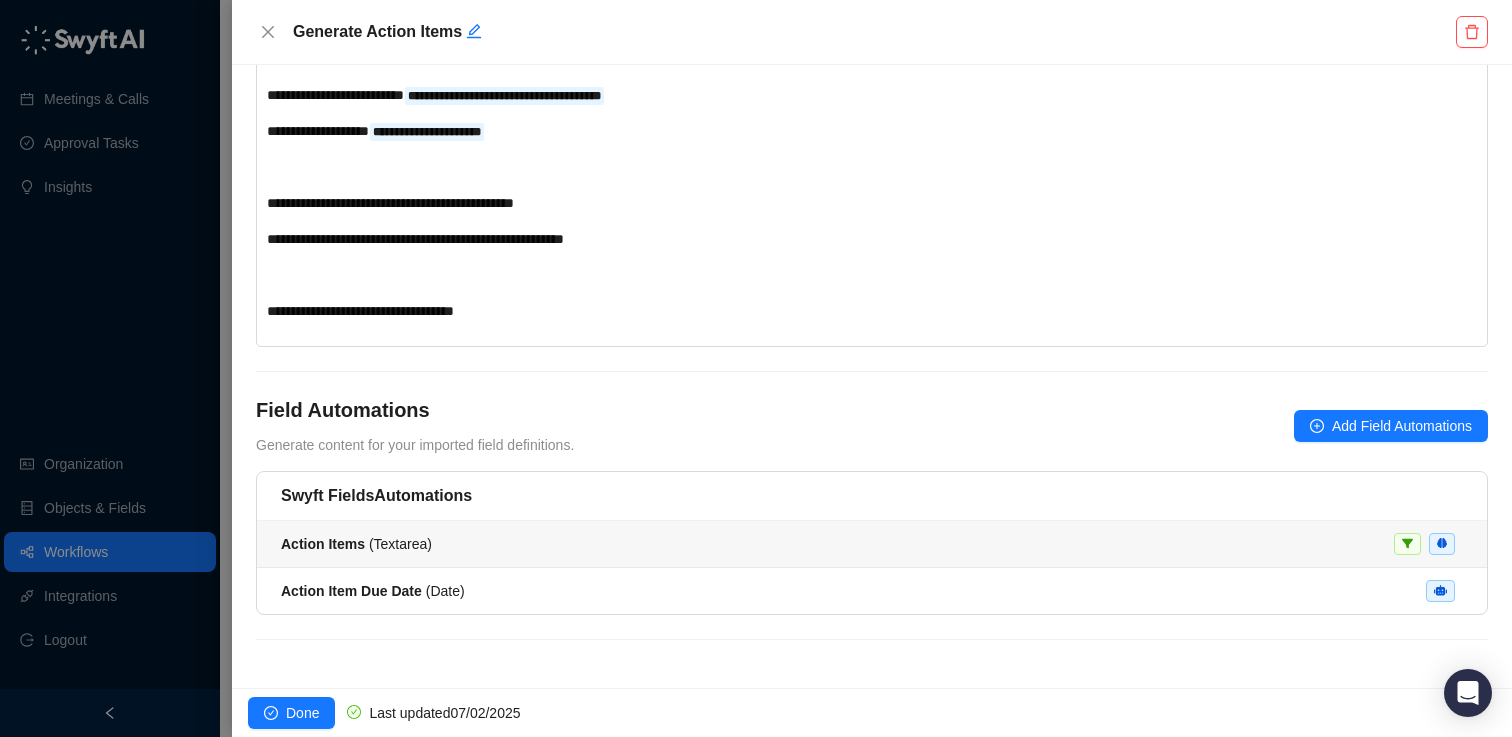 click on "Action Items   ( Textarea )" at bounding box center [872, 544] 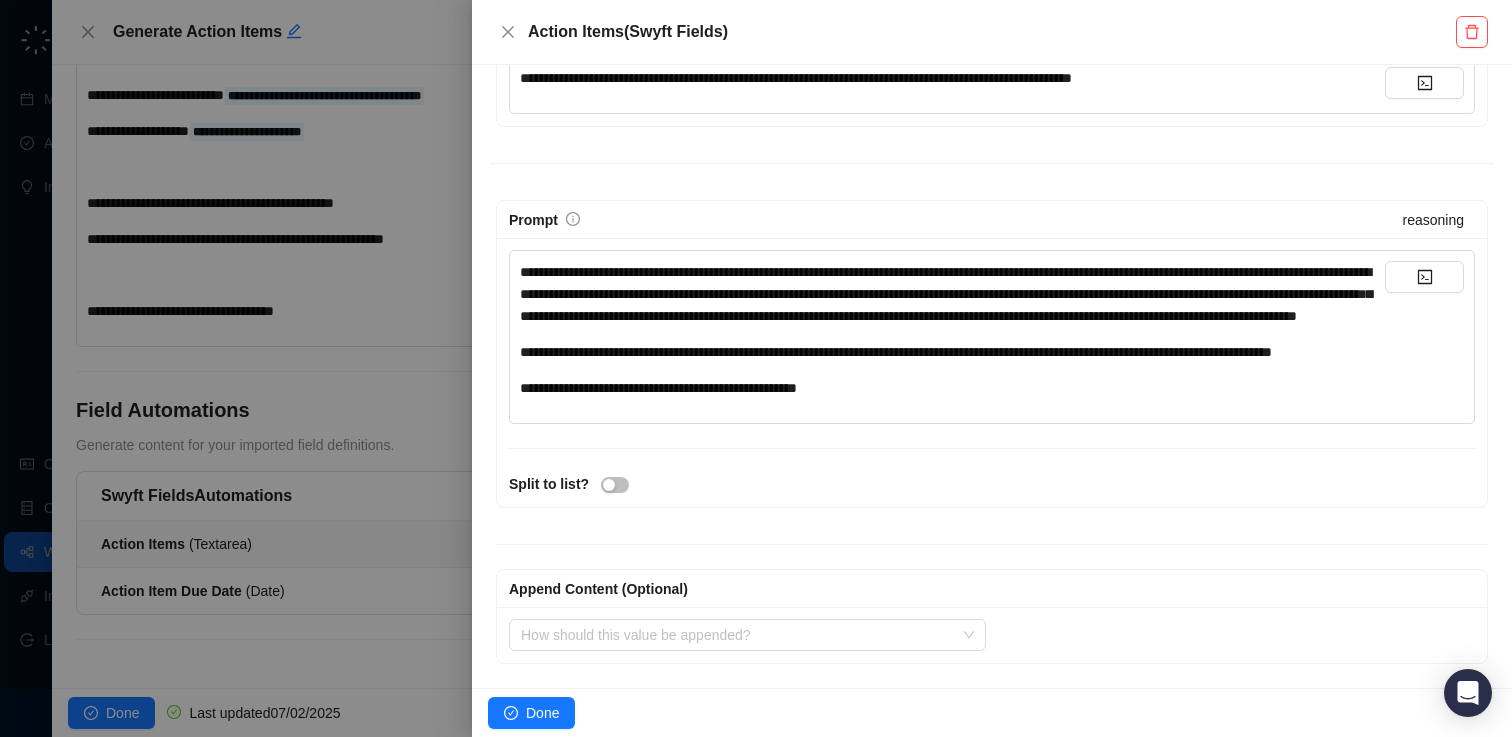 scroll, scrollTop: 351, scrollLeft: 0, axis: vertical 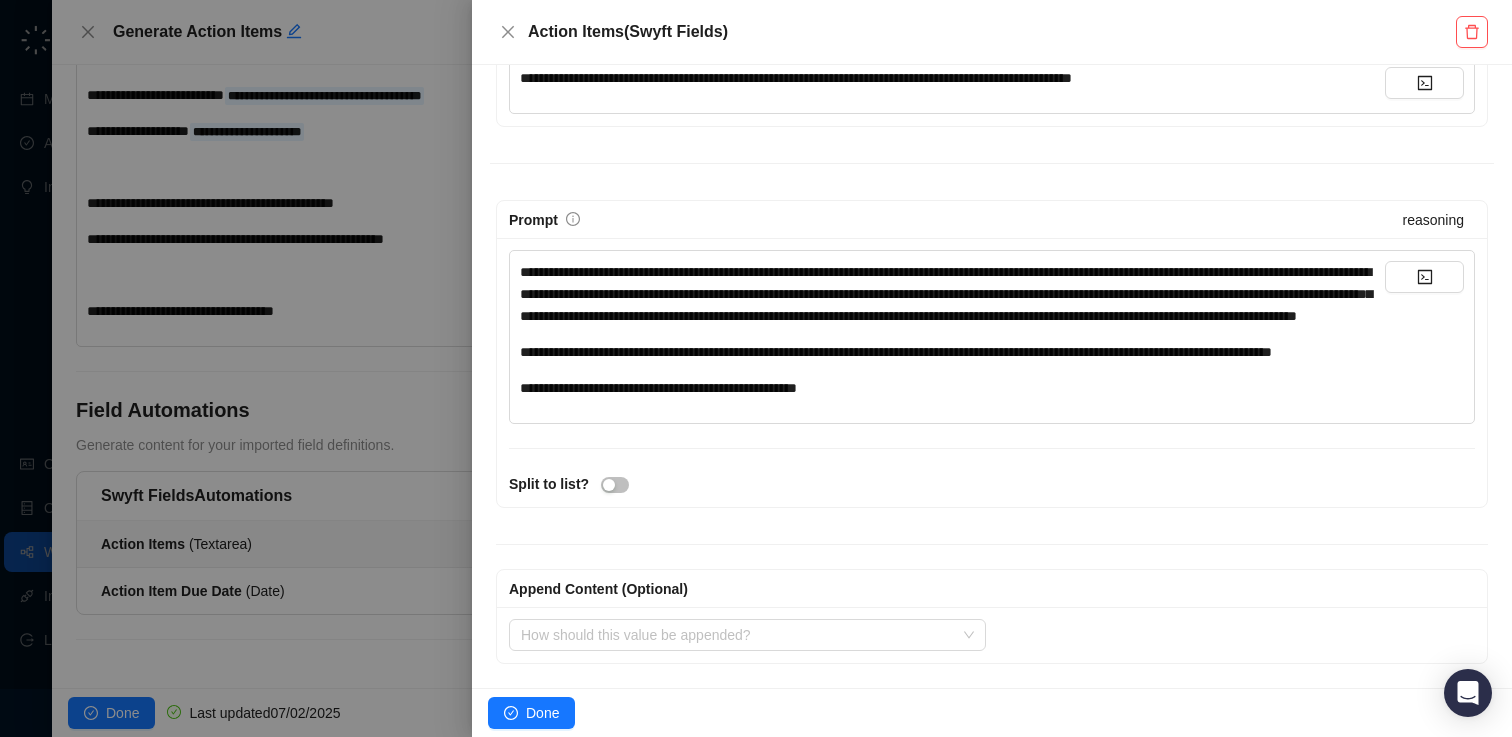 click on "**********" at bounding box center (946, 294) 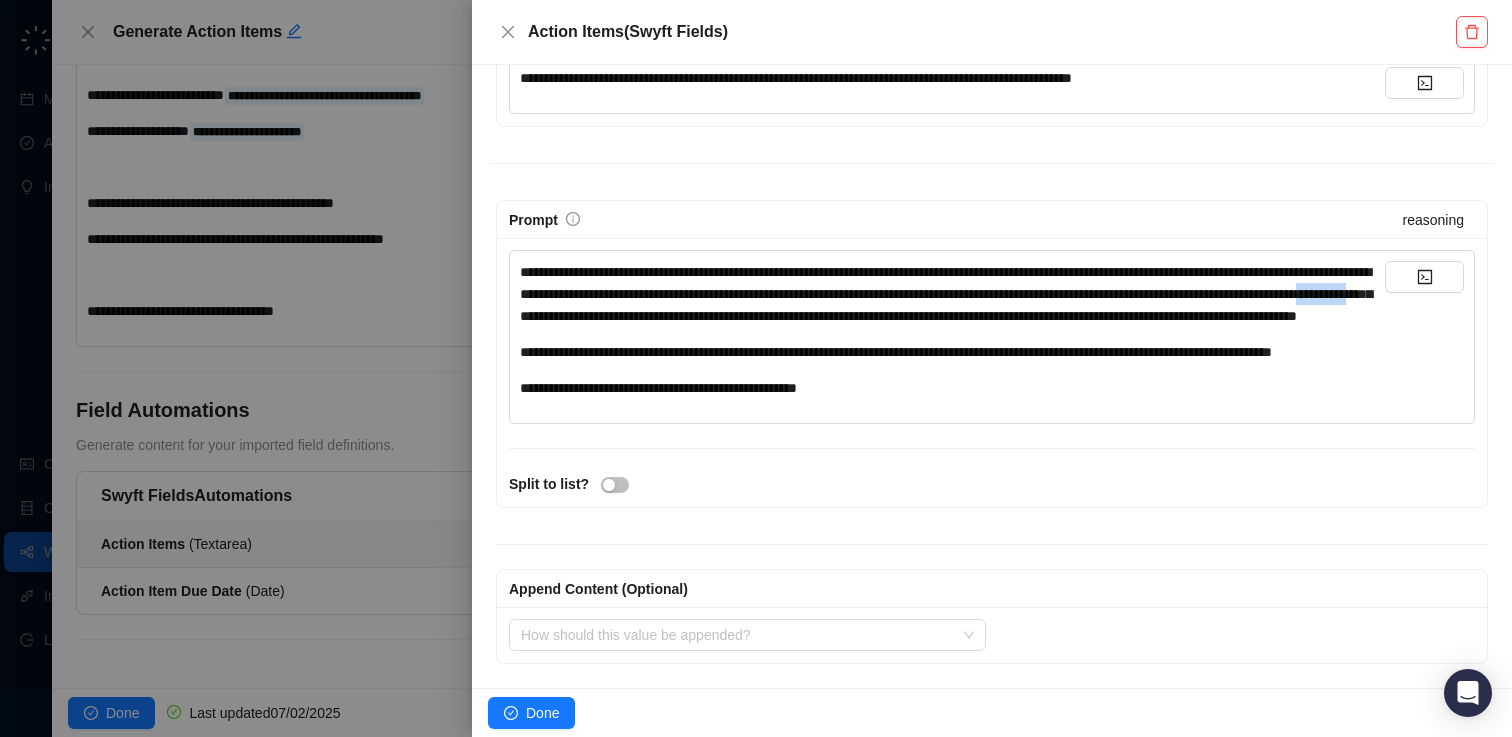 click on "**********" at bounding box center [946, 294] 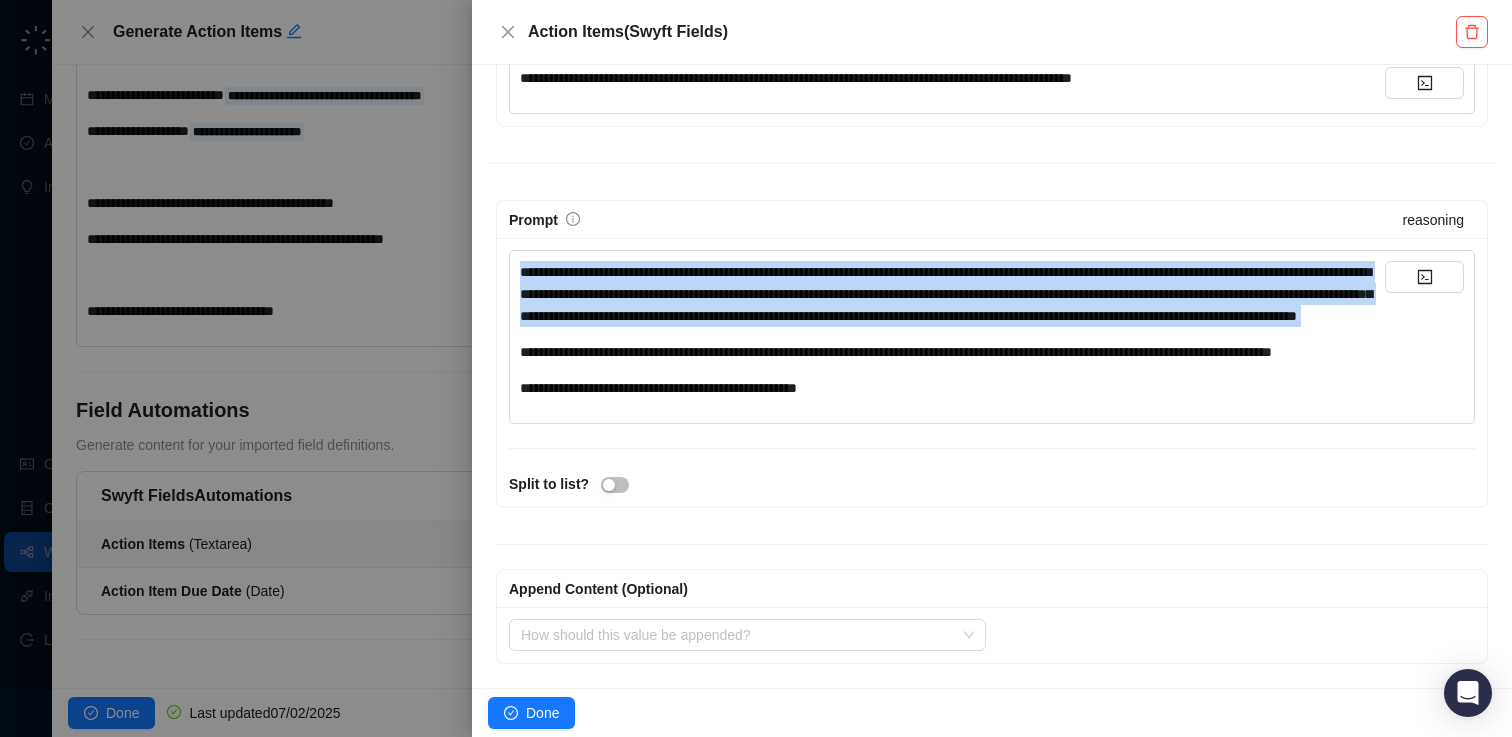 click on "**********" at bounding box center [946, 294] 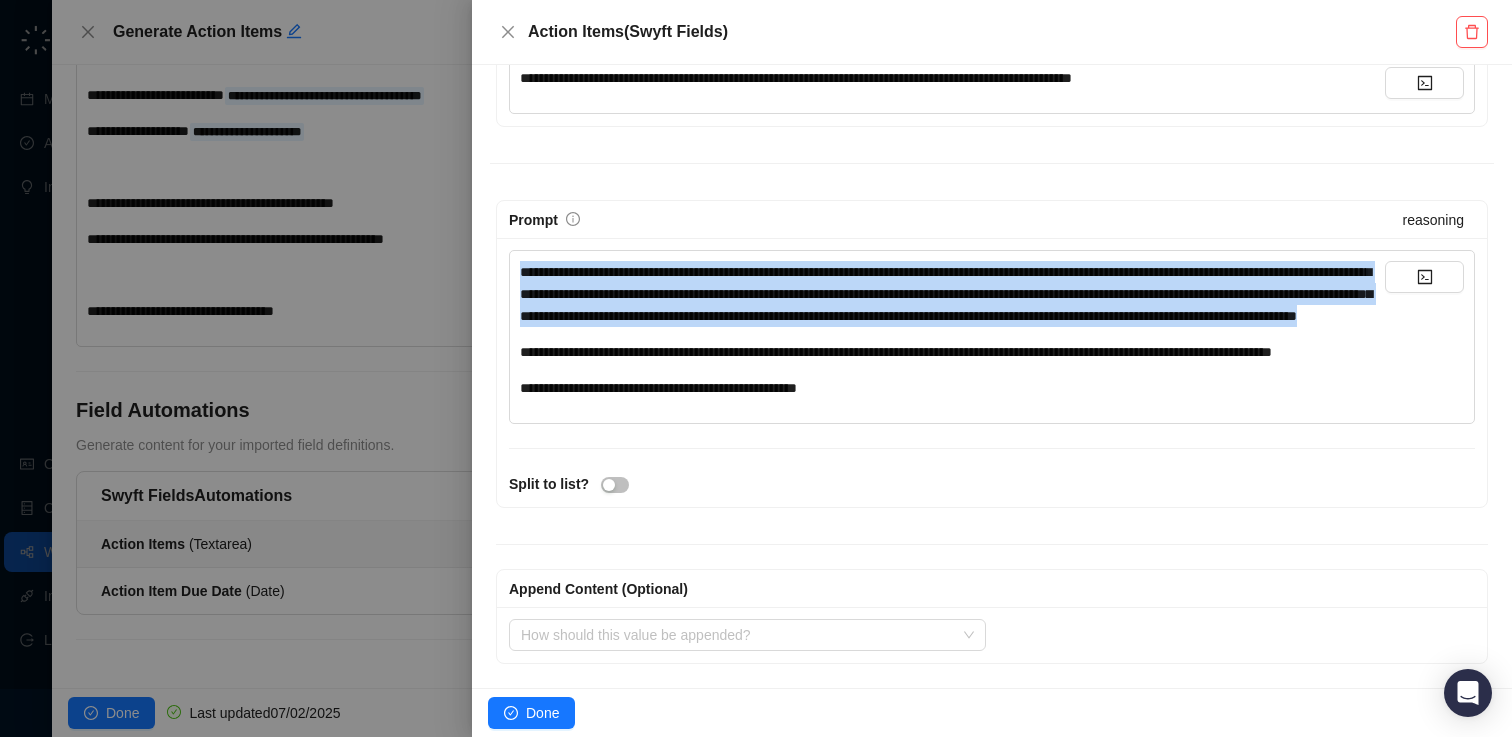 click on "**********" at bounding box center (946, 294) 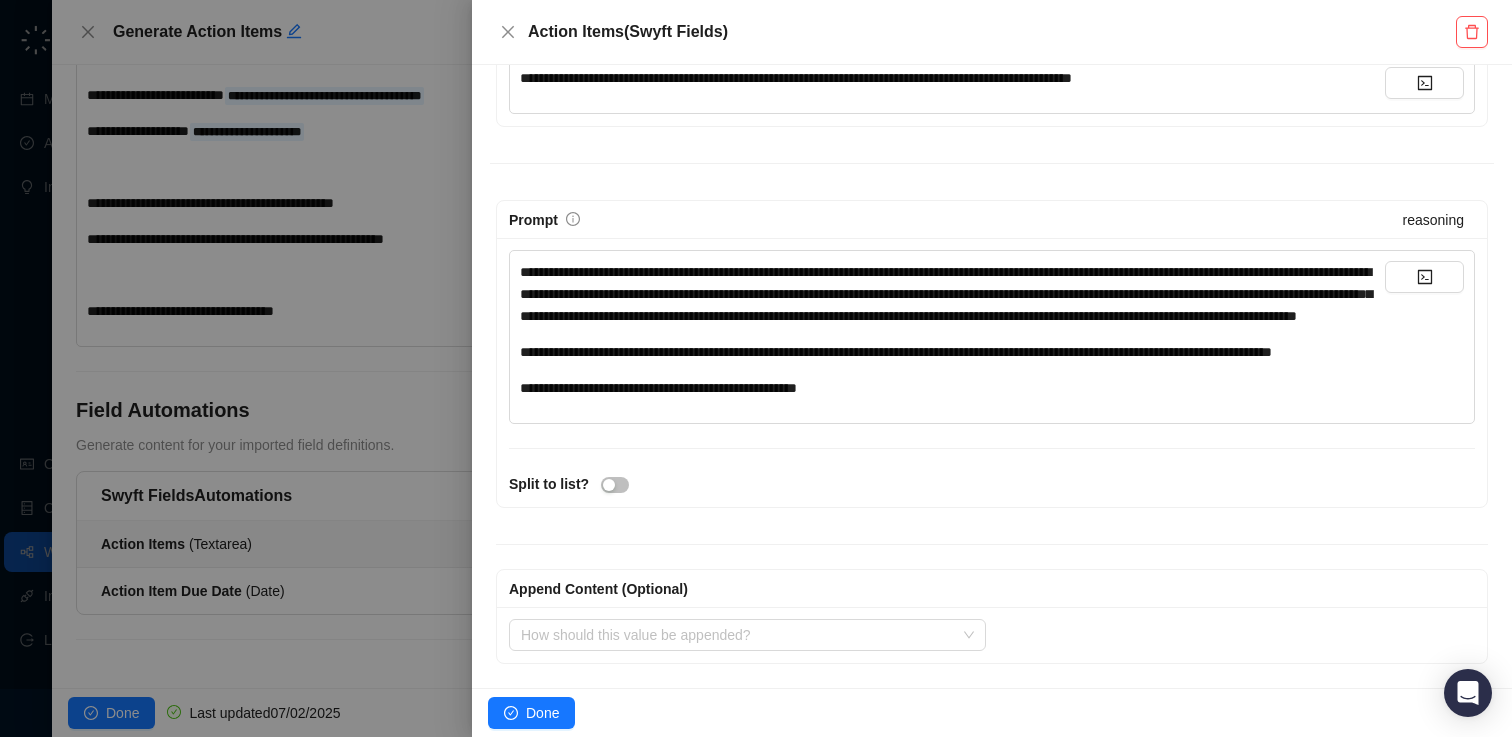 click on "**********" at bounding box center (946, 294) 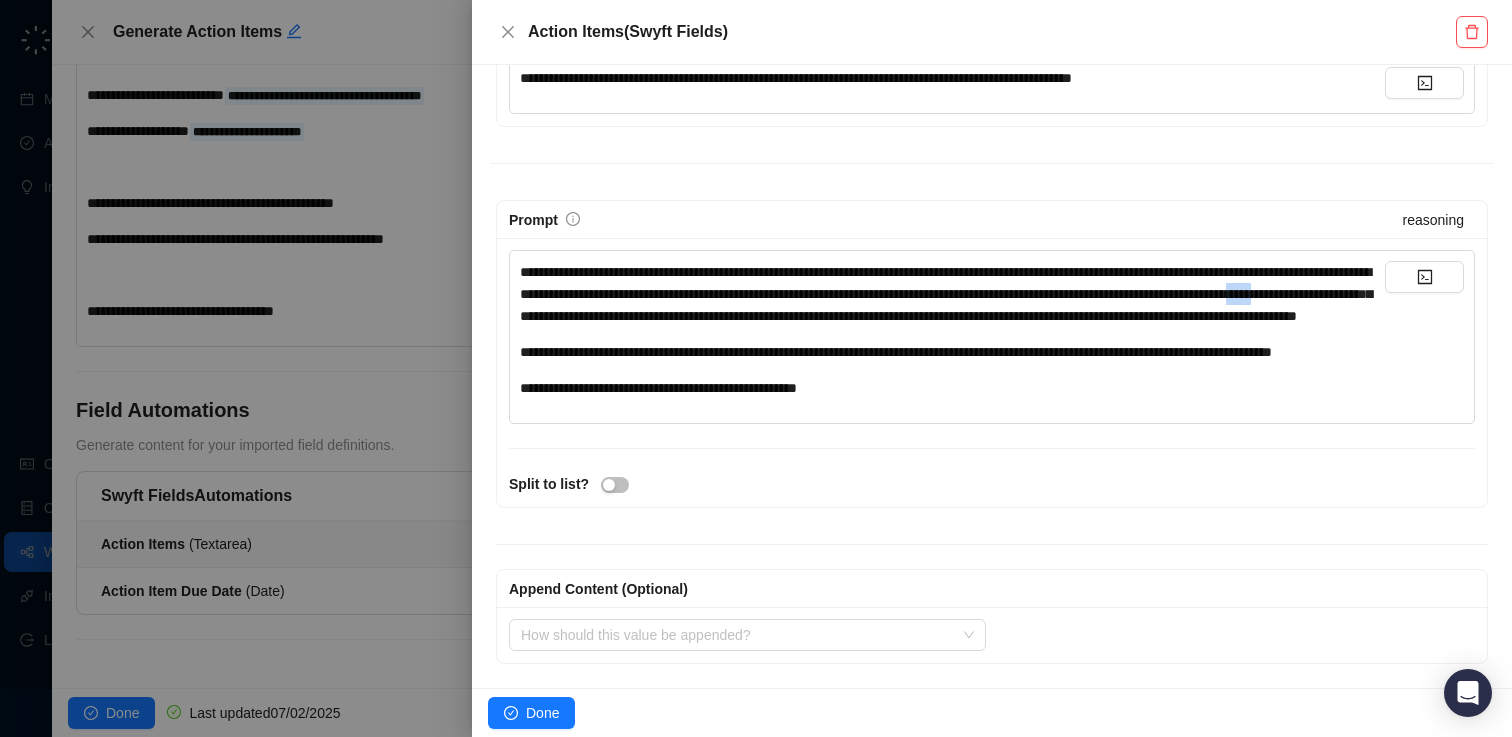 click on "**********" at bounding box center [946, 294] 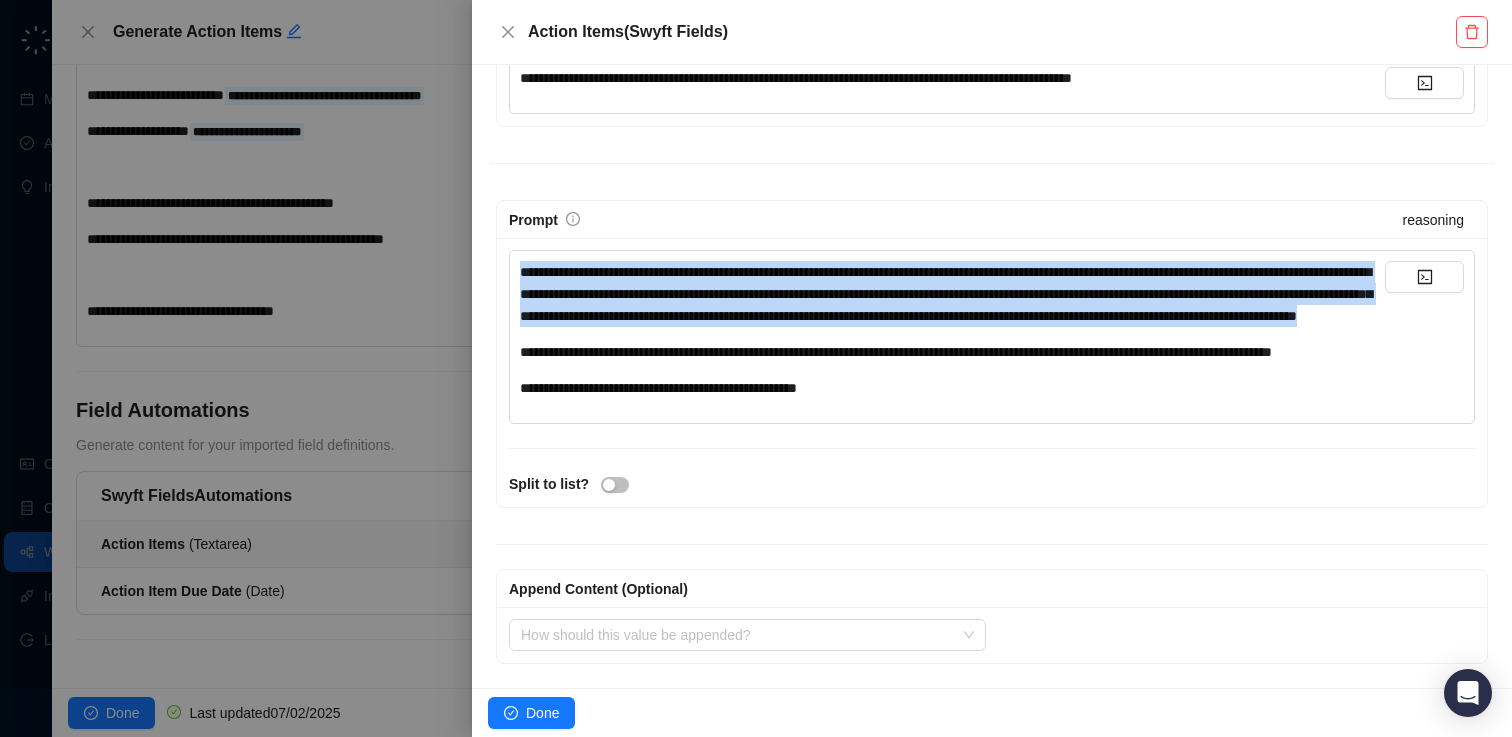 click on "**********" at bounding box center [952, 294] 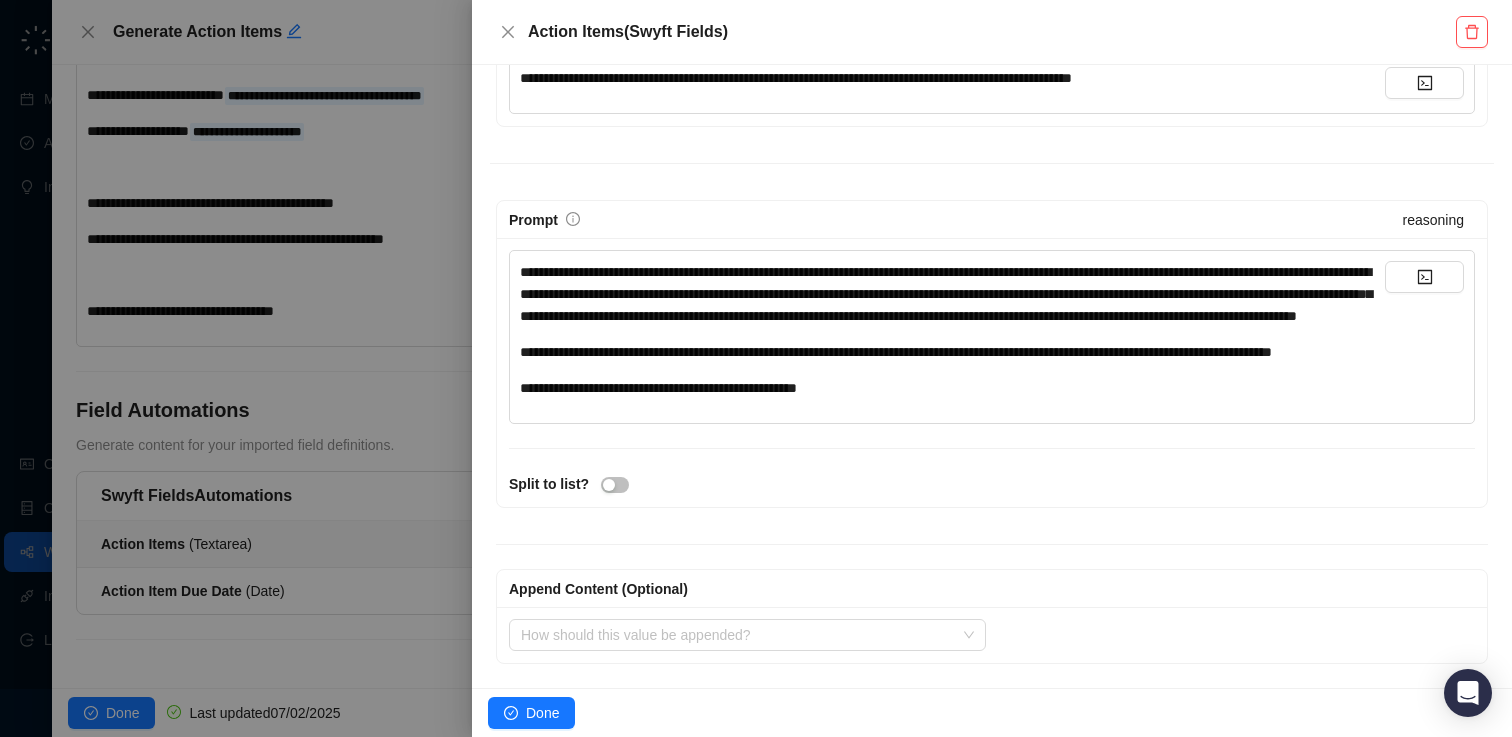 click on "**********" at bounding box center [952, 294] 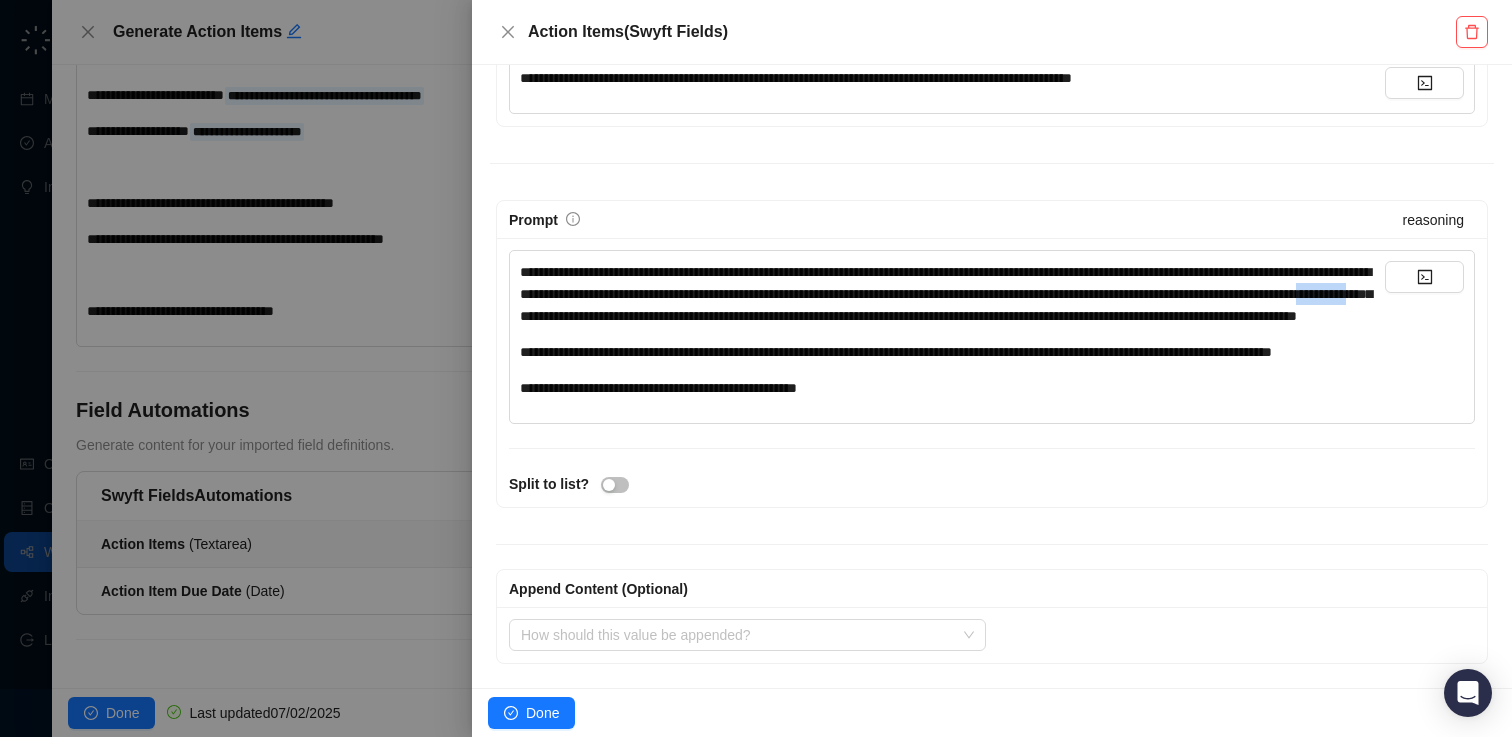 click on "**********" at bounding box center (952, 294) 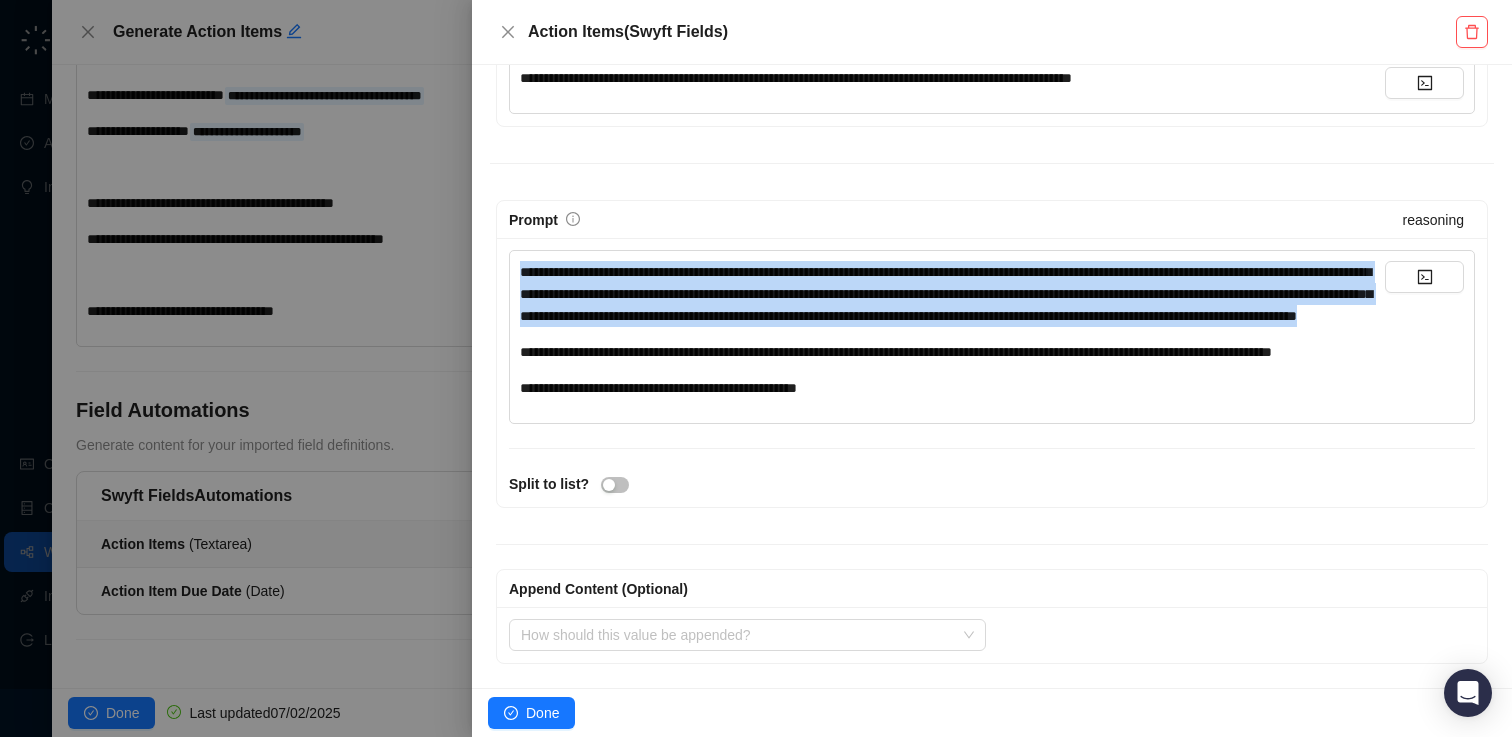 click on "**********" at bounding box center [946, 294] 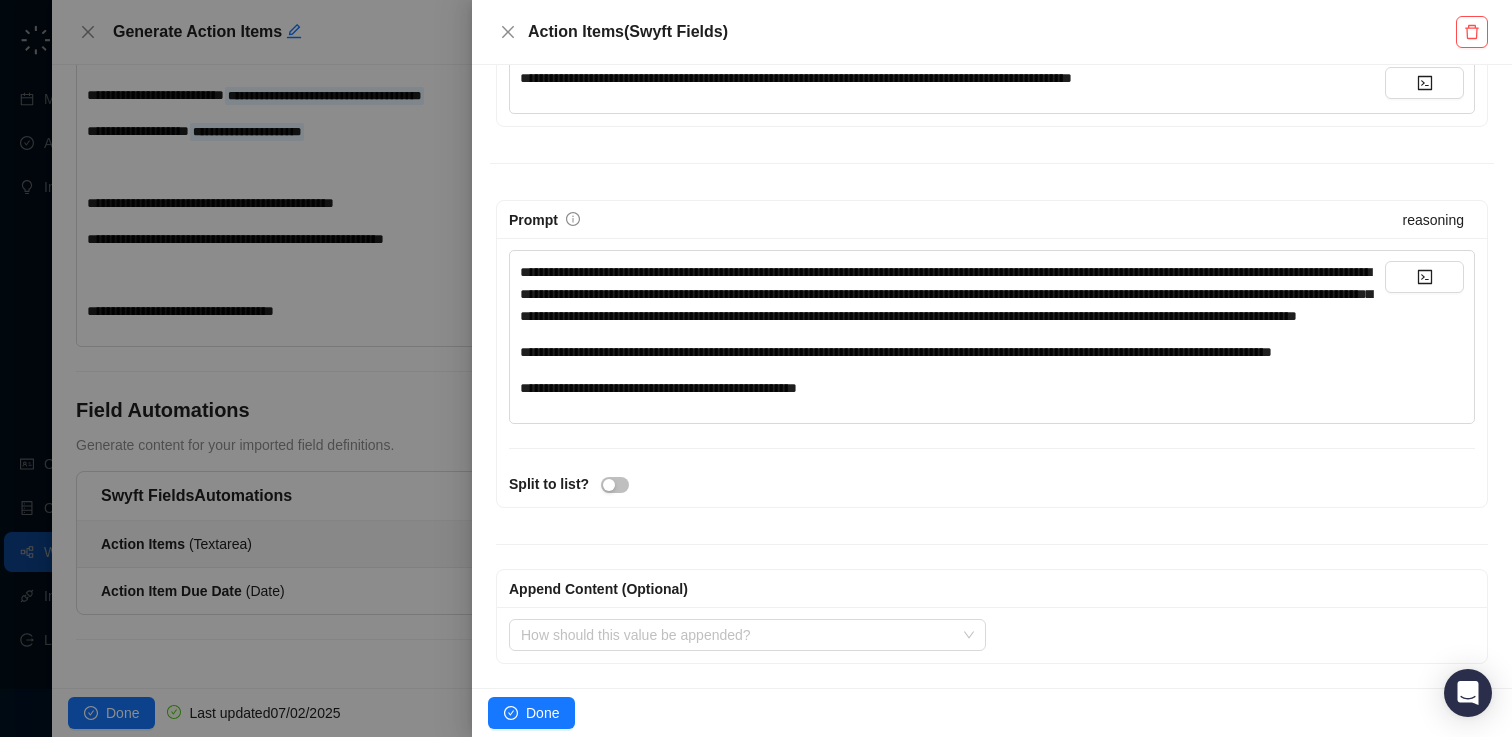 click on "**********" at bounding box center (946, 294) 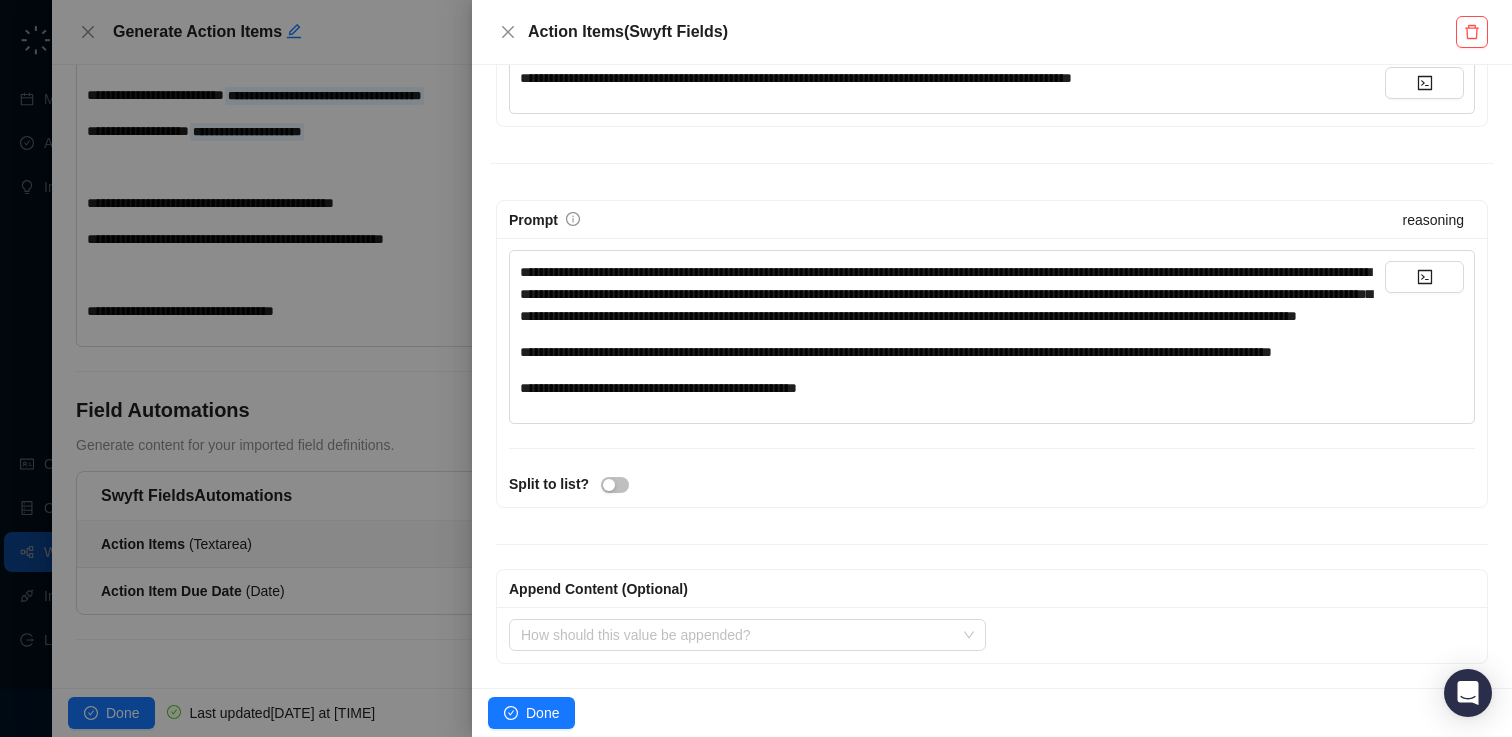 click on "**********" at bounding box center [946, 294] 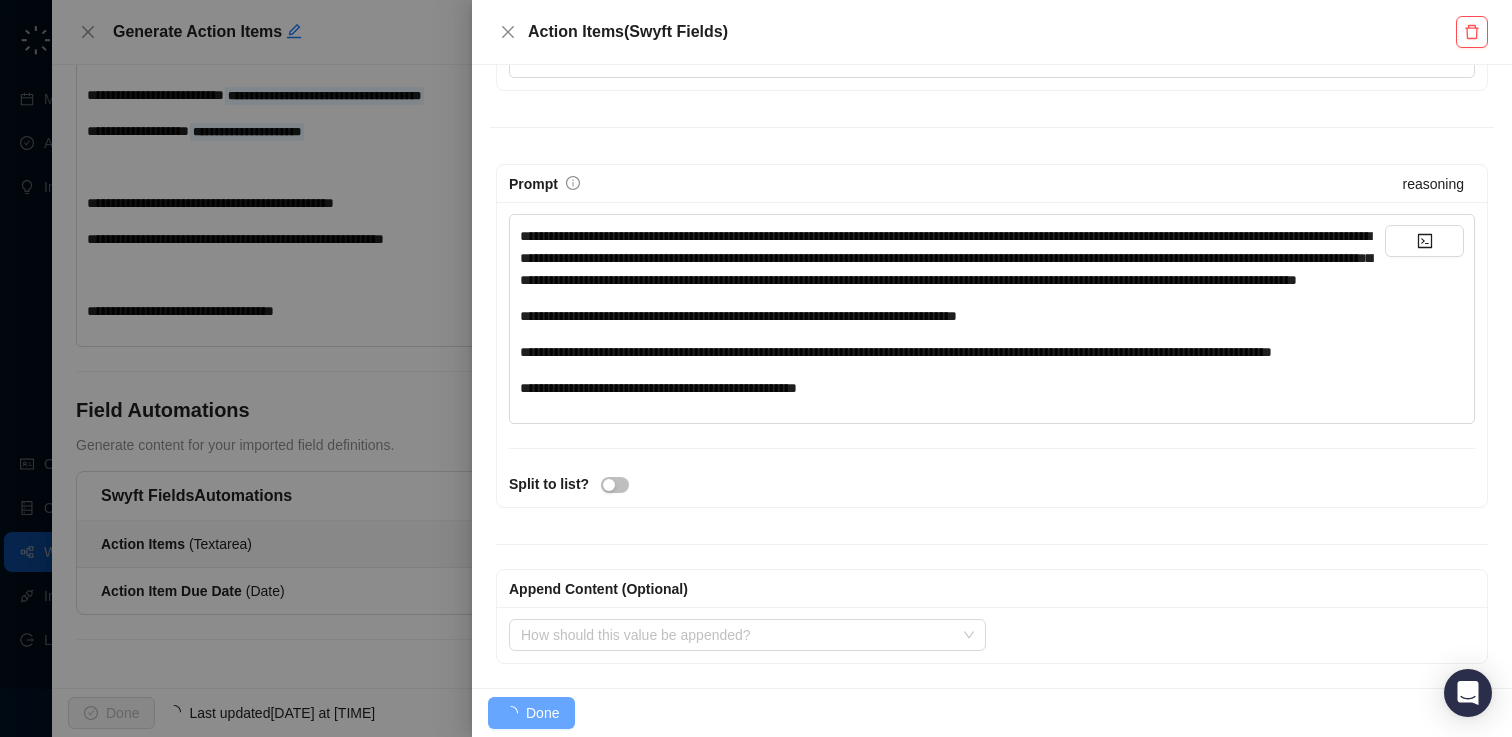 click on "**********" at bounding box center (738, 316) 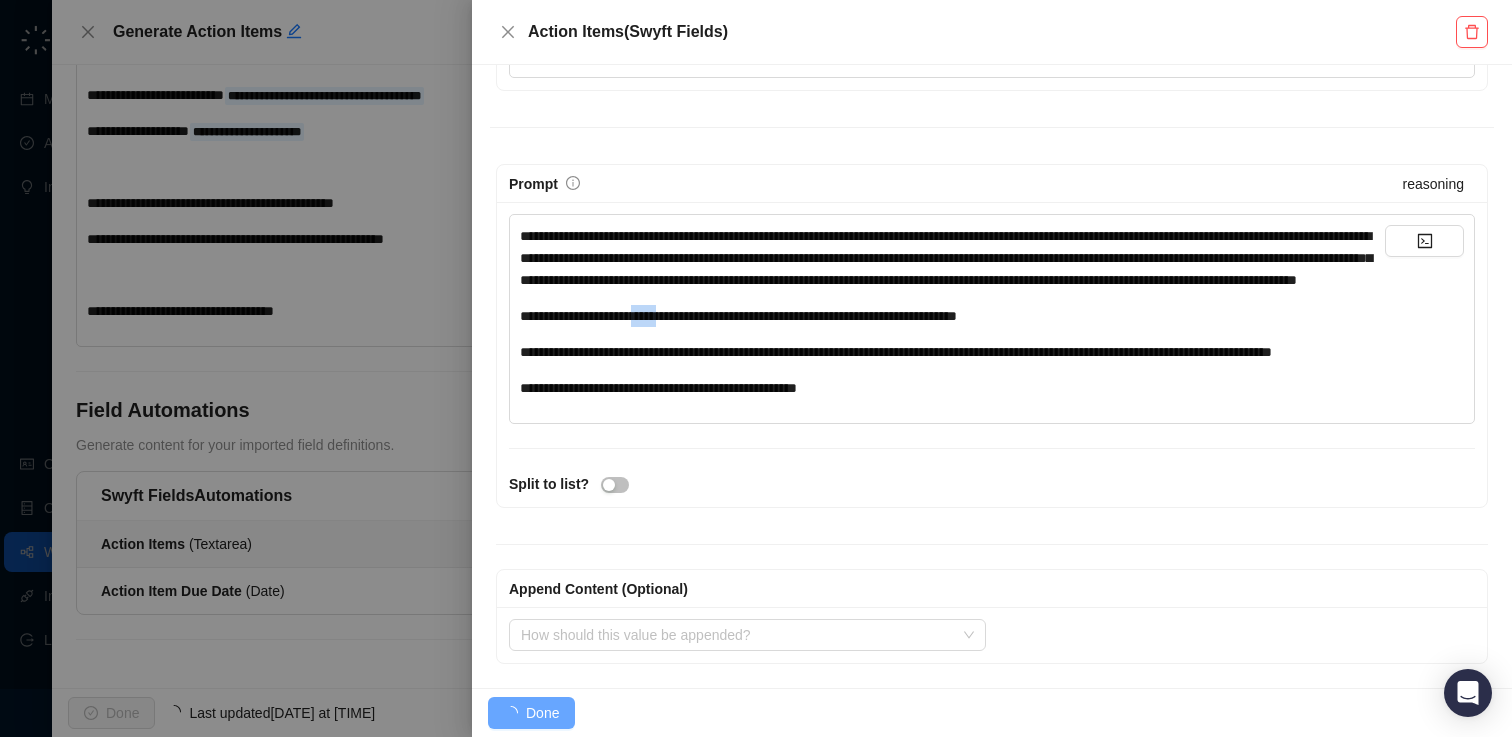 click on "**********" at bounding box center (738, 316) 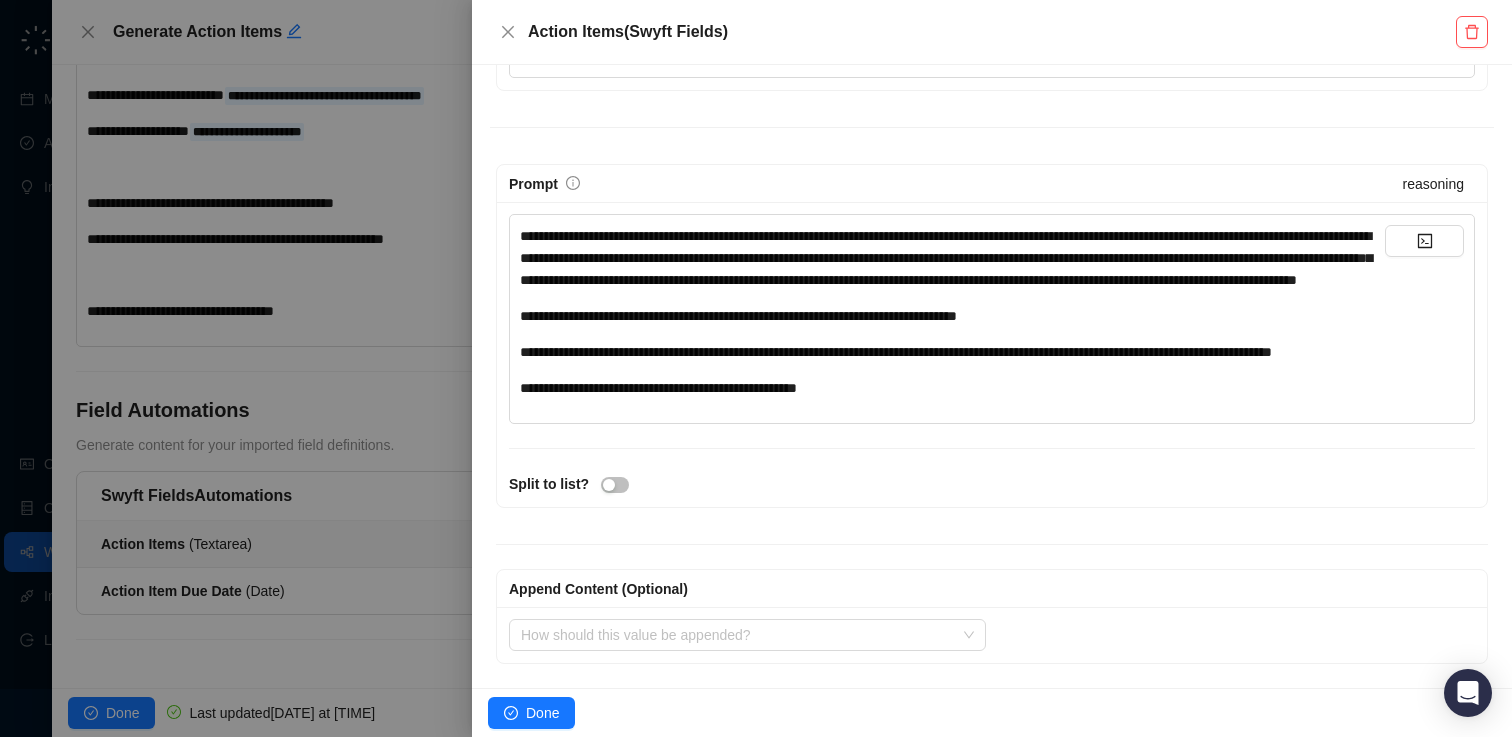click on "**********" at bounding box center [738, 316] 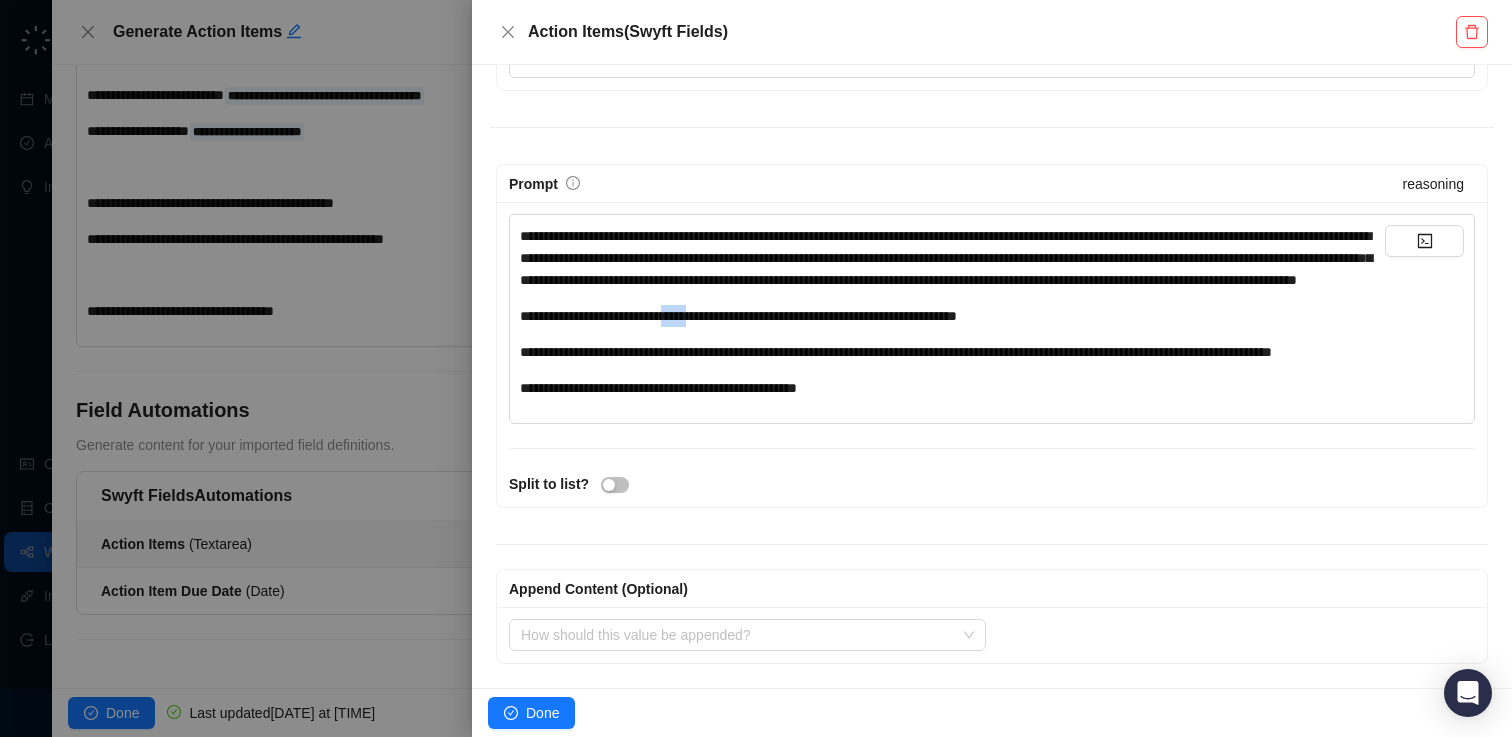 click on "**********" at bounding box center [738, 316] 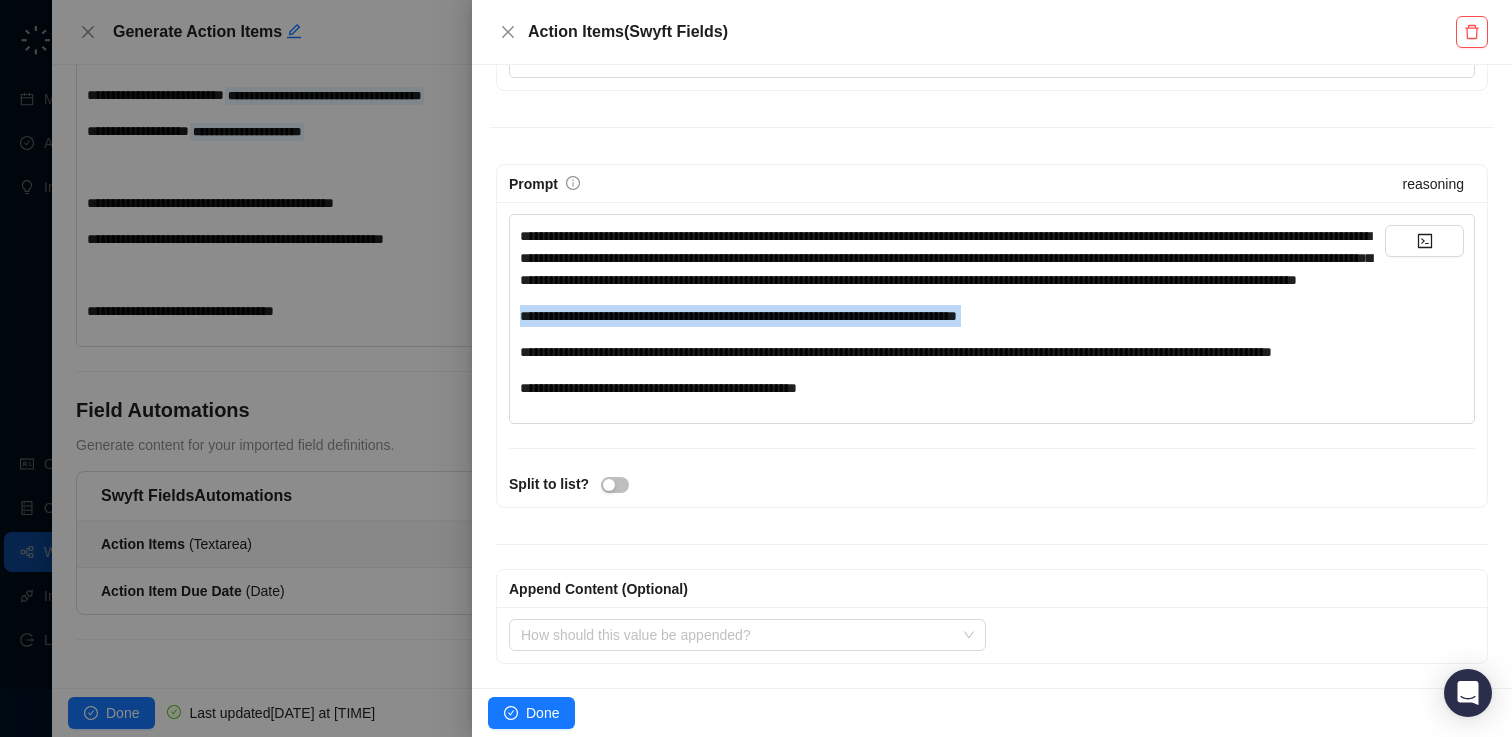 click on "**********" at bounding box center (738, 316) 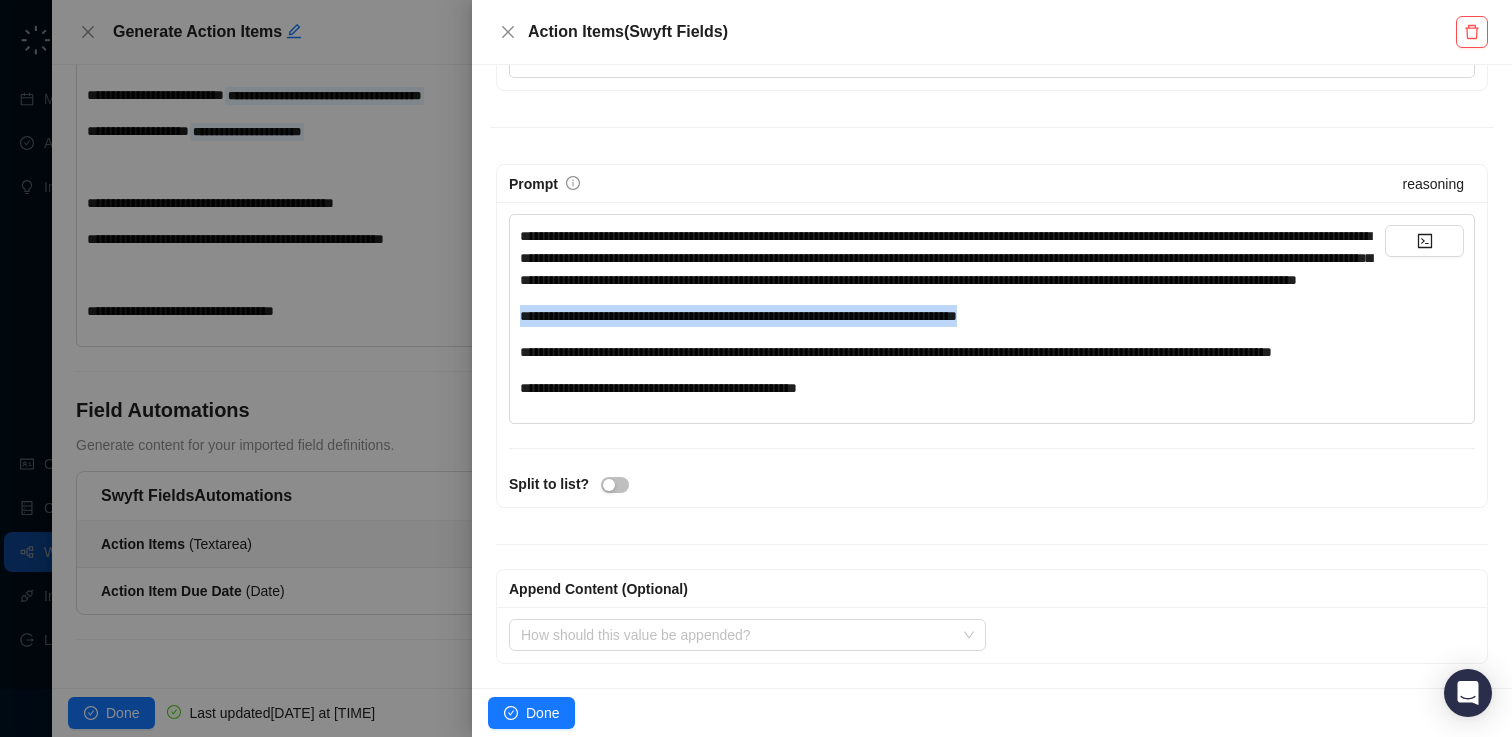 click on "**********" at bounding box center (738, 316) 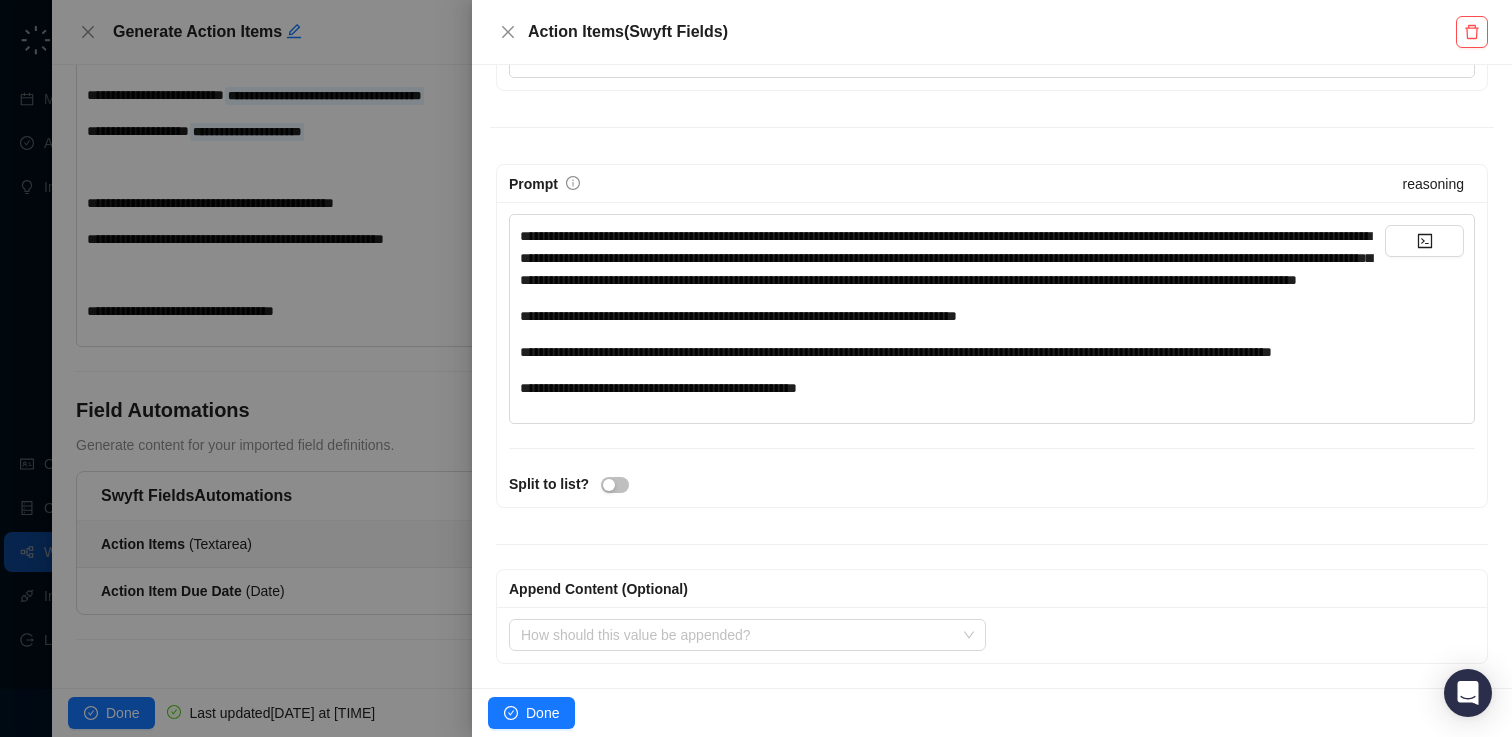 click on "**********" at bounding box center [738, 316] 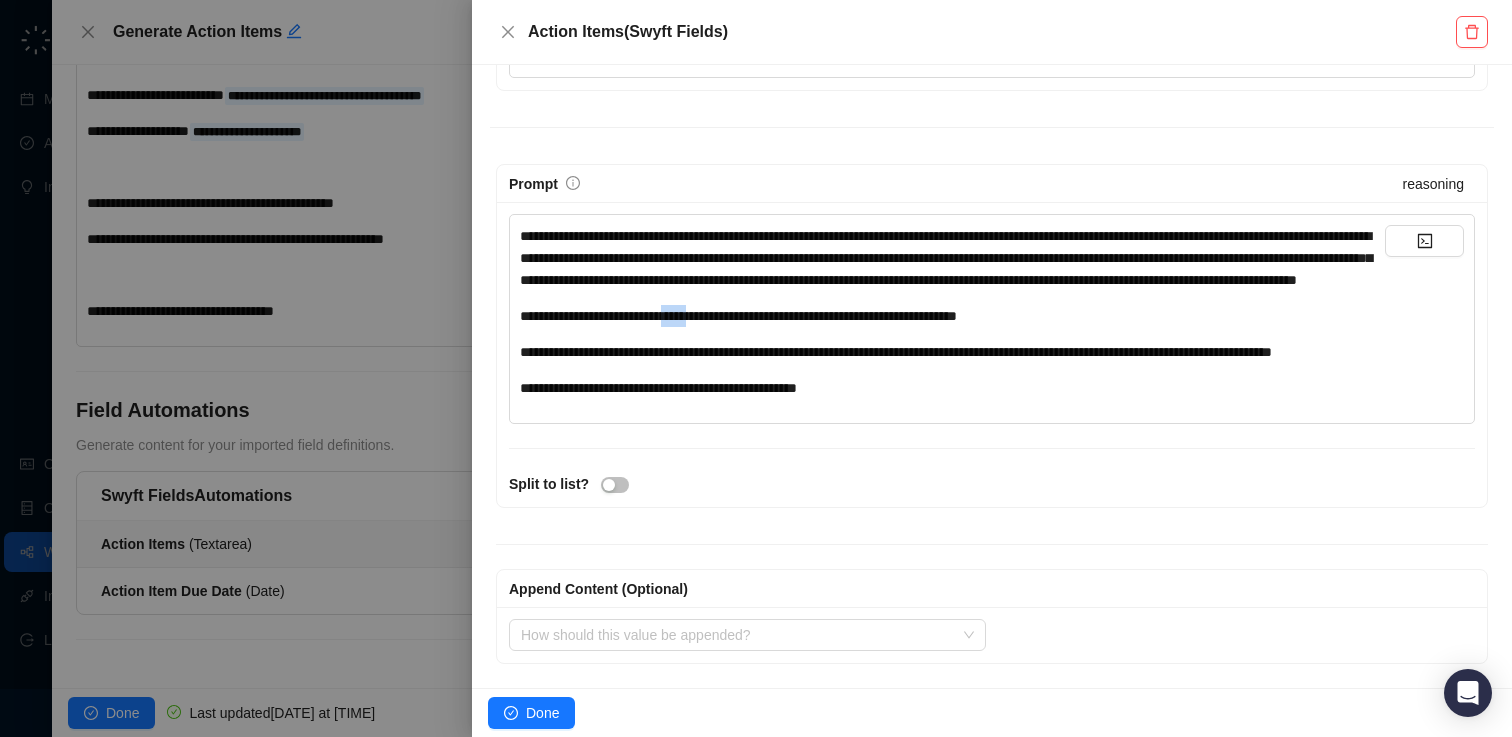 click on "**********" at bounding box center [738, 316] 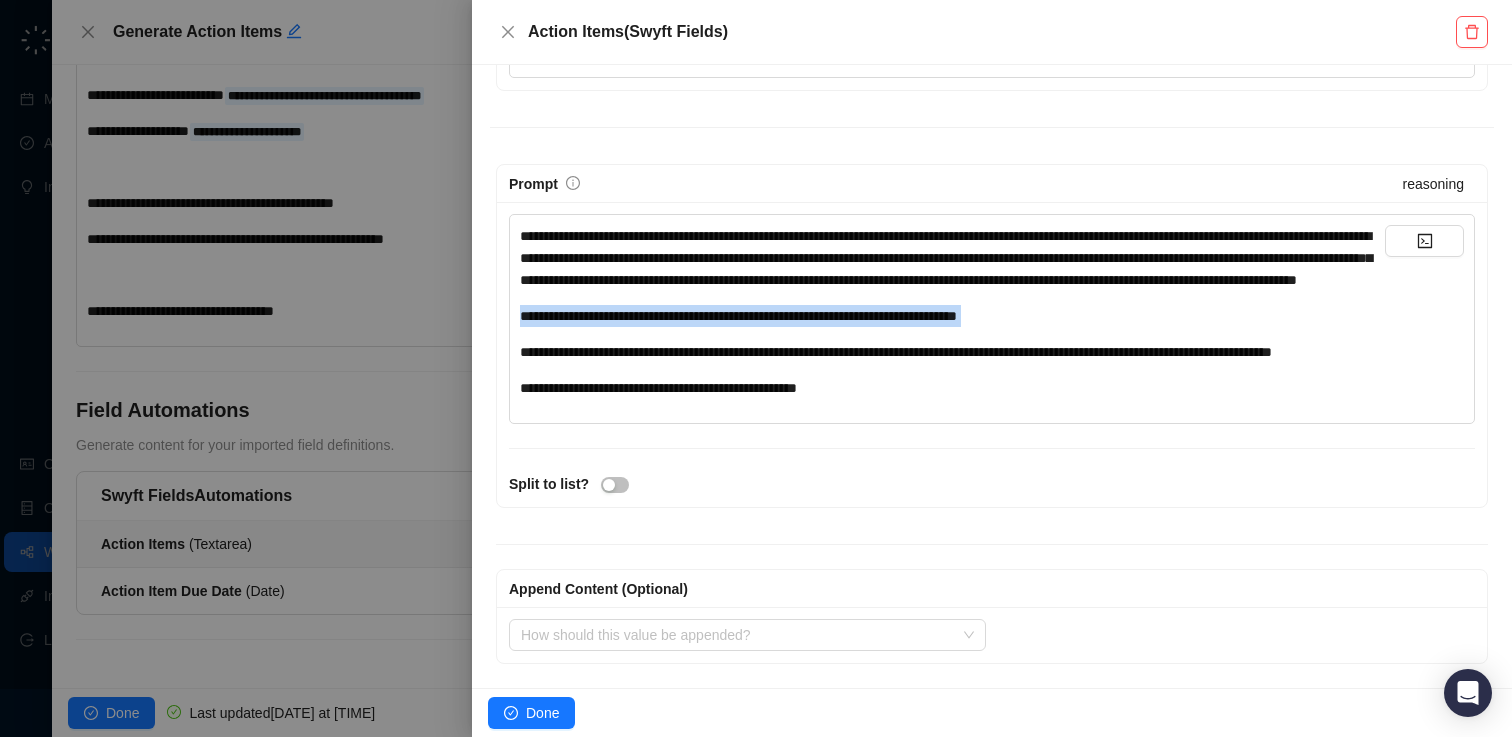 click on "**********" at bounding box center [738, 316] 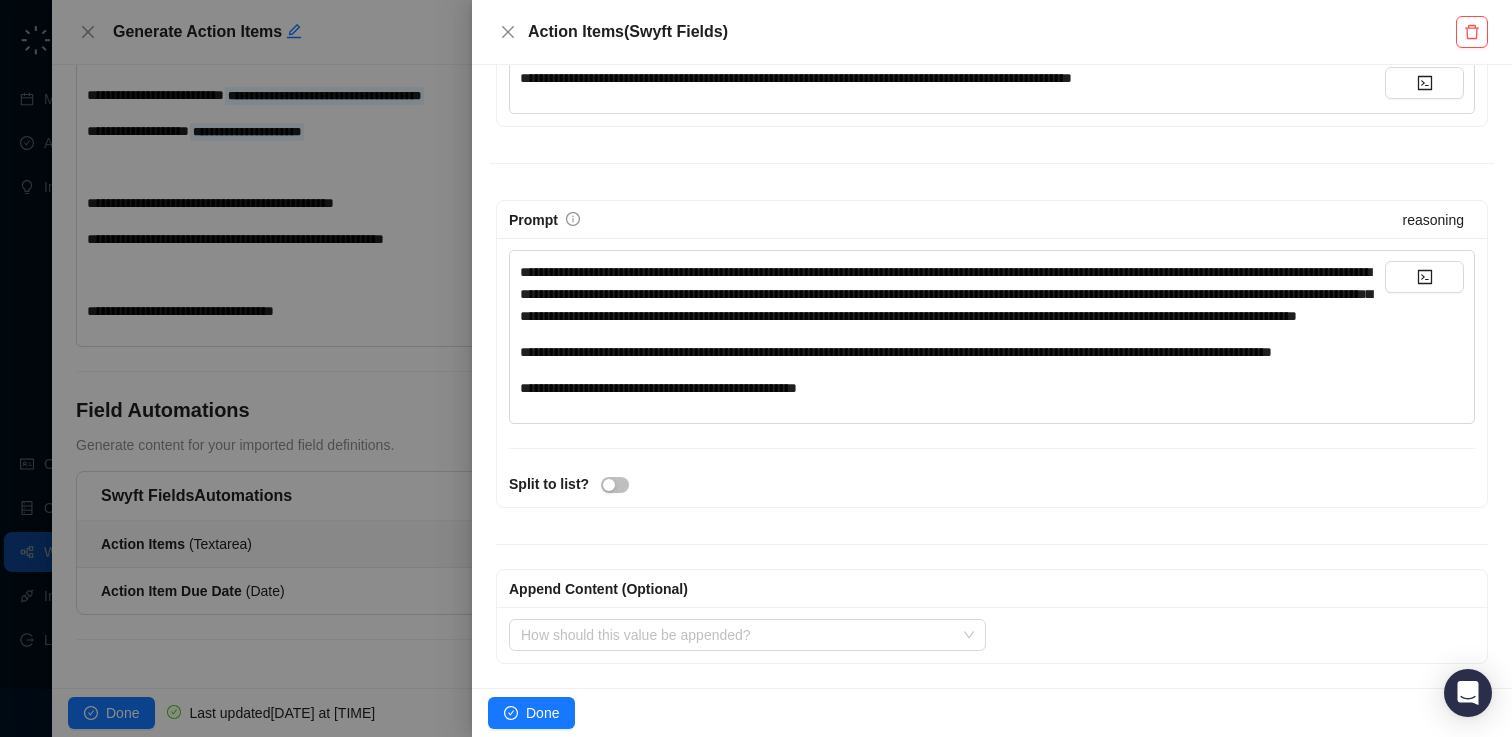 click on "**********" at bounding box center (946, 294) 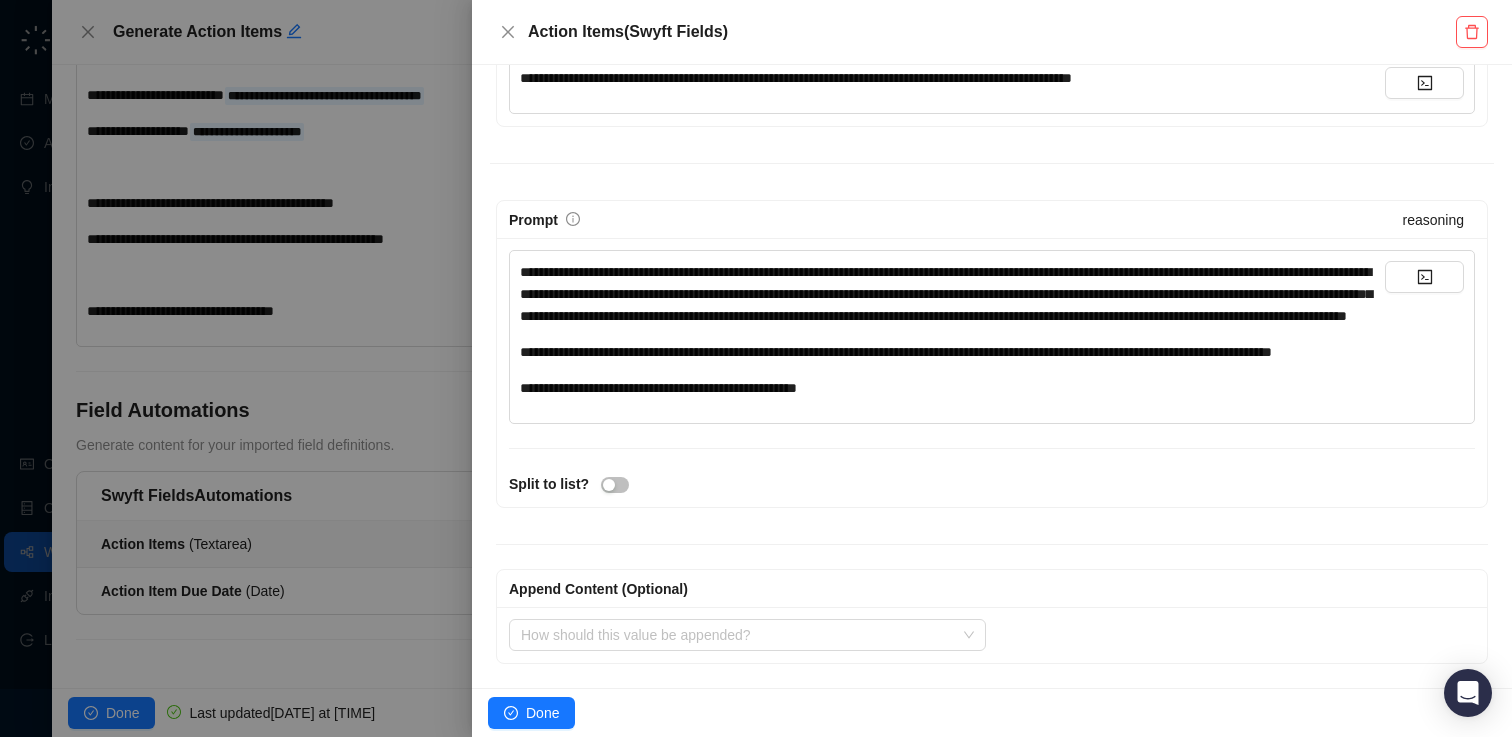 click on "**********" at bounding box center [946, 294] 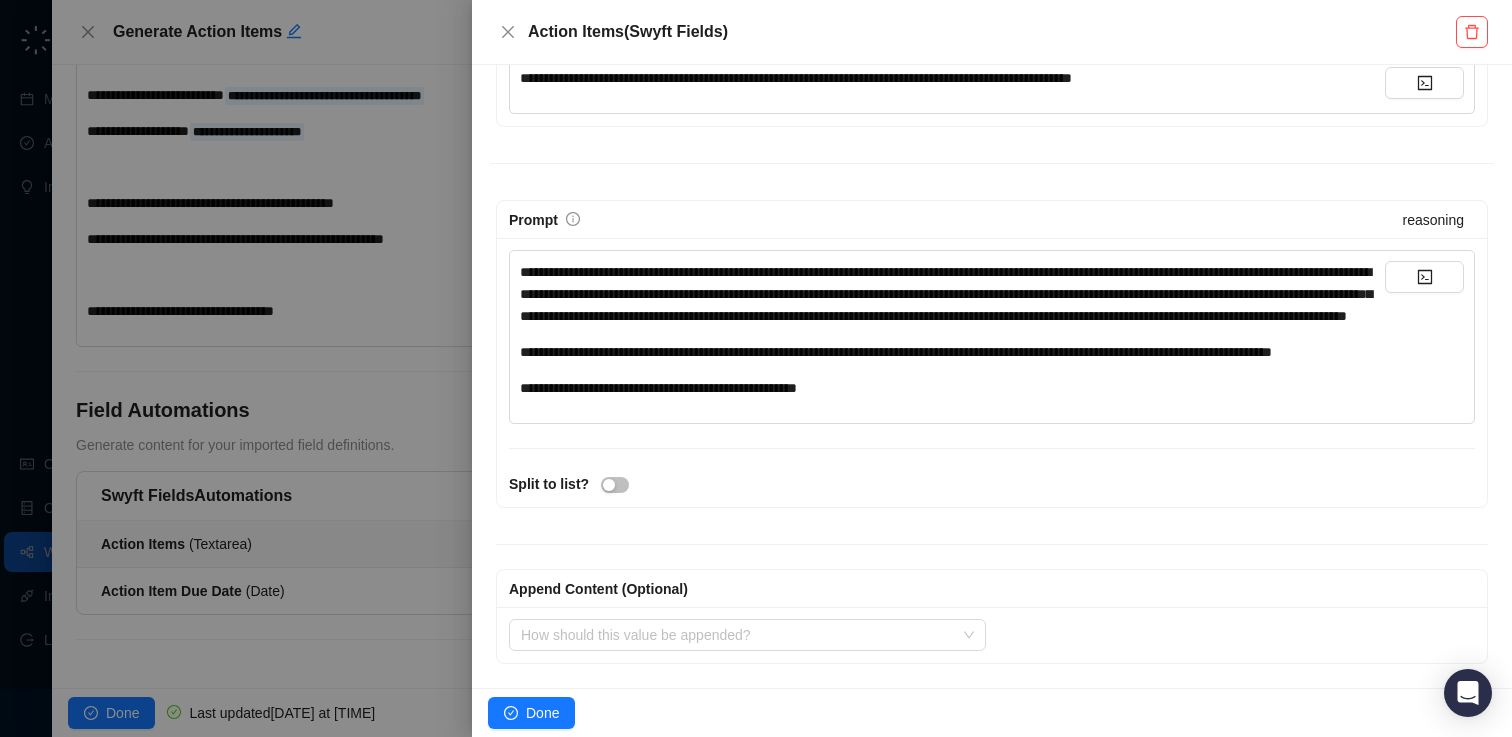 click on "**********" at bounding box center [946, 294] 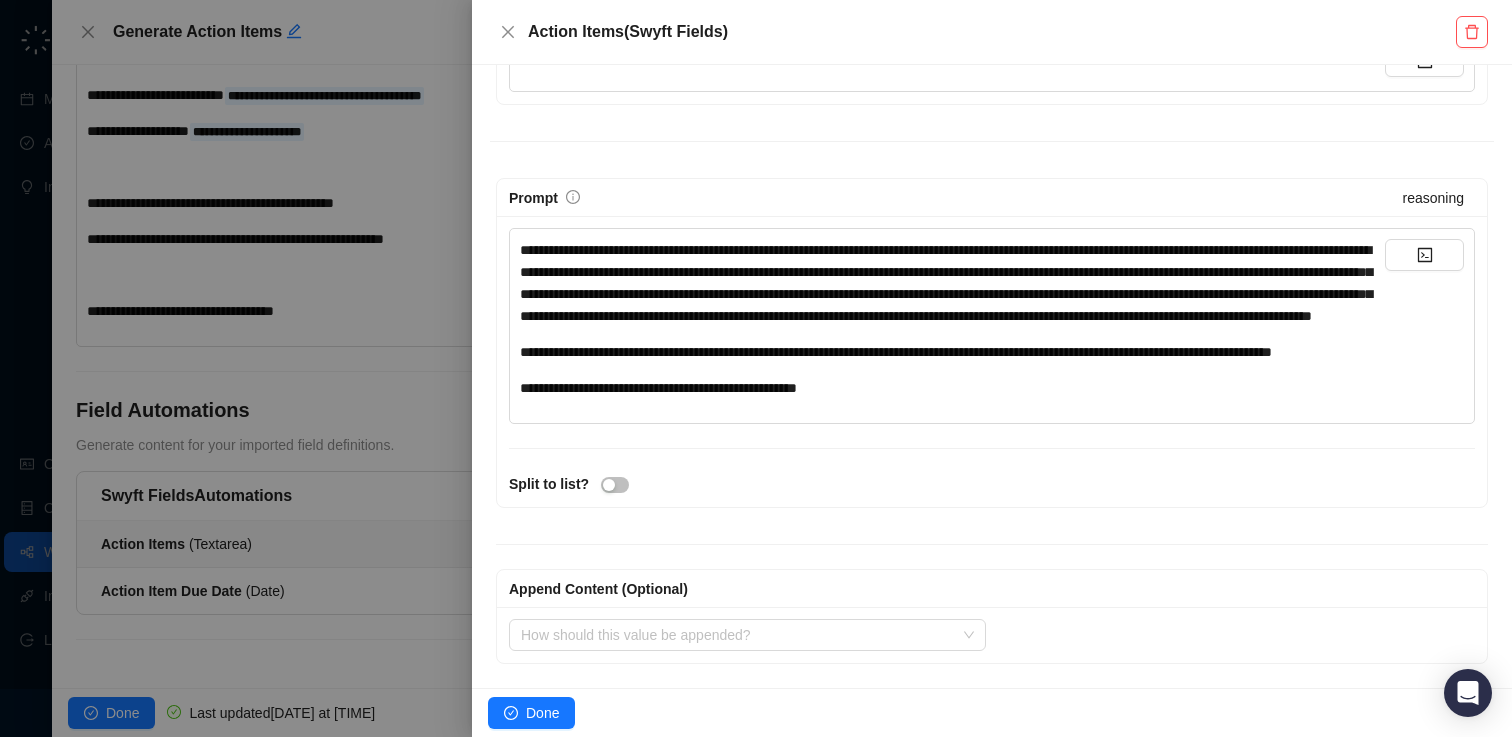 click on "**********" at bounding box center [946, 283] 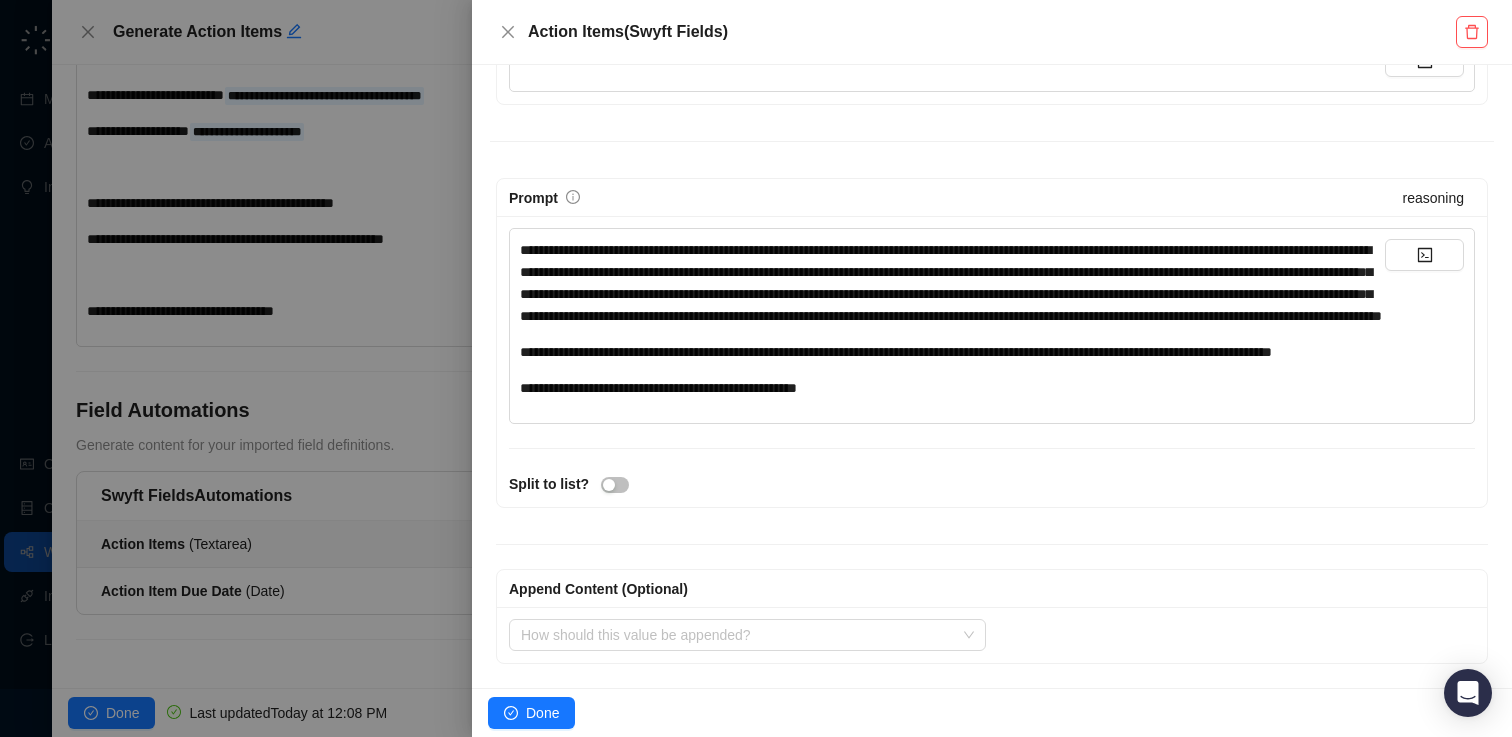 click on "**********" at bounding box center (951, 283) 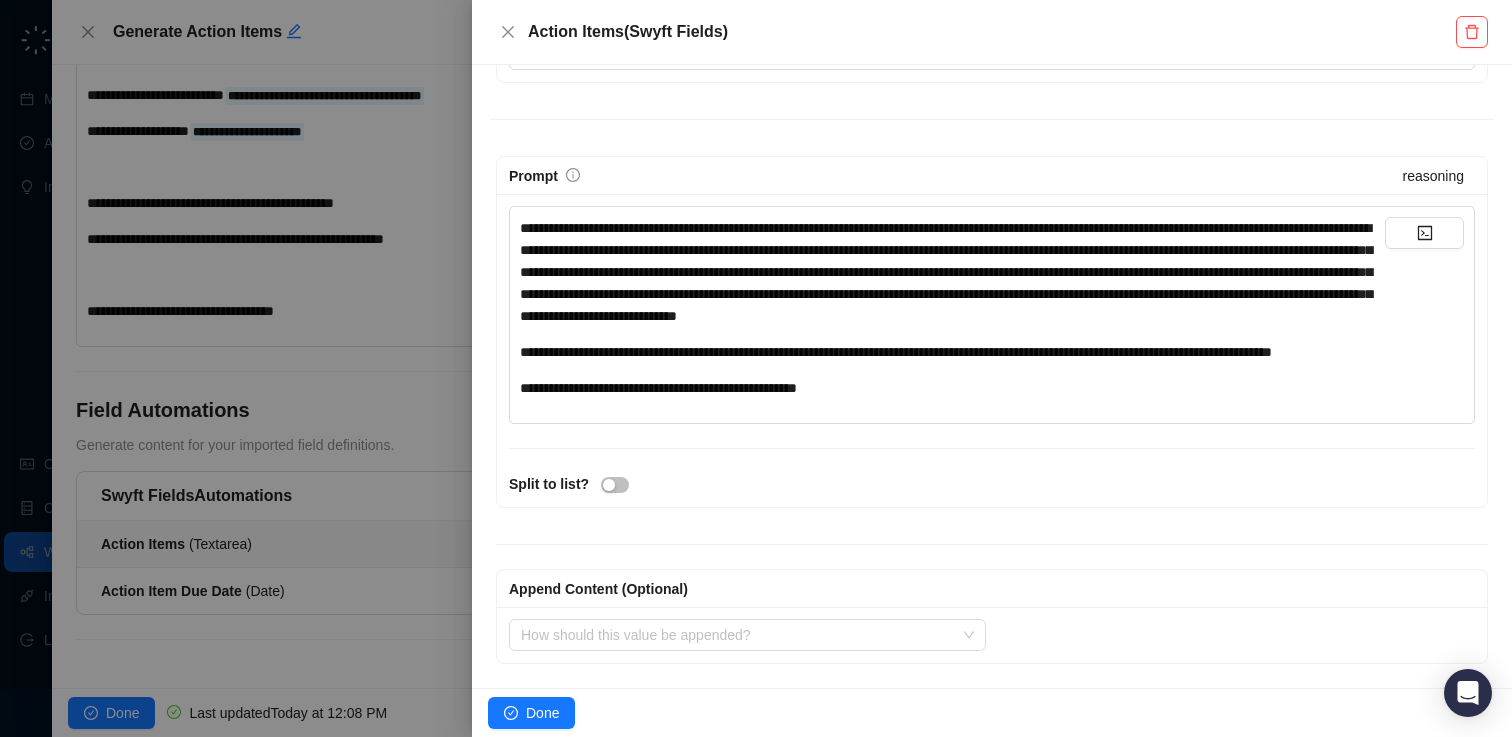 click on "**********" at bounding box center (952, 272) 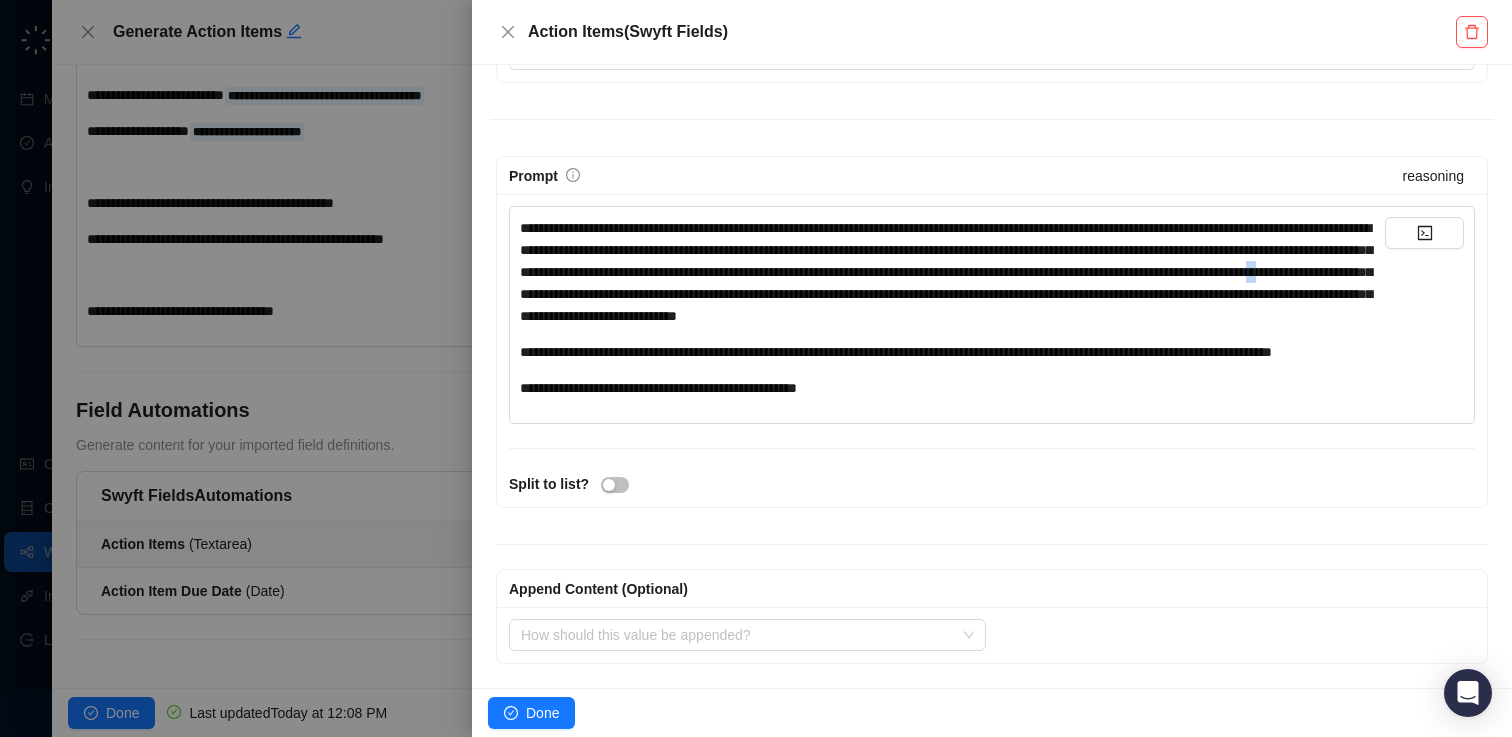 click on "**********" at bounding box center [952, 272] 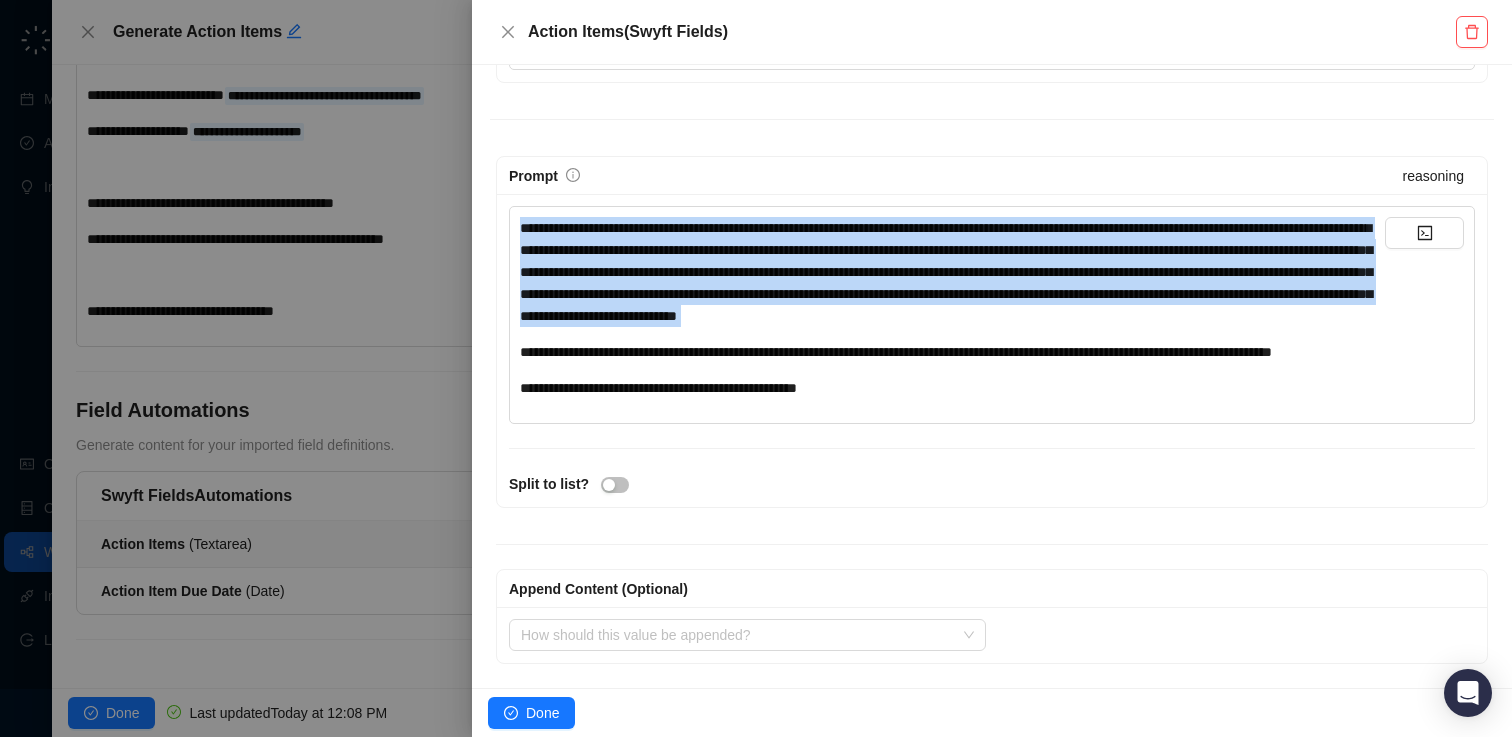 click on "**********" at bounding box center (952, 272) 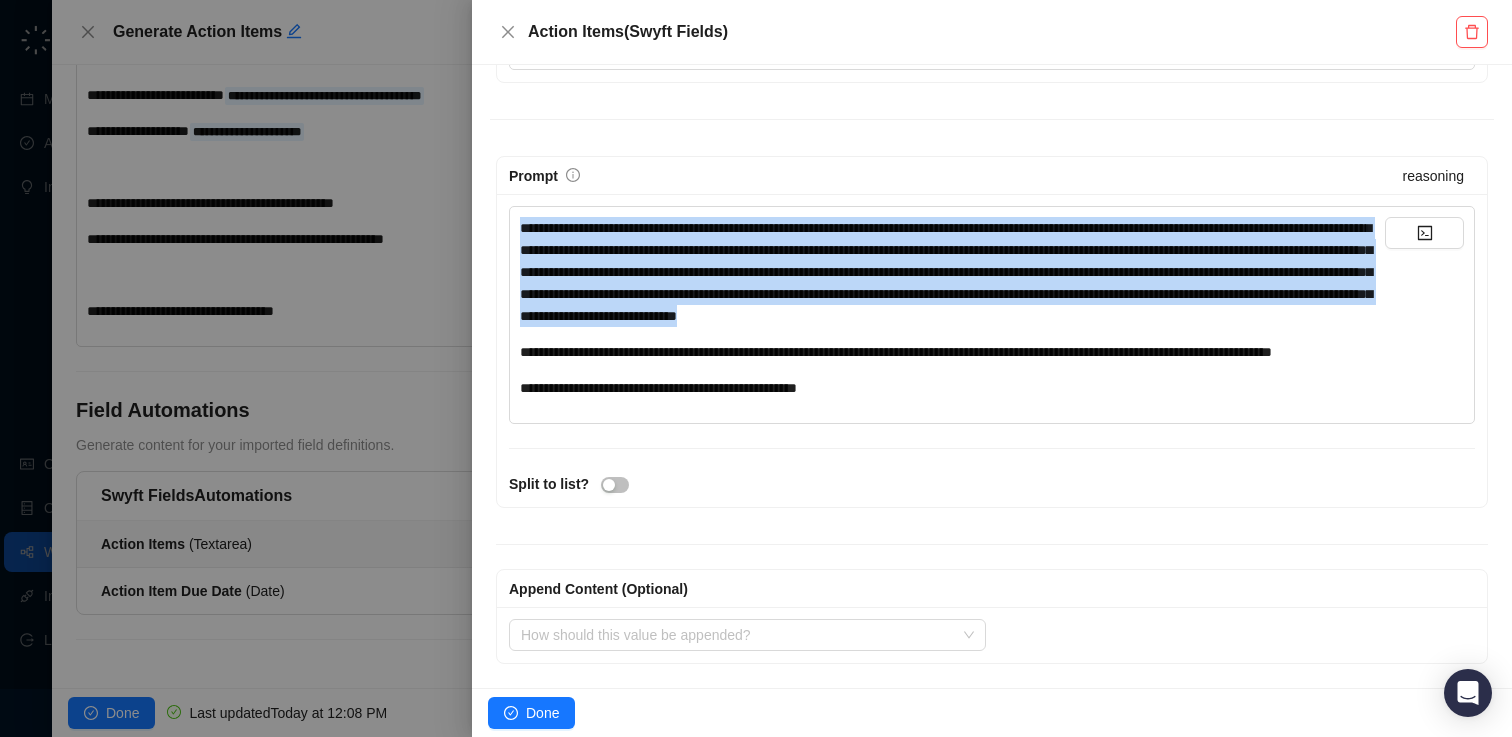 click on "**********" at bounding box center (946, 272) 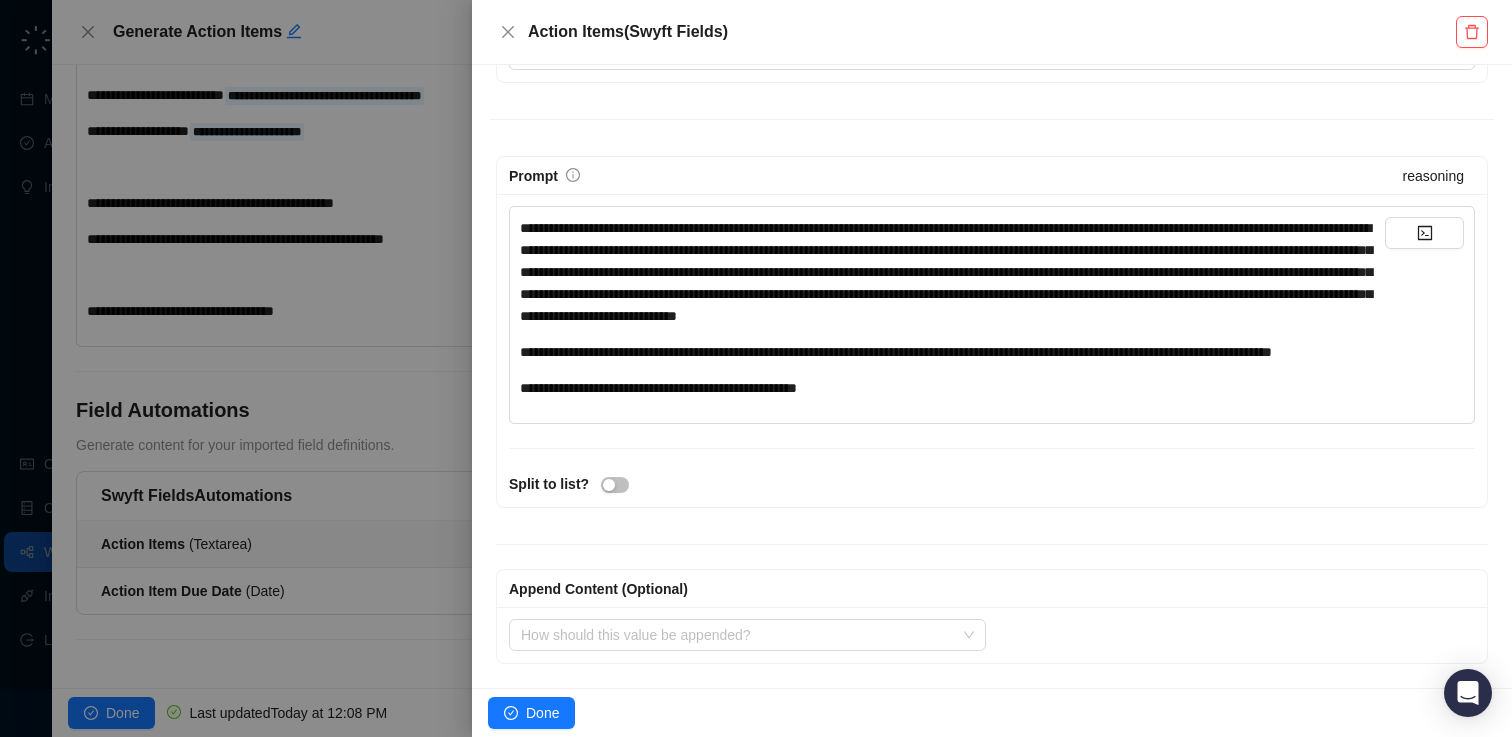 click on "**********" at bounding box center (946, 272) 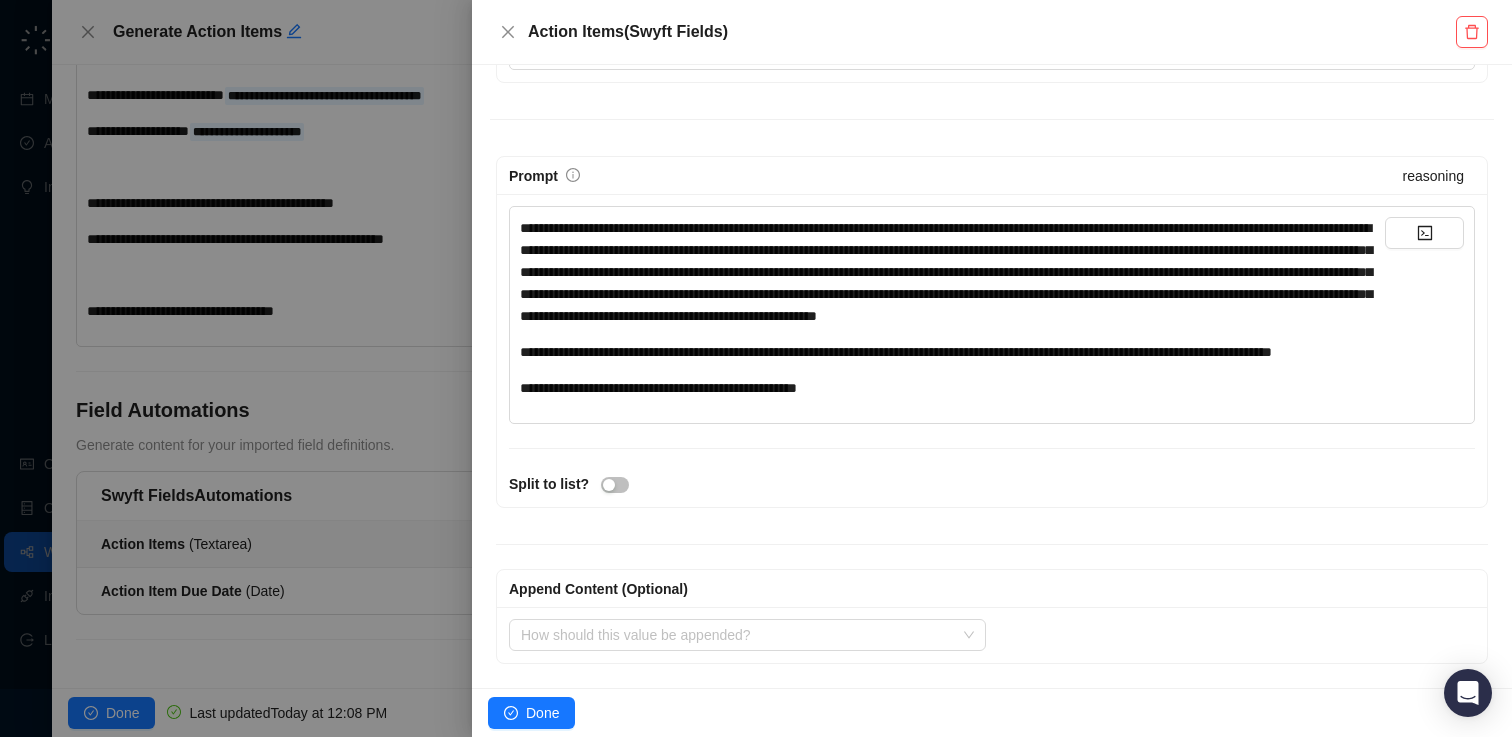 click on "**********" at bounding box center [946, 272] 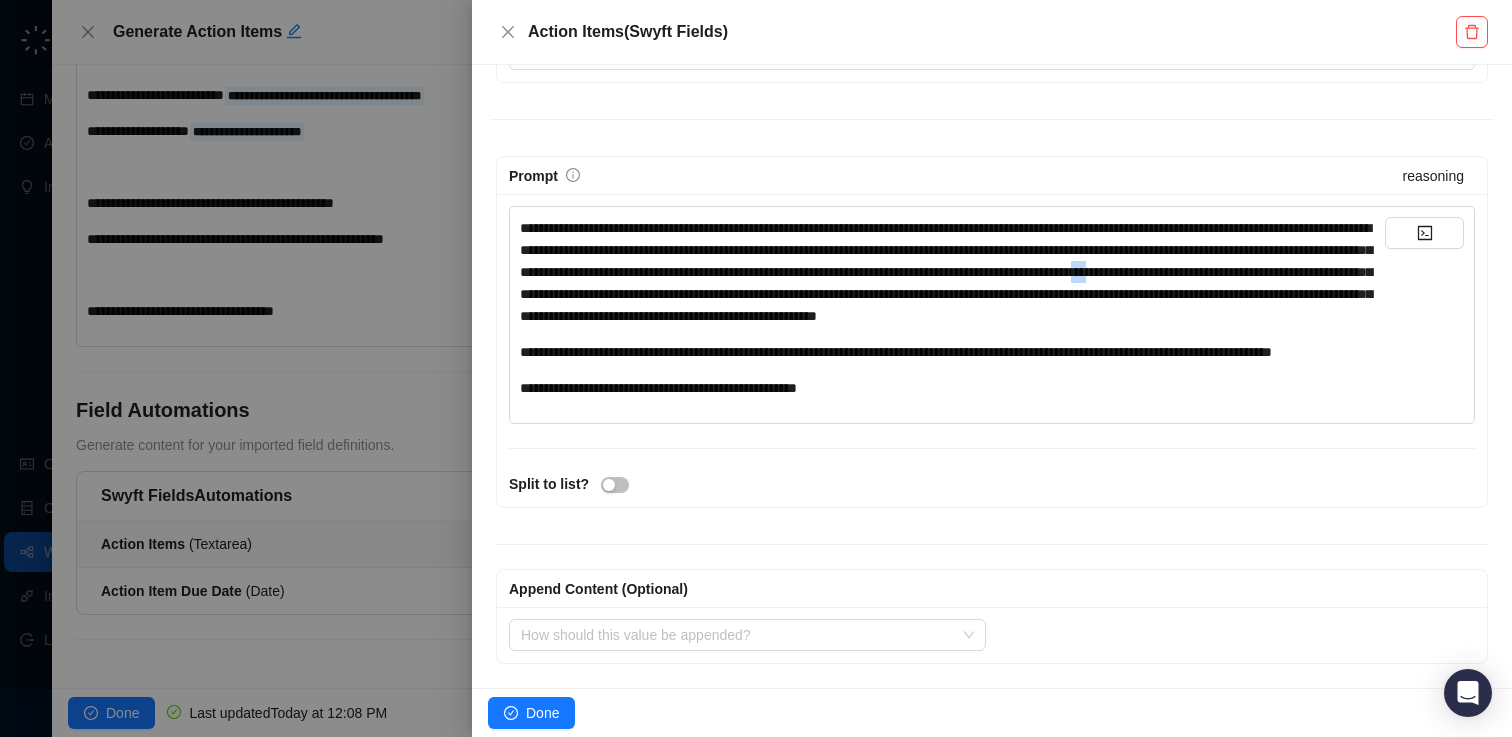 click on "**********" at bounding box center [946, 272] 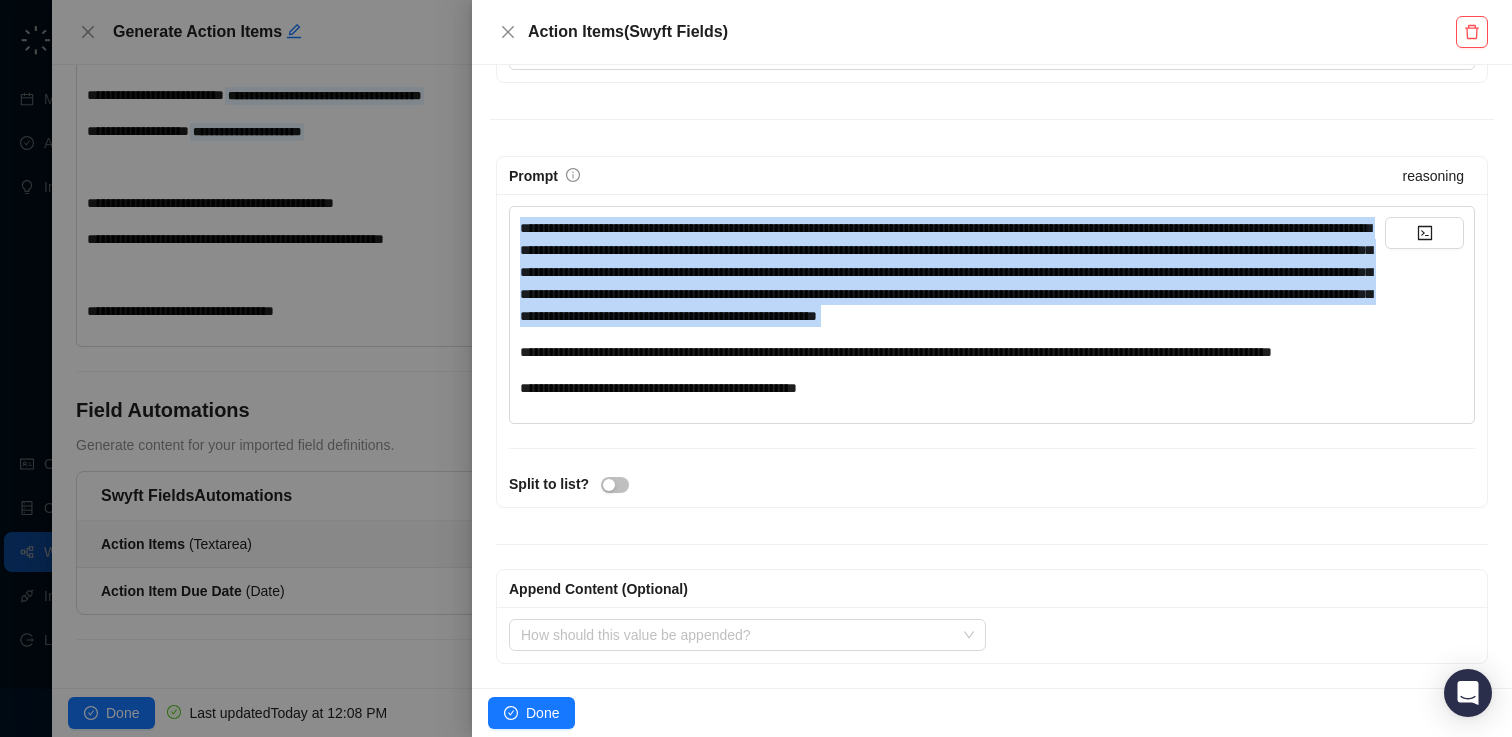click on "**********" at bounding box center [946, 272] 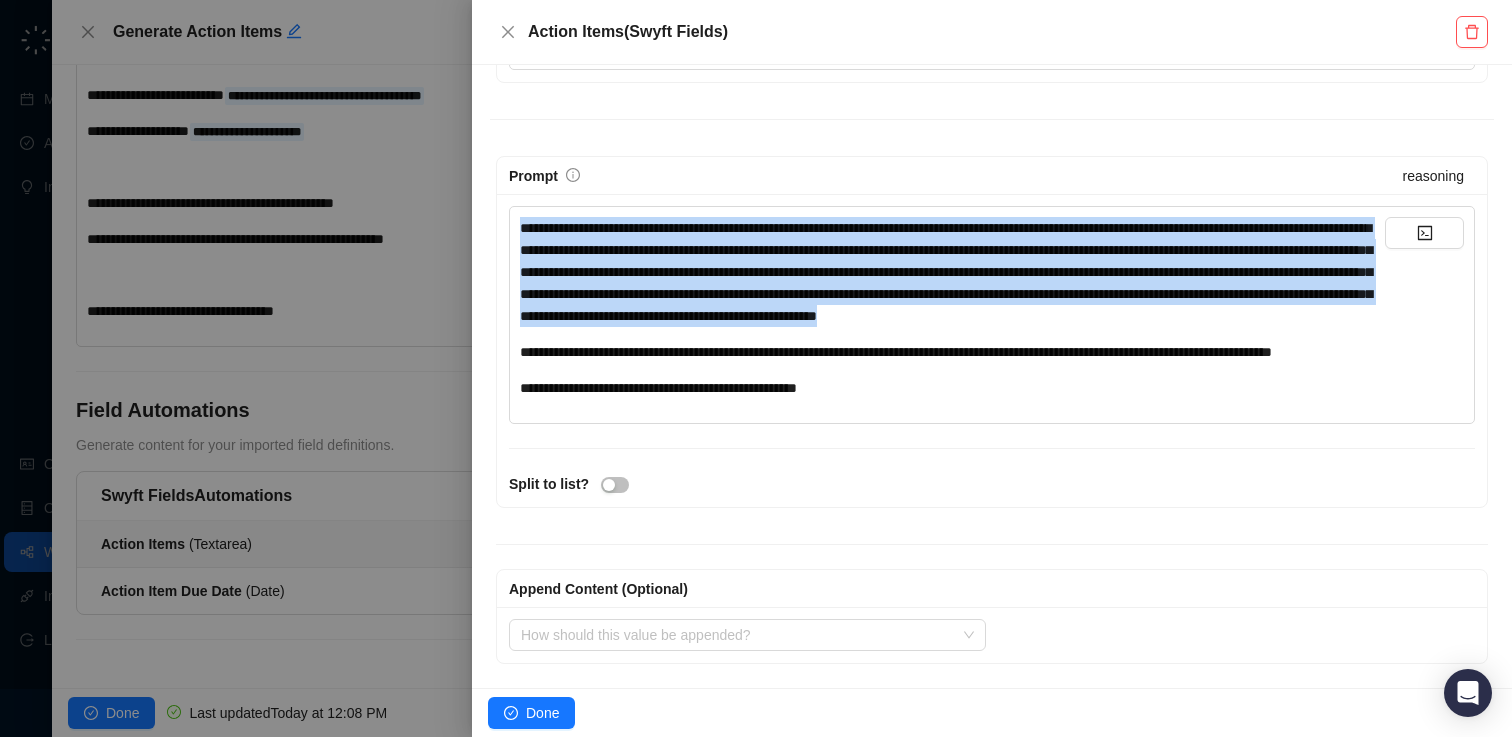 scroll, scrollTop: 395, scrollLeft: 0, axis: vertical 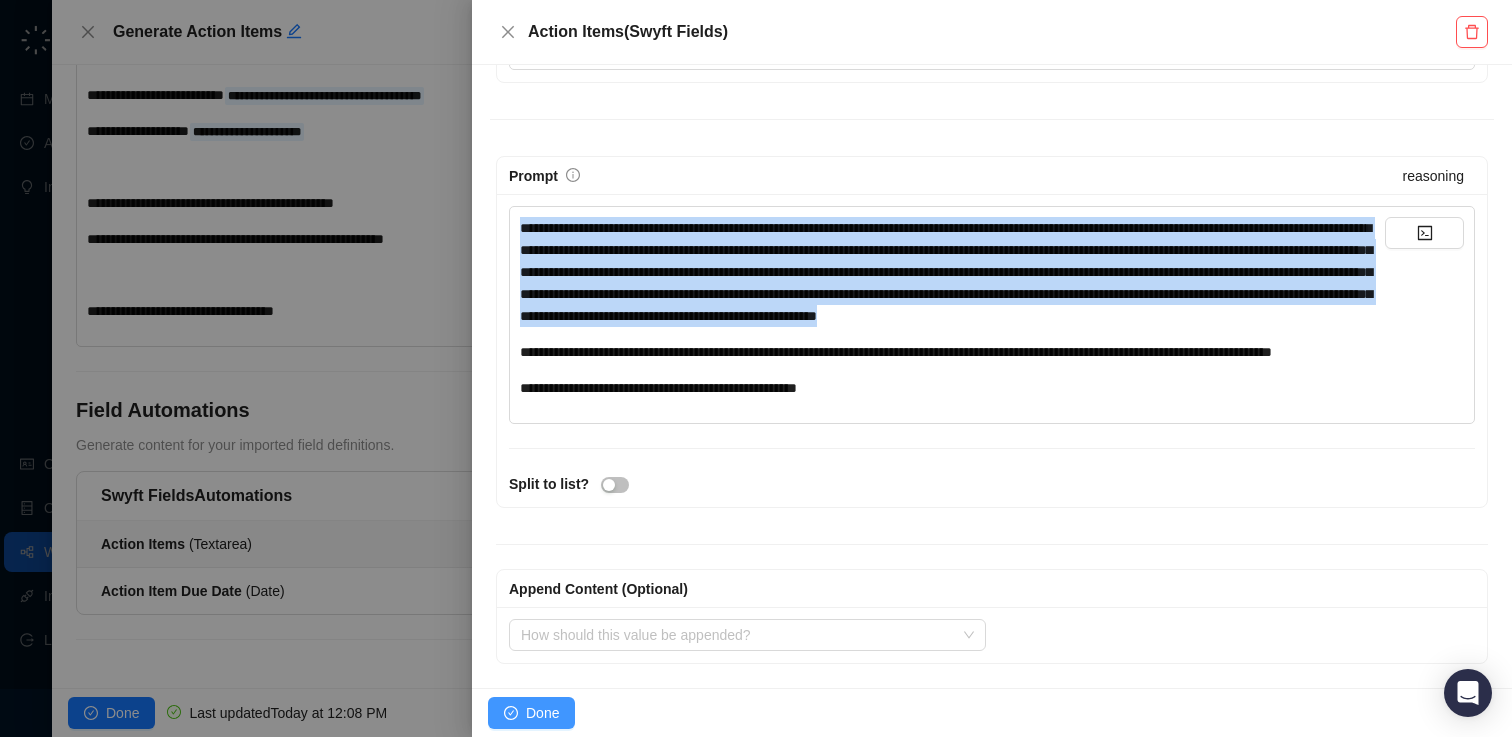 click on "Done" at bounding box center [542, 713] 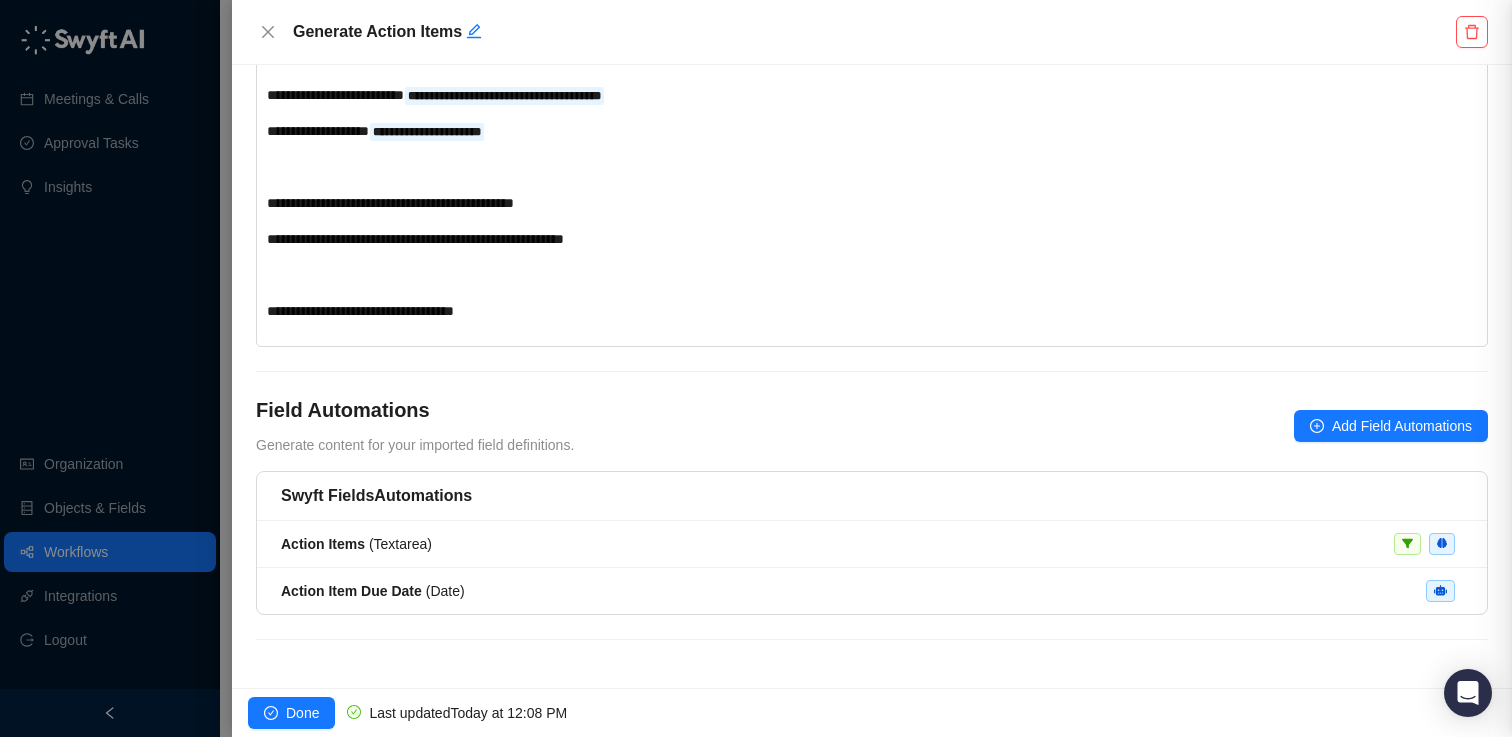 scroll, scrollTop: 0, scrollLeft: 0, axis: both 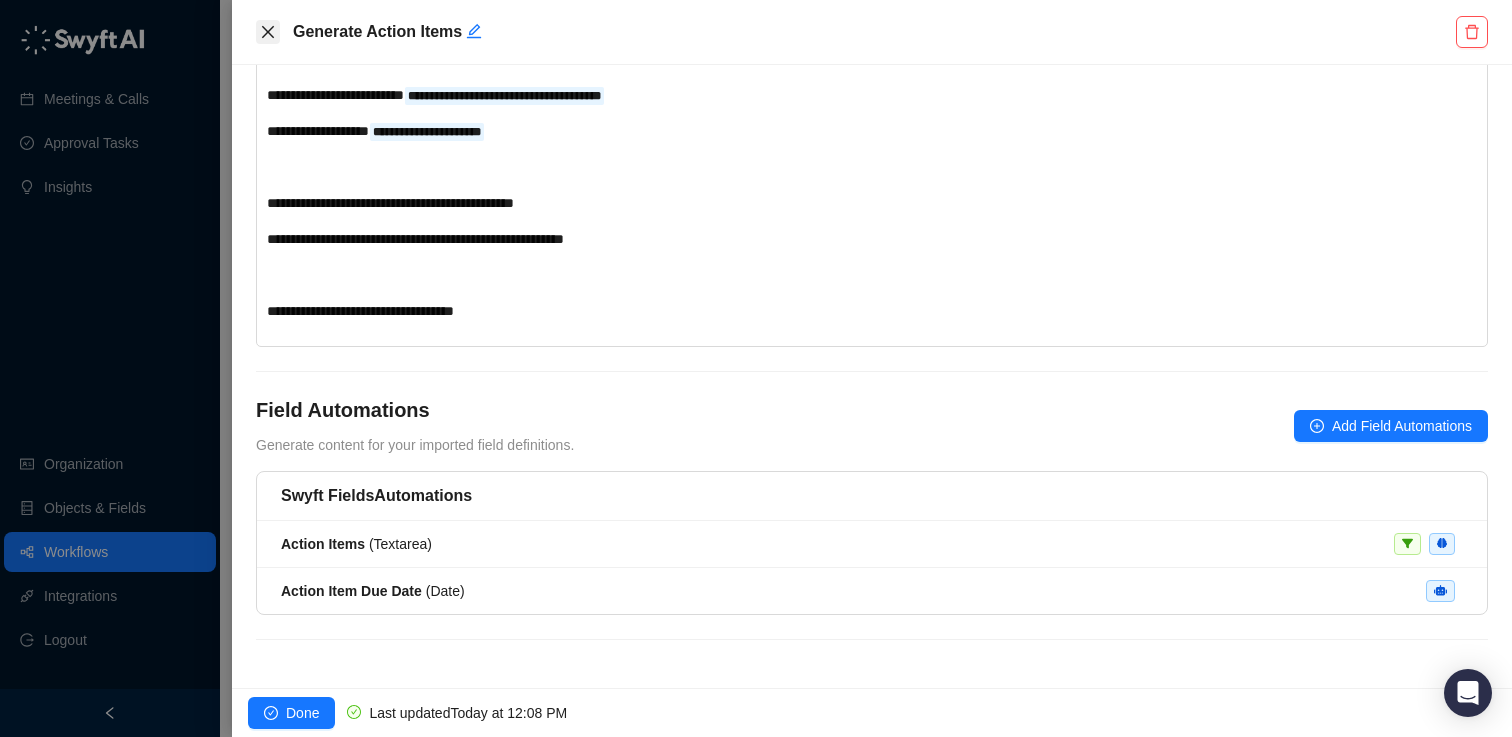 click 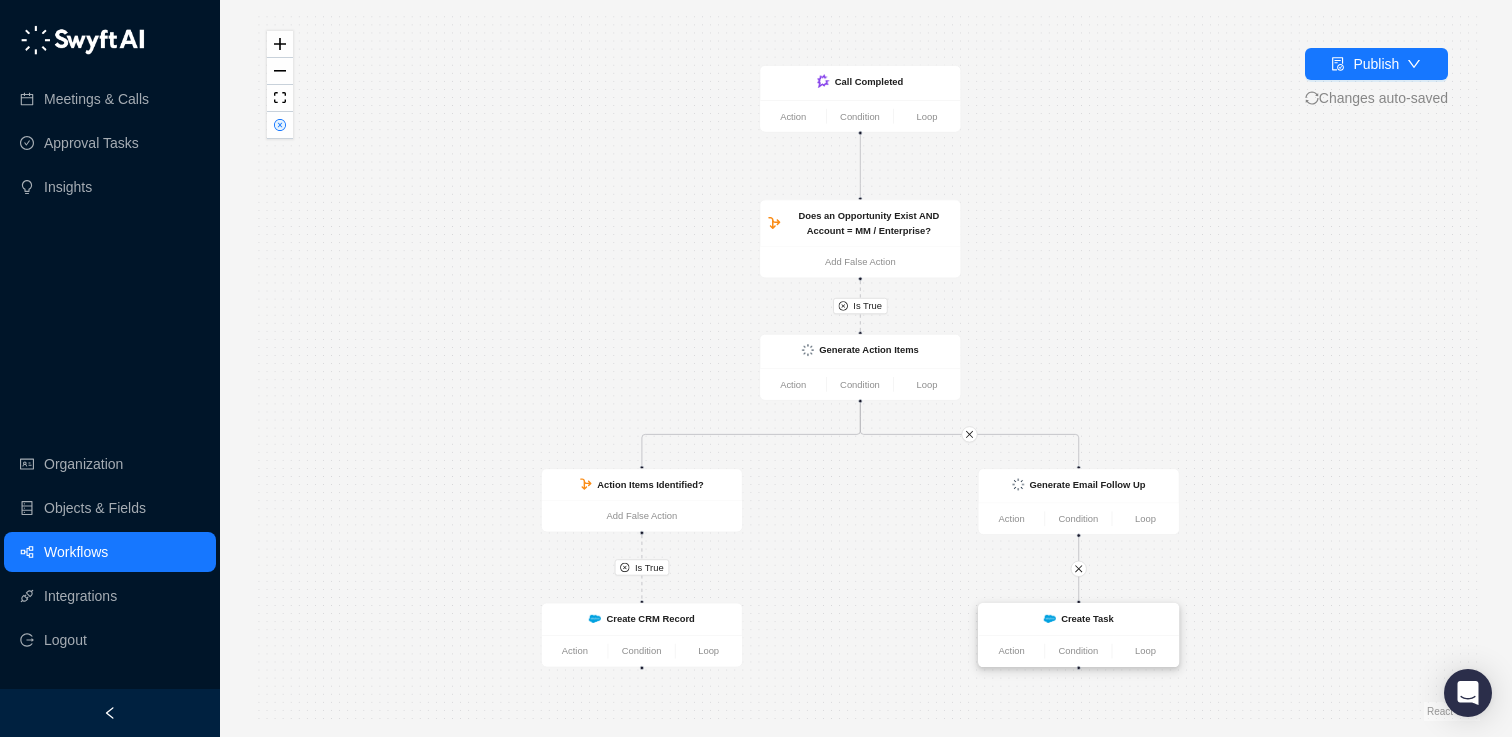 click on "Create Task" at bounding box center [1079, 619] 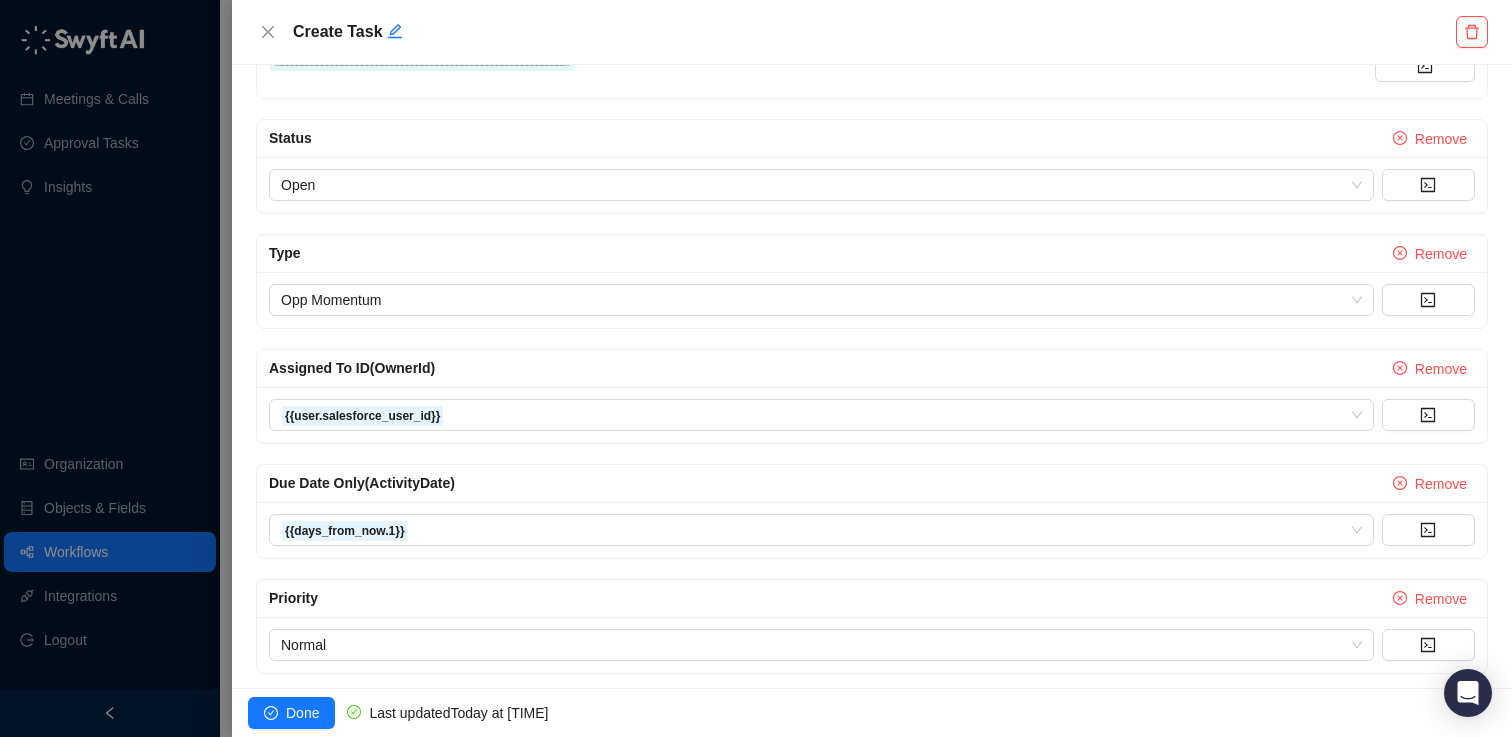 scroll, scrollTop: 709, scrollLeft: 0, axis: vertical 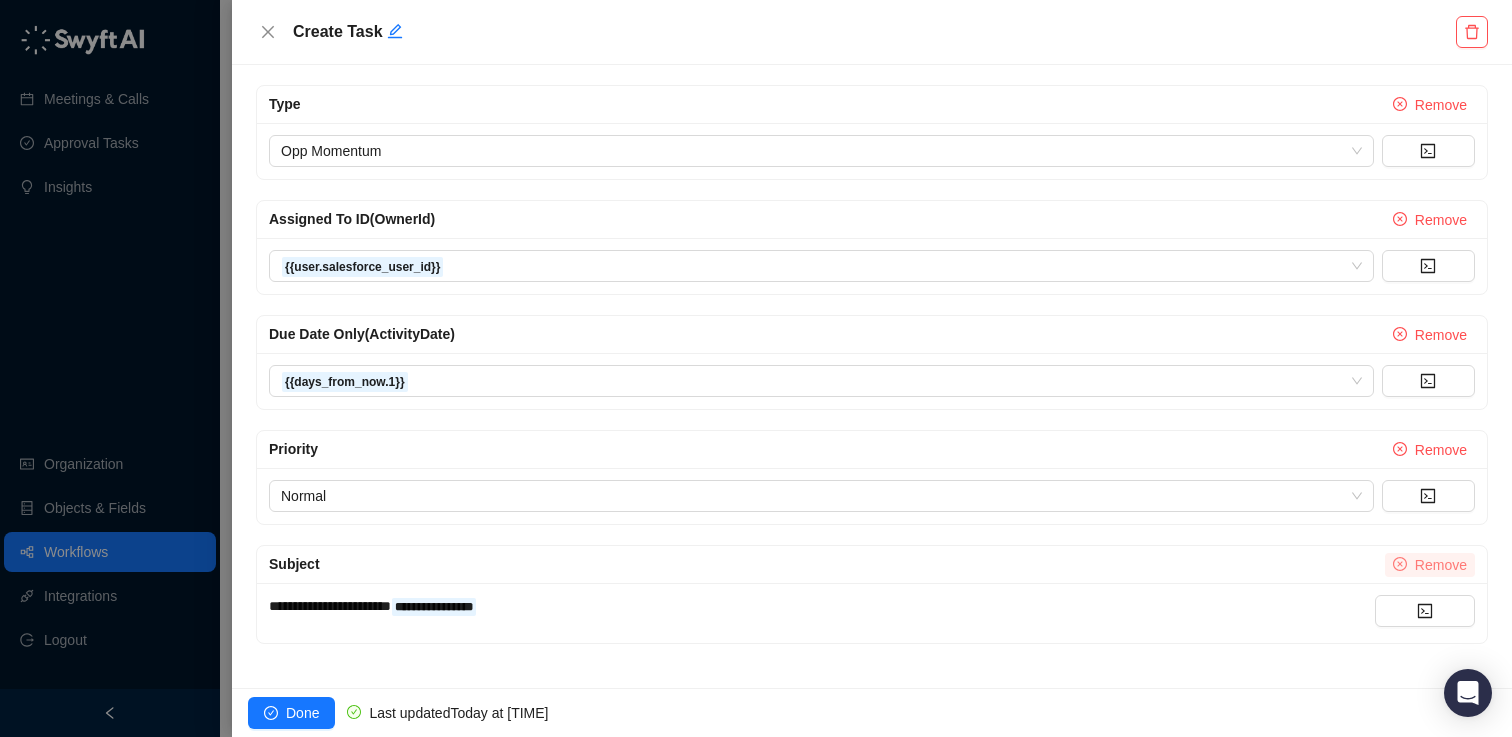click 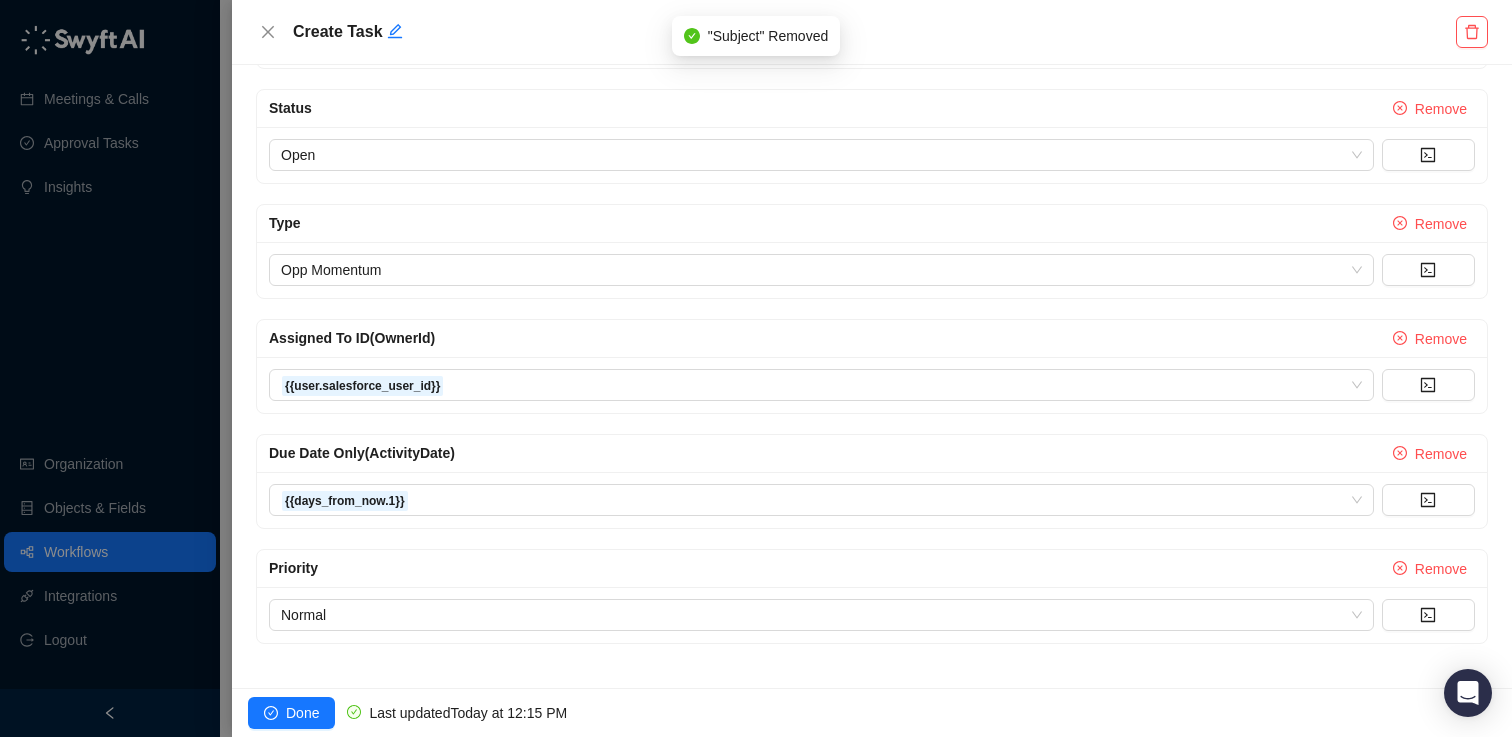 scroll, scrollTop: 0, scrollLeft: 0, axis: both 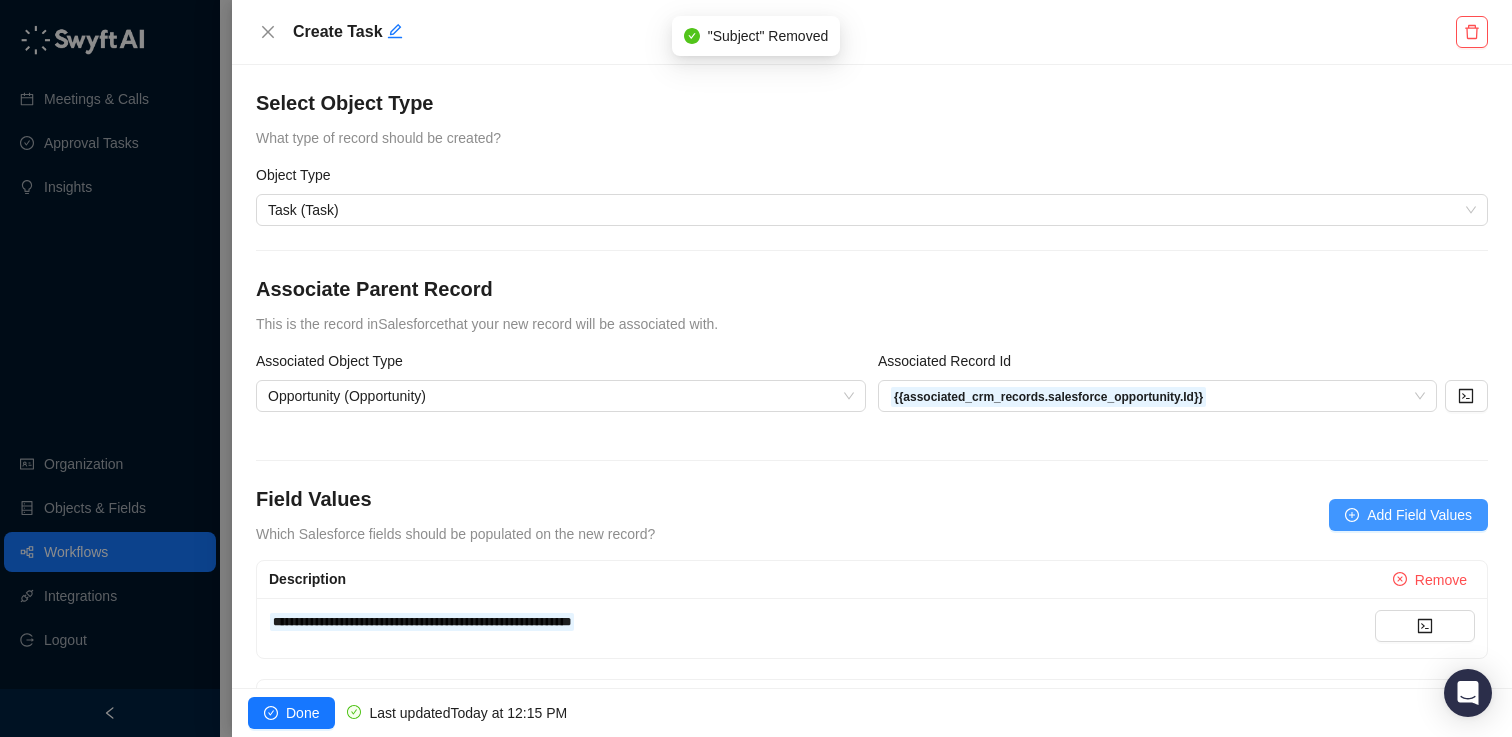 click on "Add Field Values" at bounding box center [1419, 515] 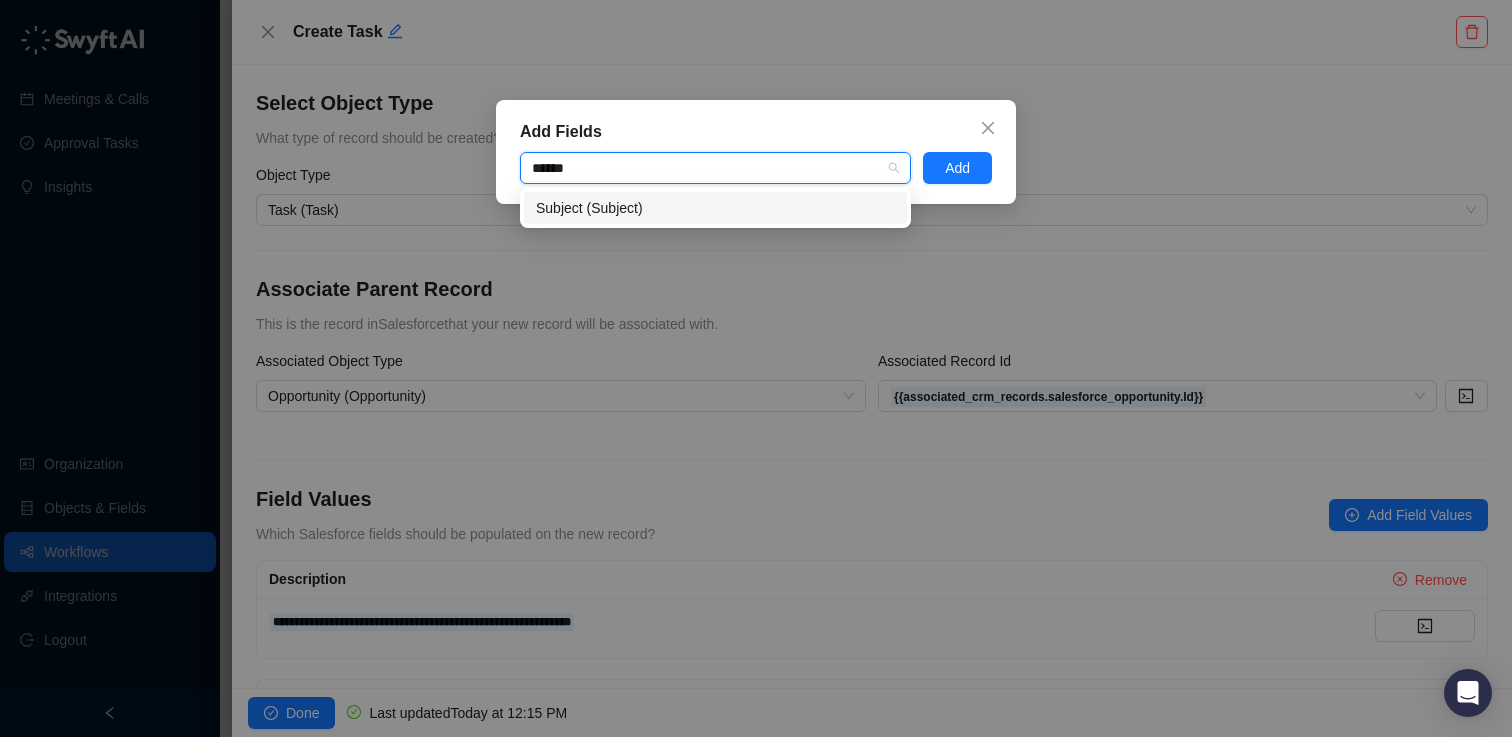 type on "*******" 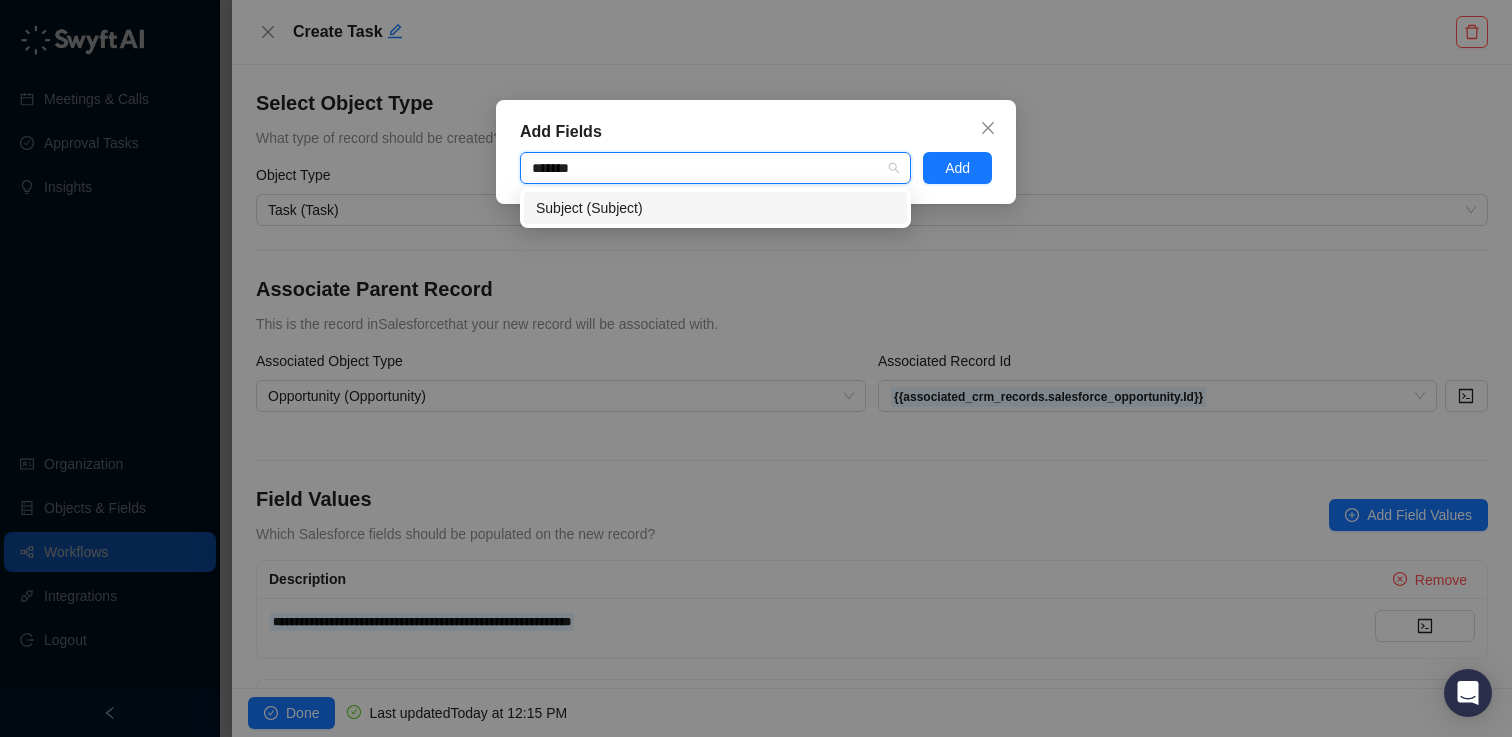 click on "Subject (Subject)" at bounding box center [715, 208] 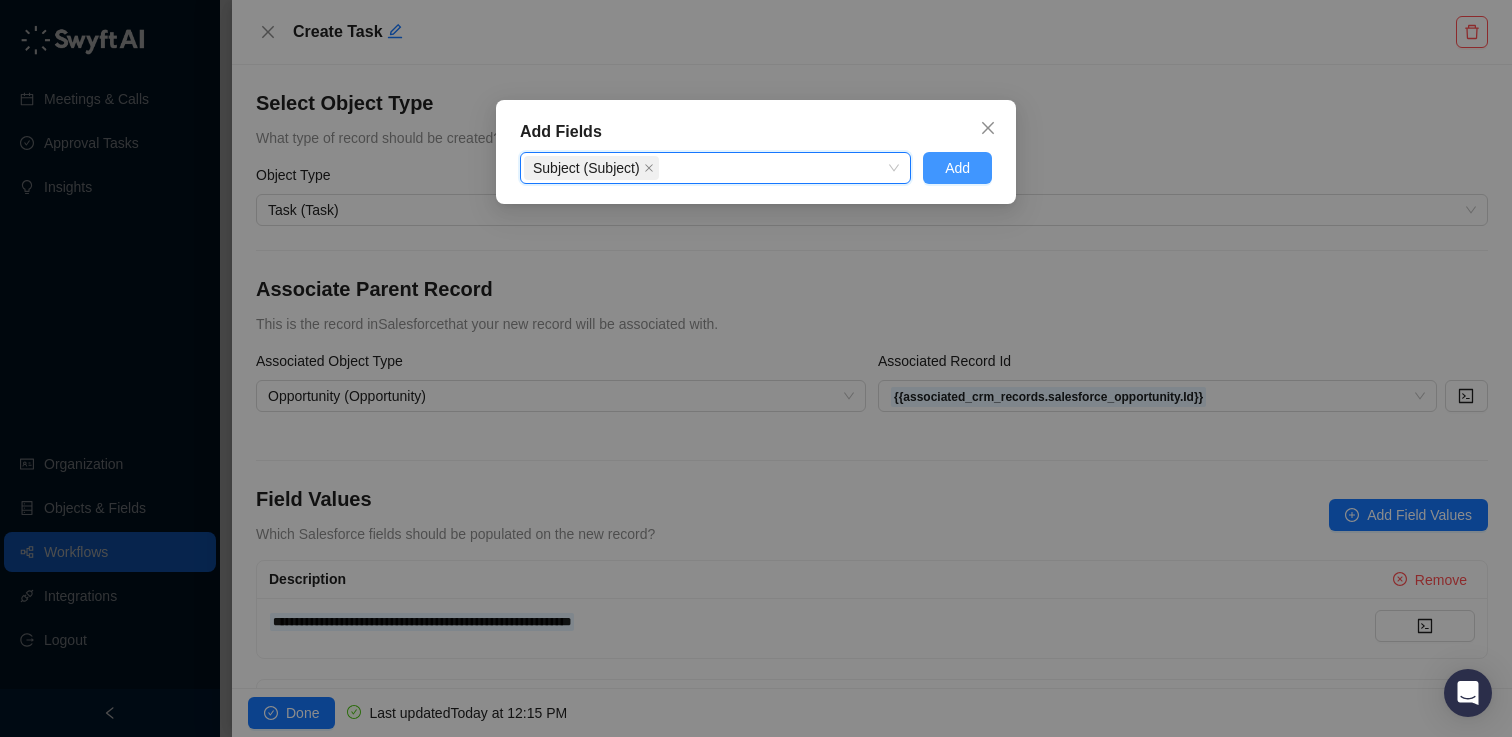 click on "Add" at bounding box center [957, 168] 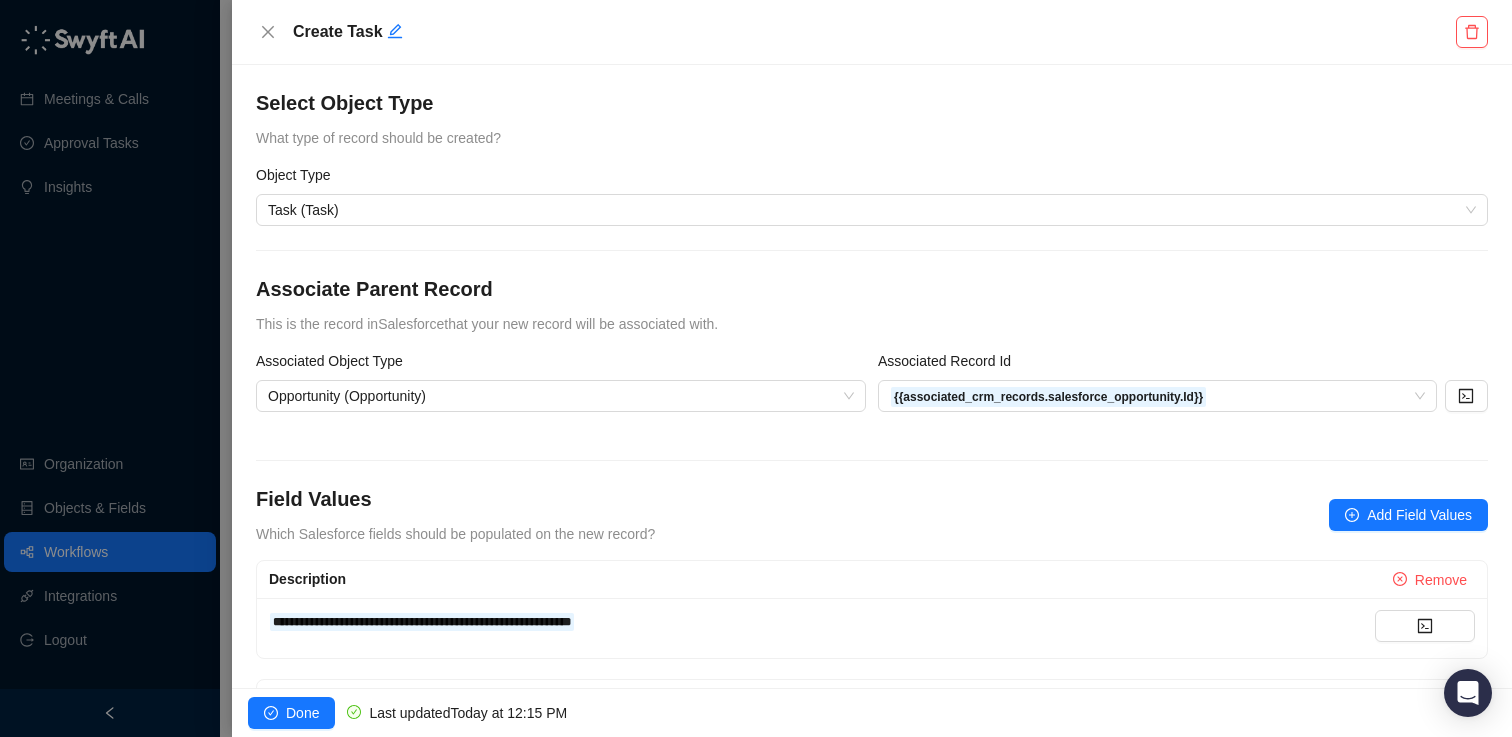 scroll, scrollTop: 709, scrollLeft: 0, axis: vertical 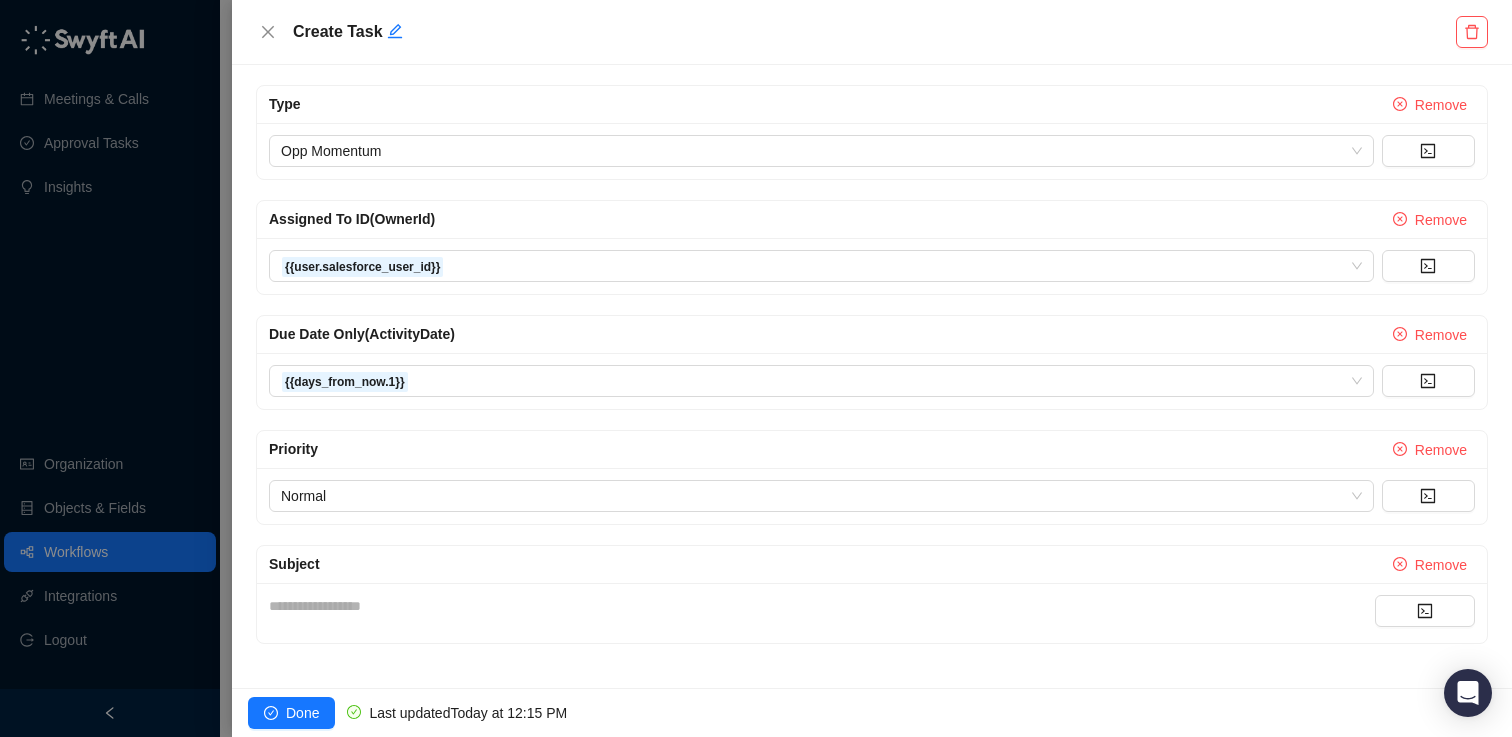 click on "**********" at bounding box center [822, 606] 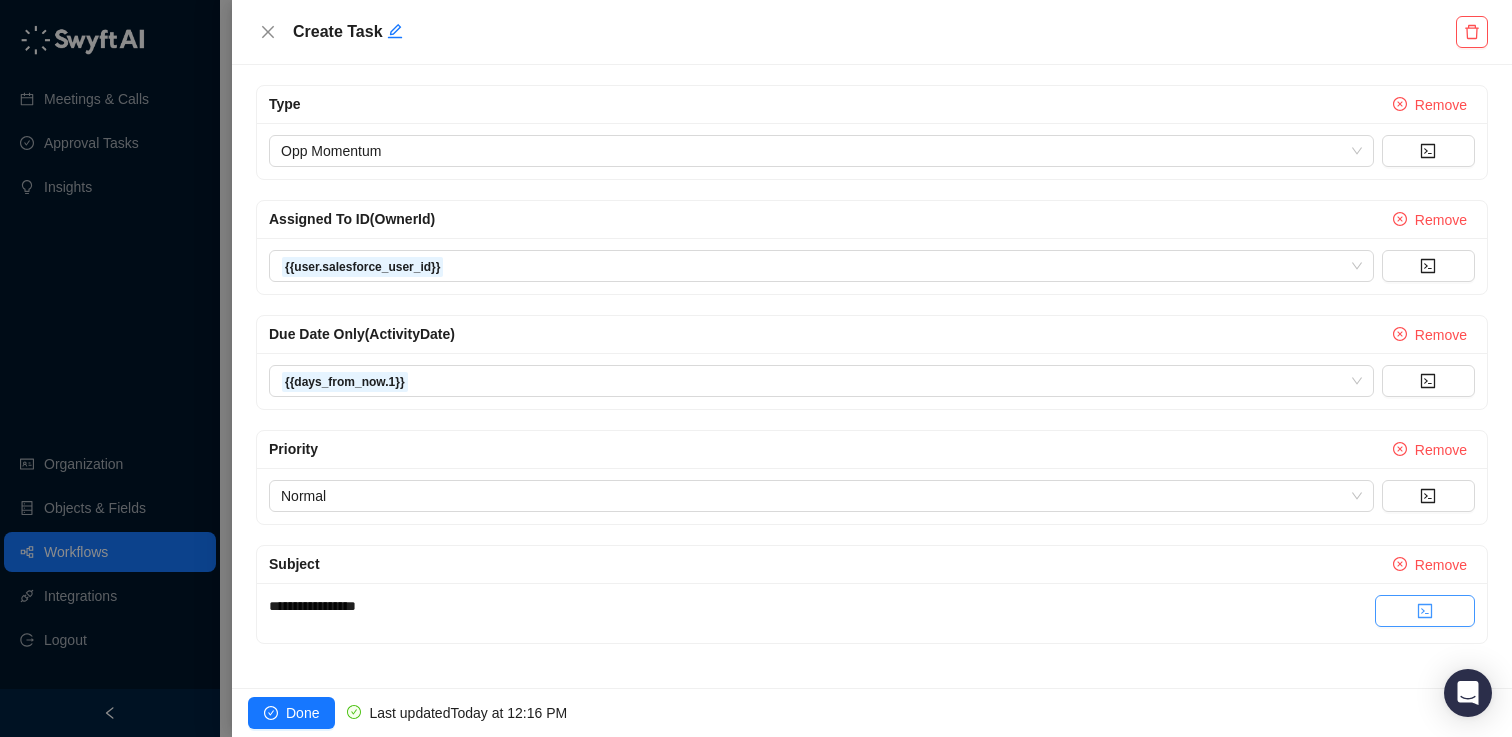 click at bounding box center (1425, 611) 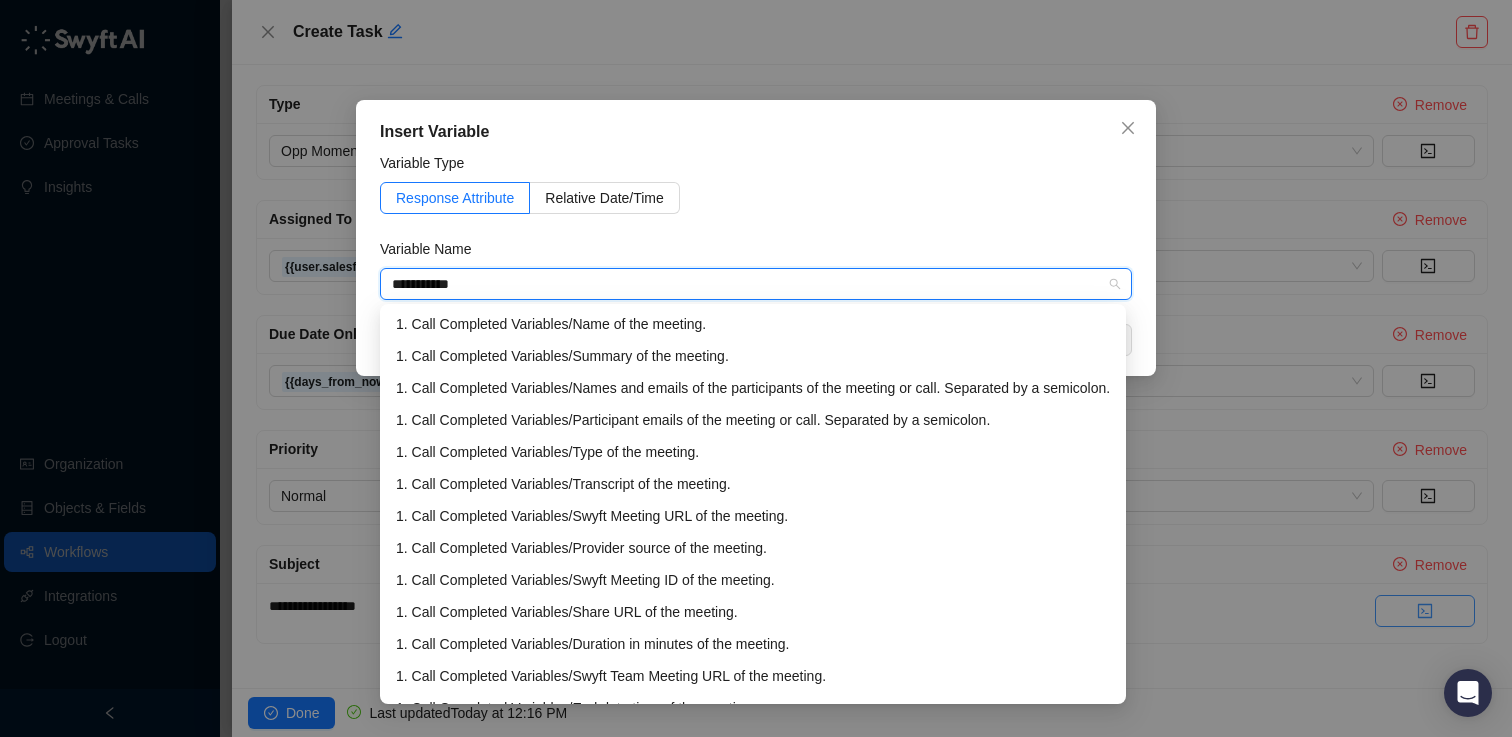 type on "**********" 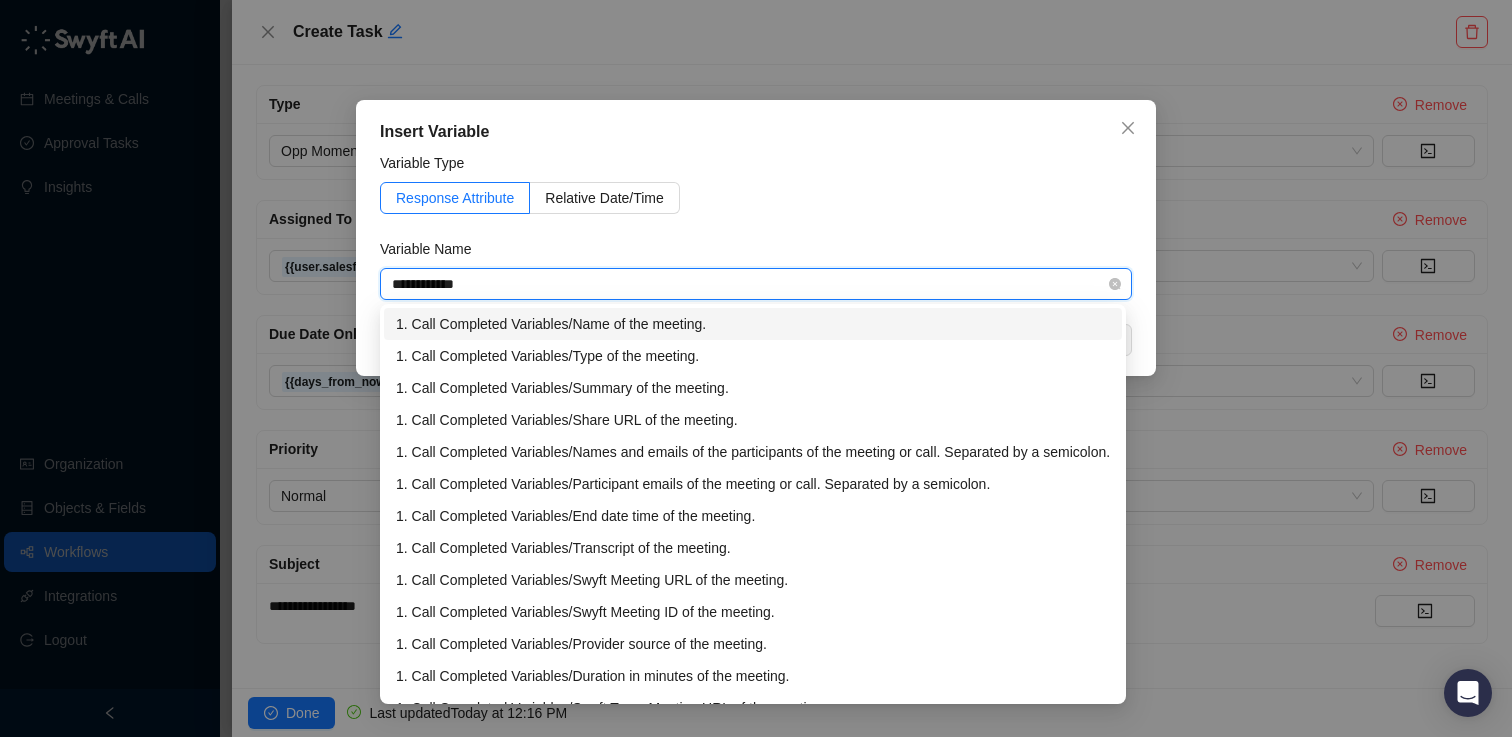 click on "1. Call Completed Variables  /  Name of the meeting." at bounding box center (753, 324) 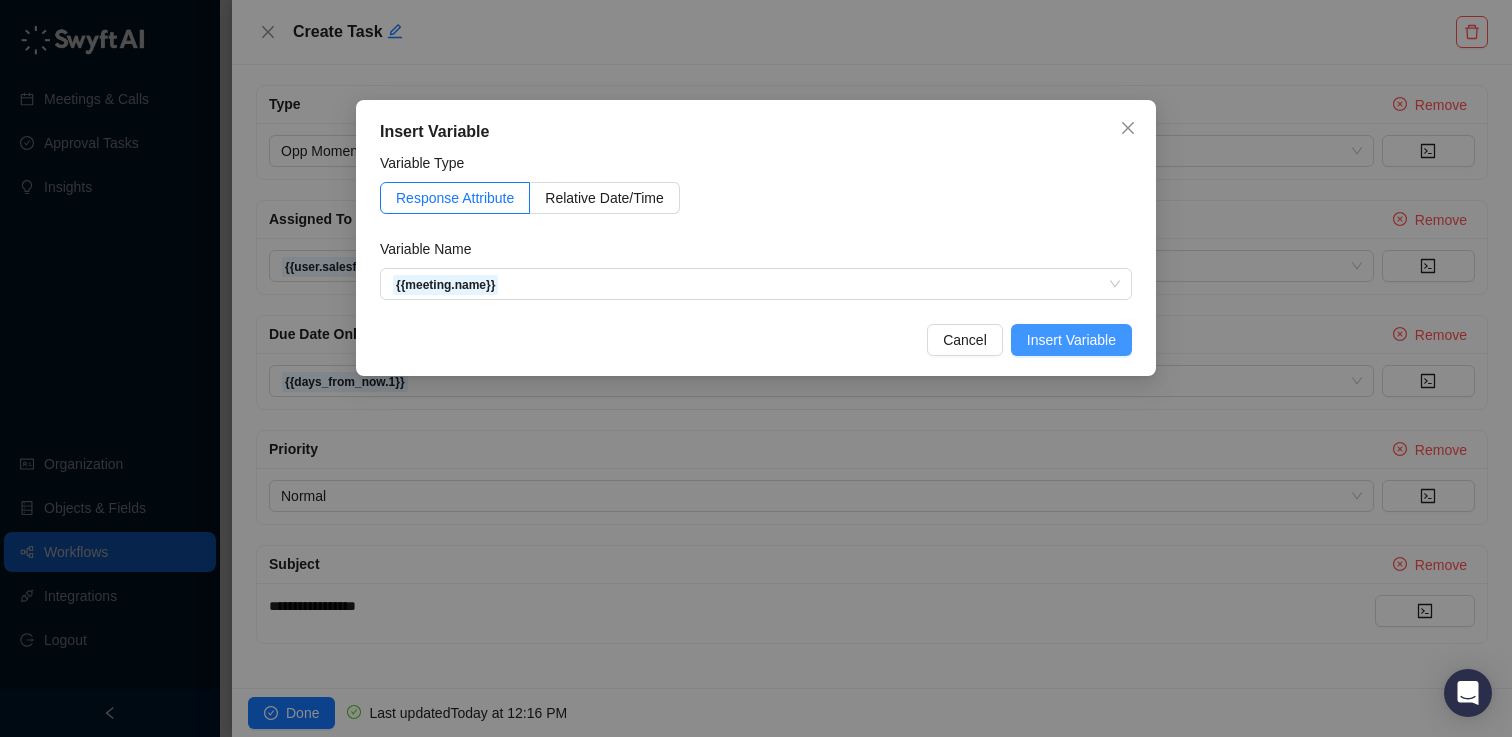 click on "Insert Variable" at bounding box center (1071, 340) 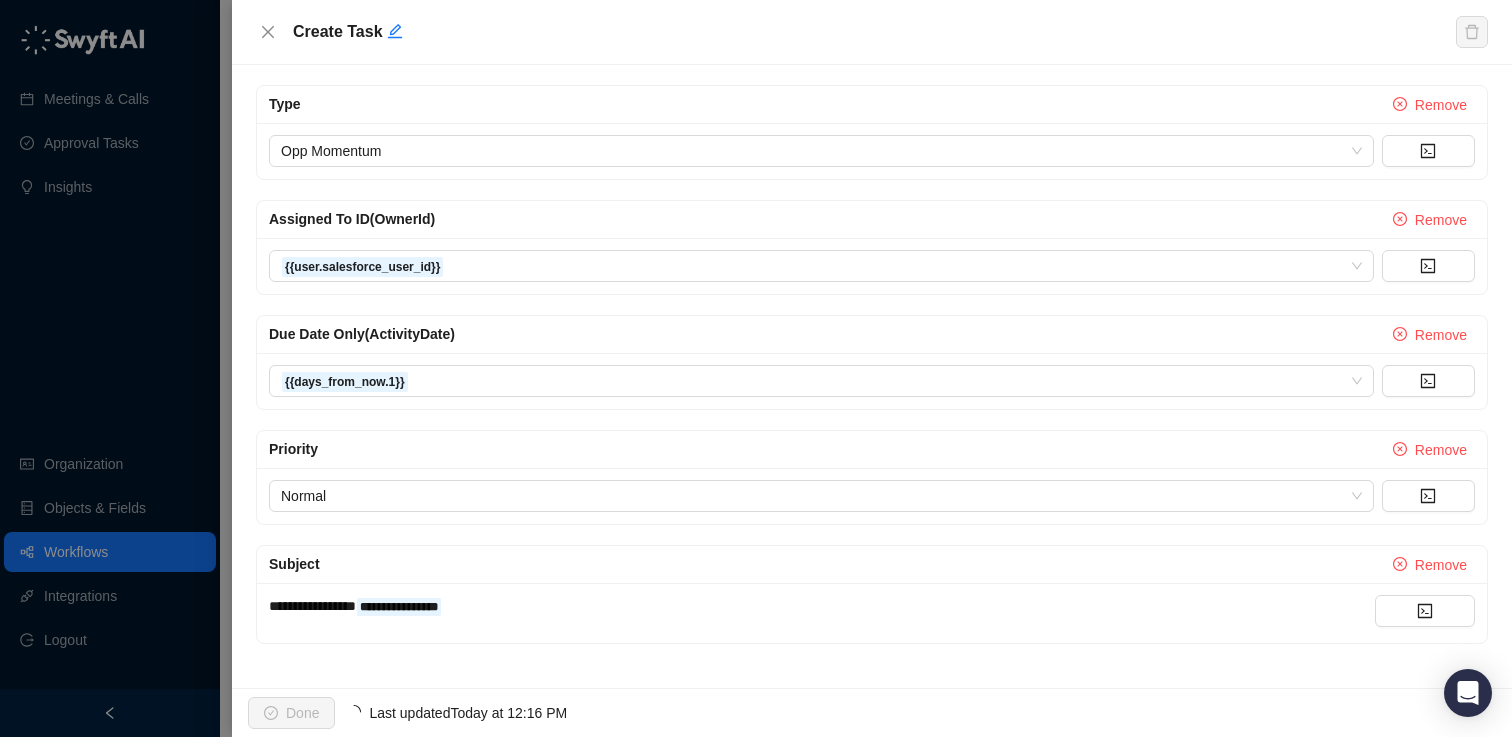 click on "**********" at bounding box center [312, 606] 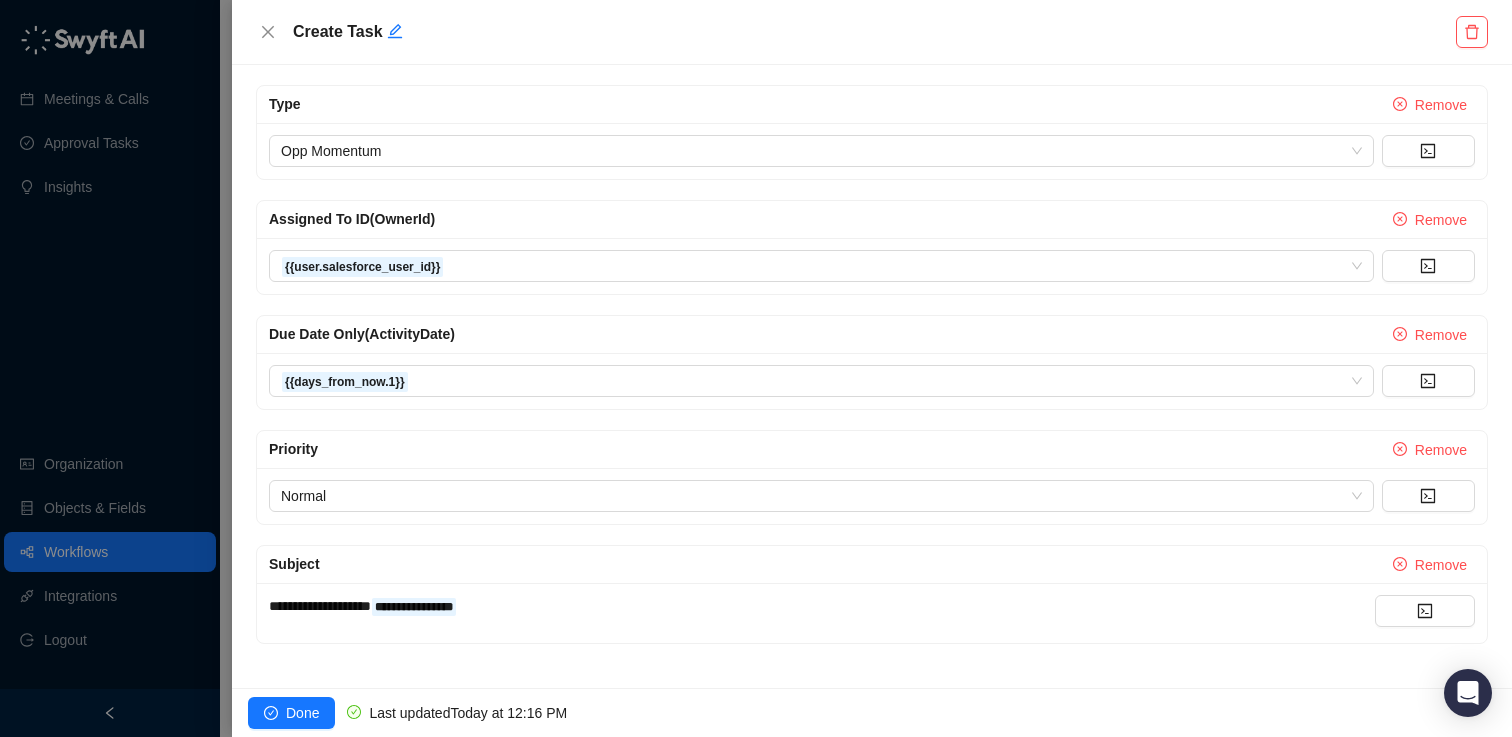 click on "**********" at bounding box center [320, 606] 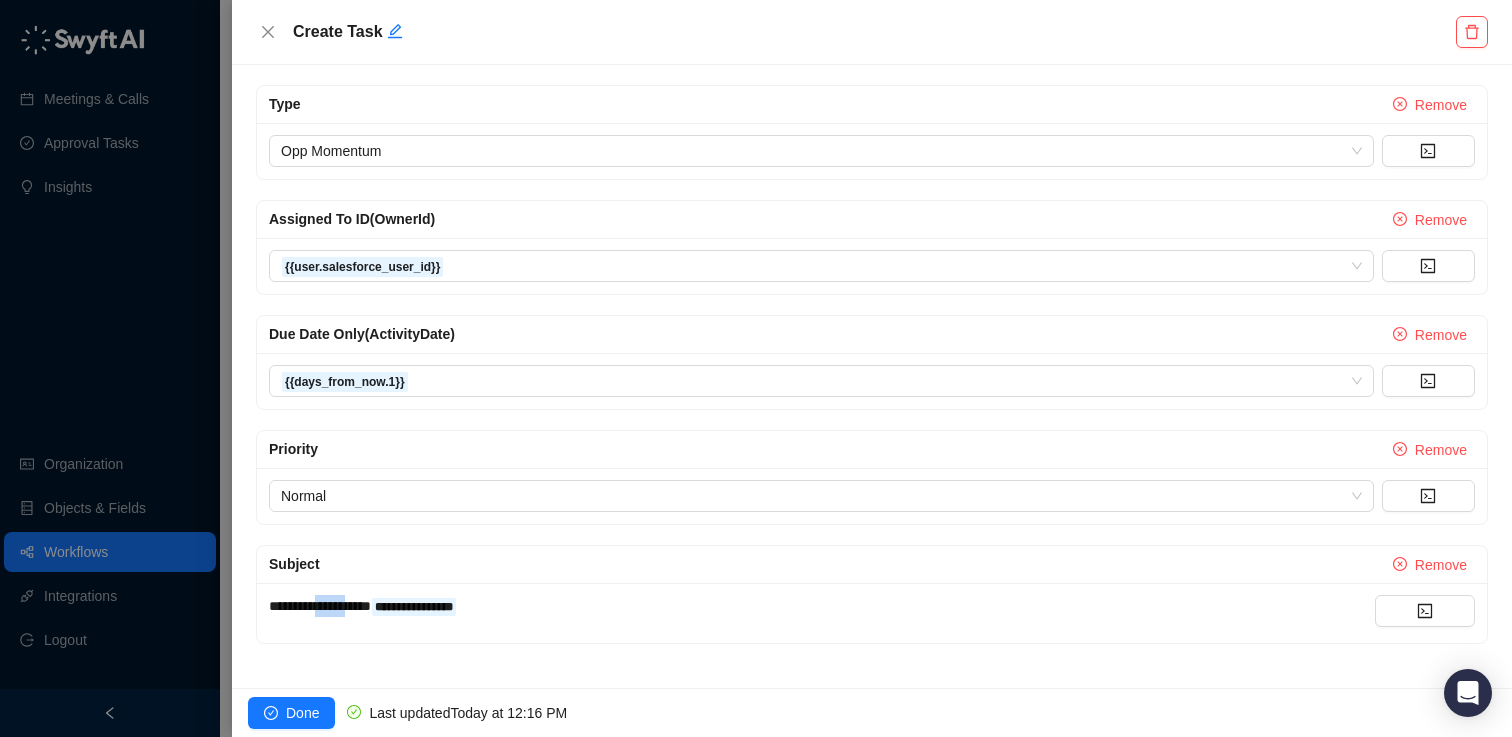 click on "**********" at bounding box center [320, 606] 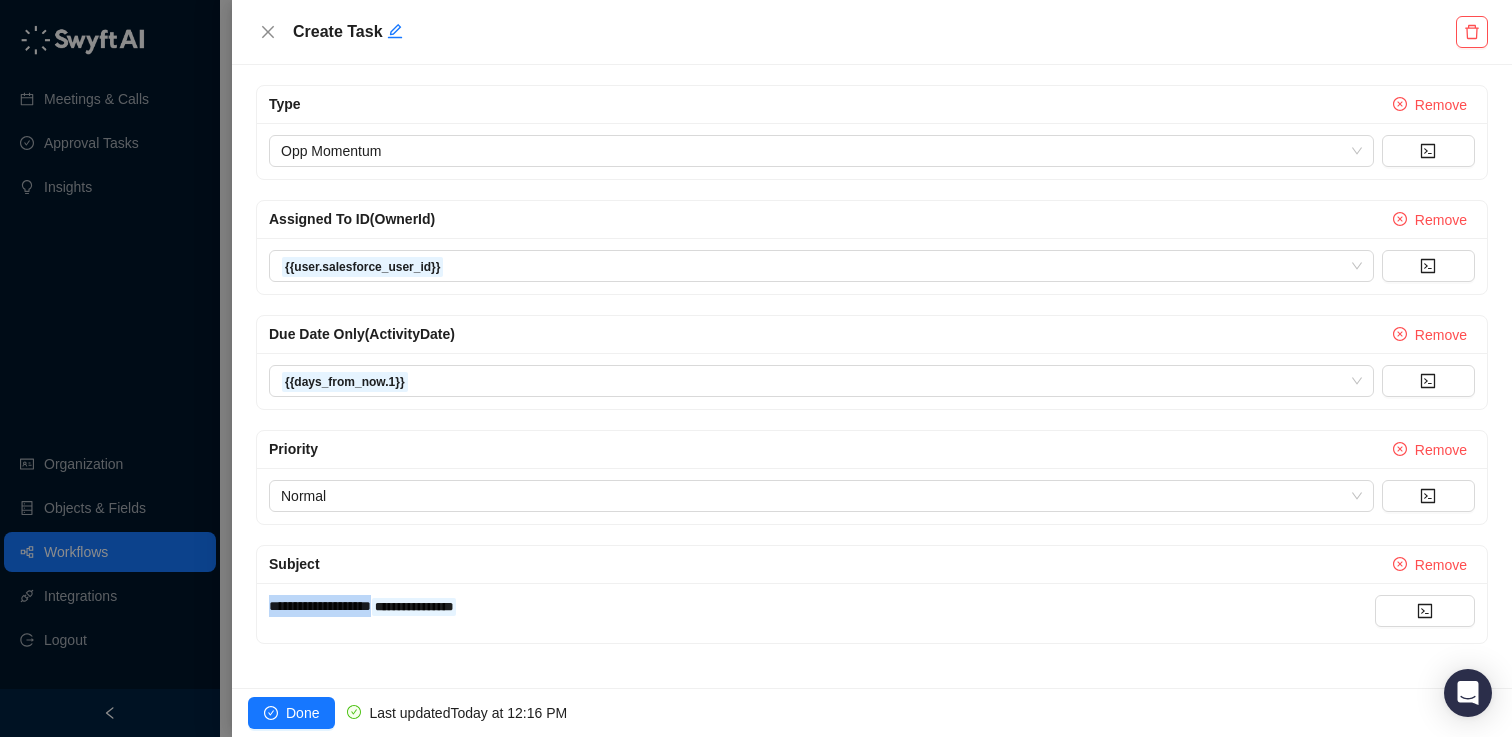 click on "**********" at bounding box center [320, 606] 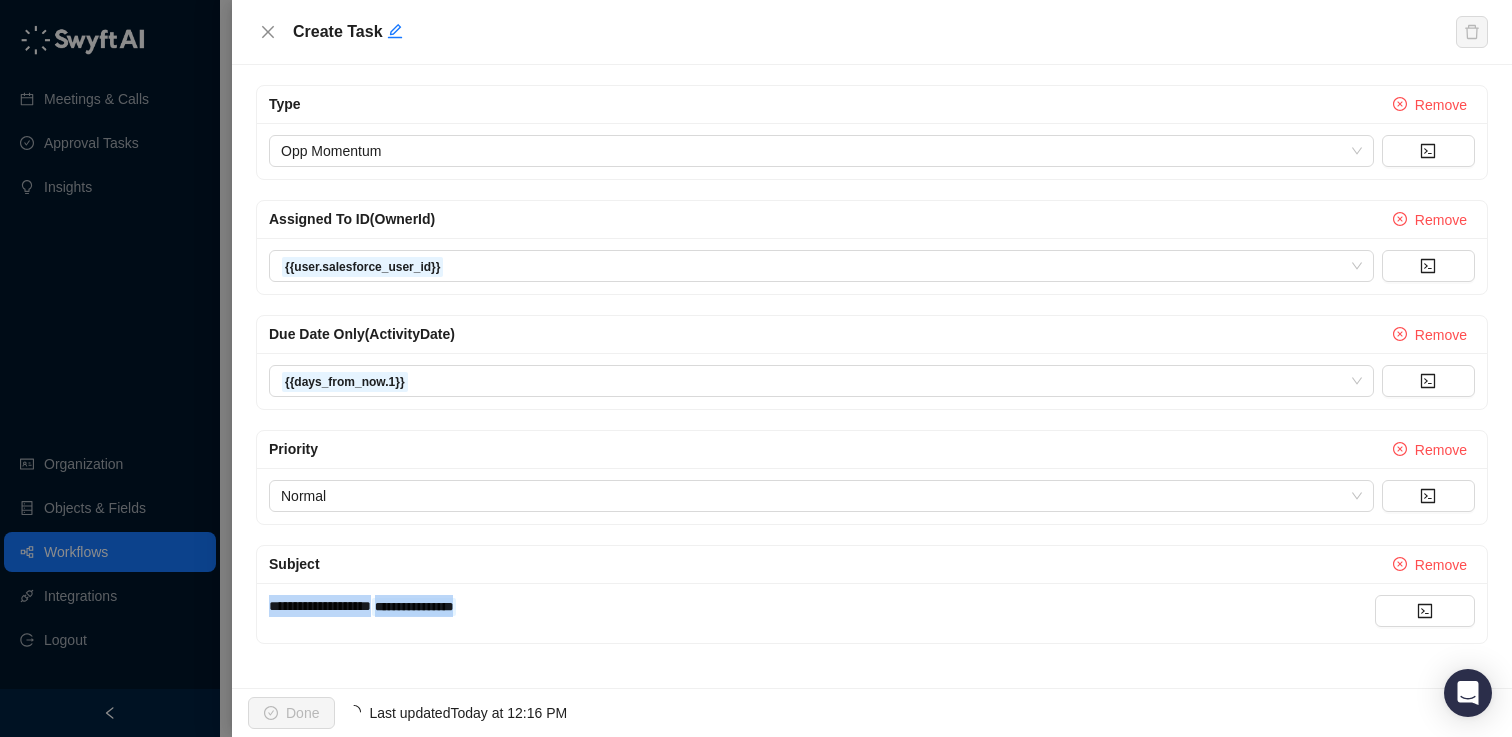 copy on "**********" 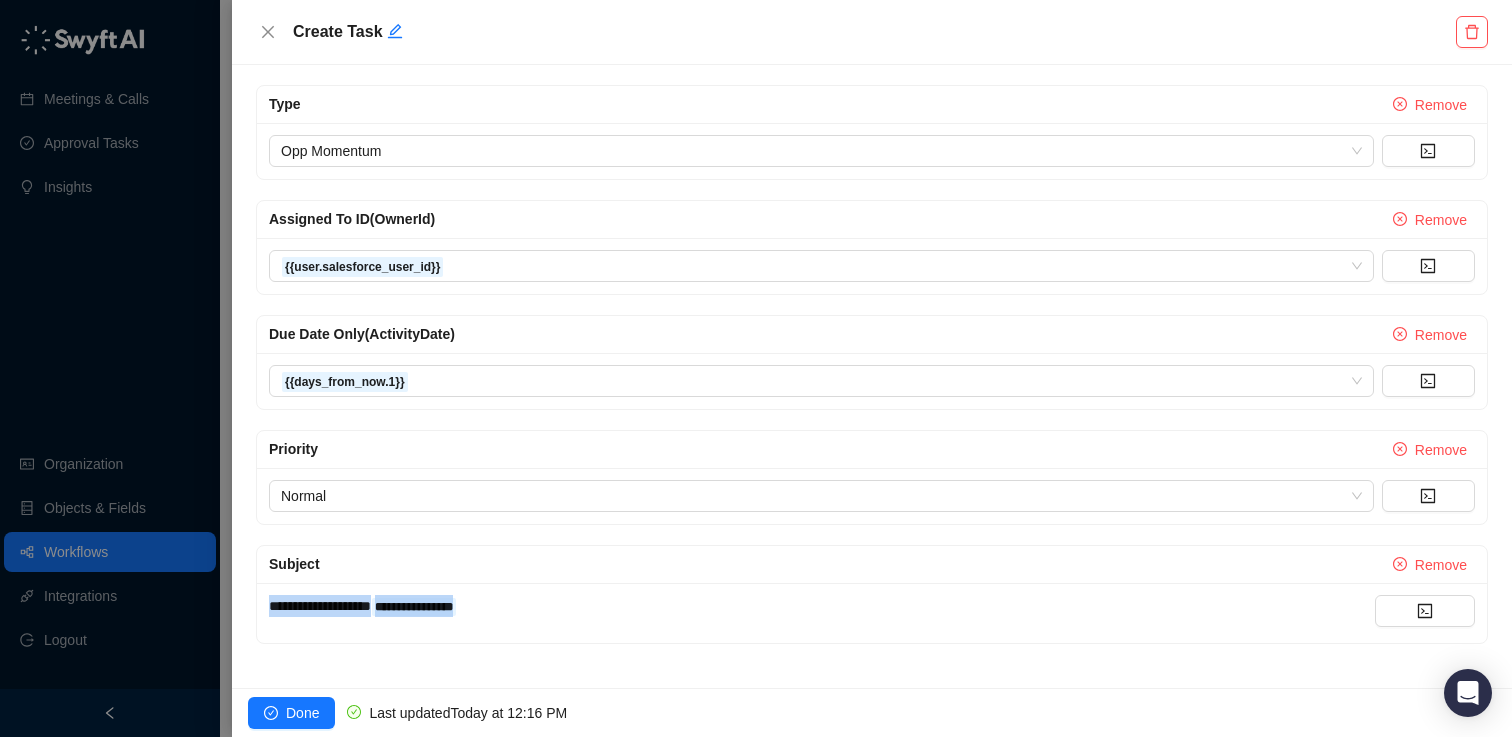 click on "**********" at bounding box center [320, 606] 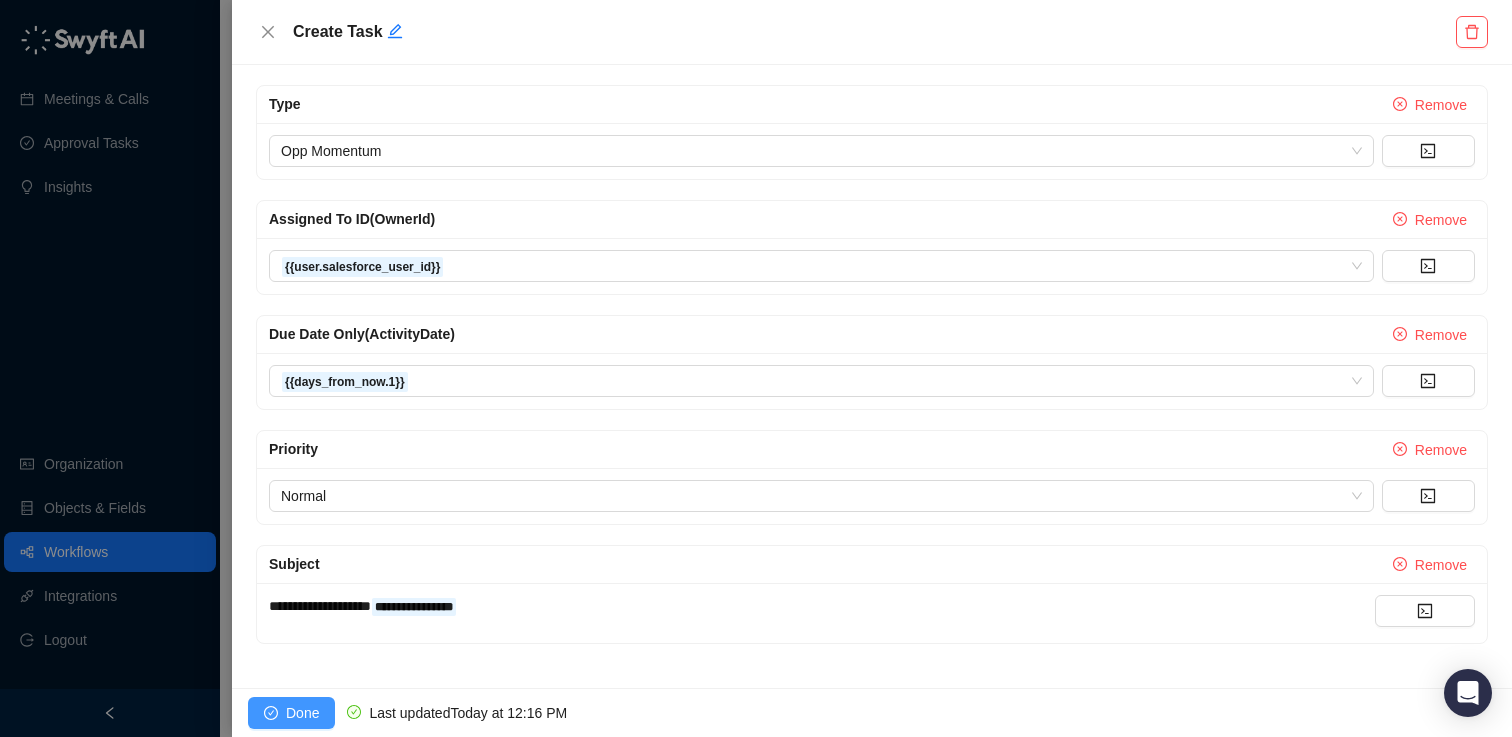 click 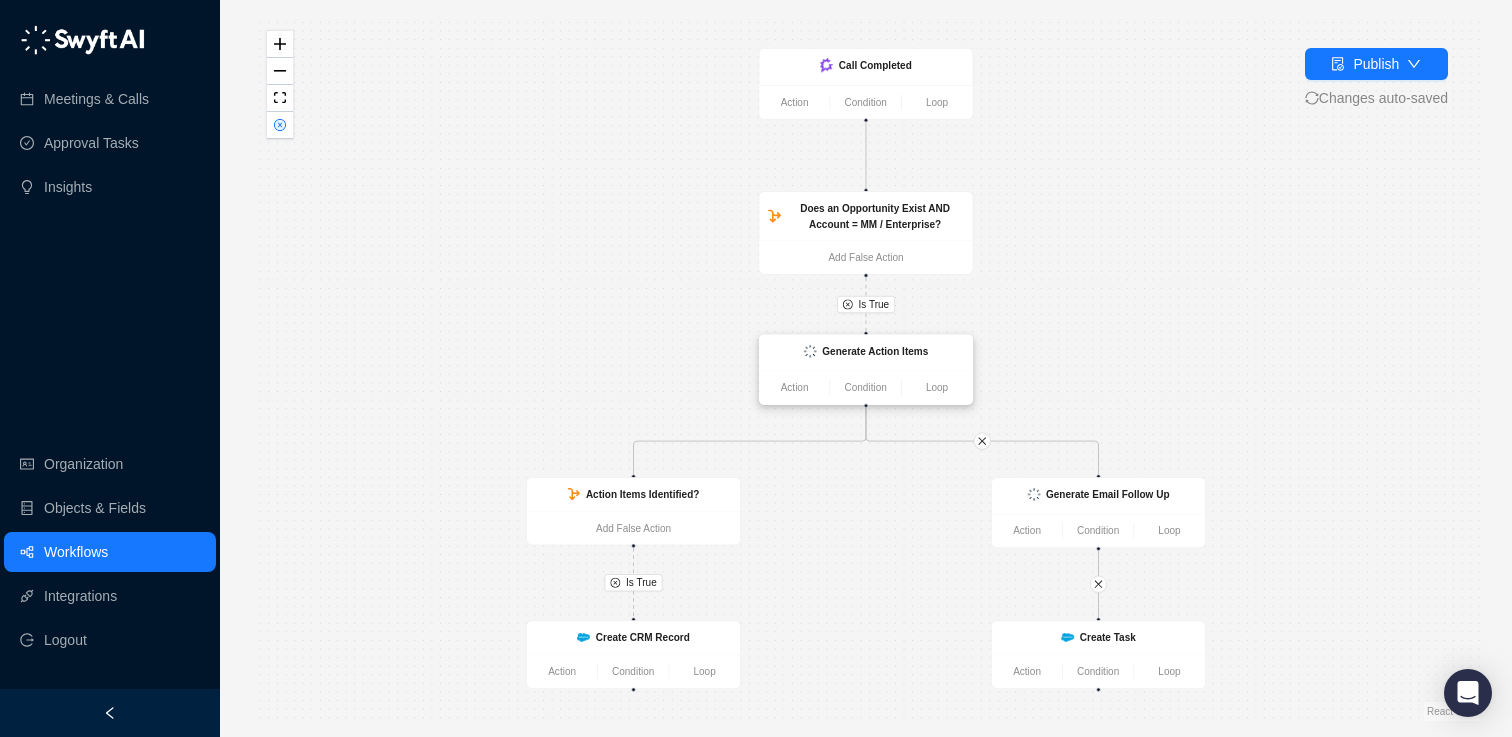 click on "Generate Action Items" at bounding box center (875, 351) 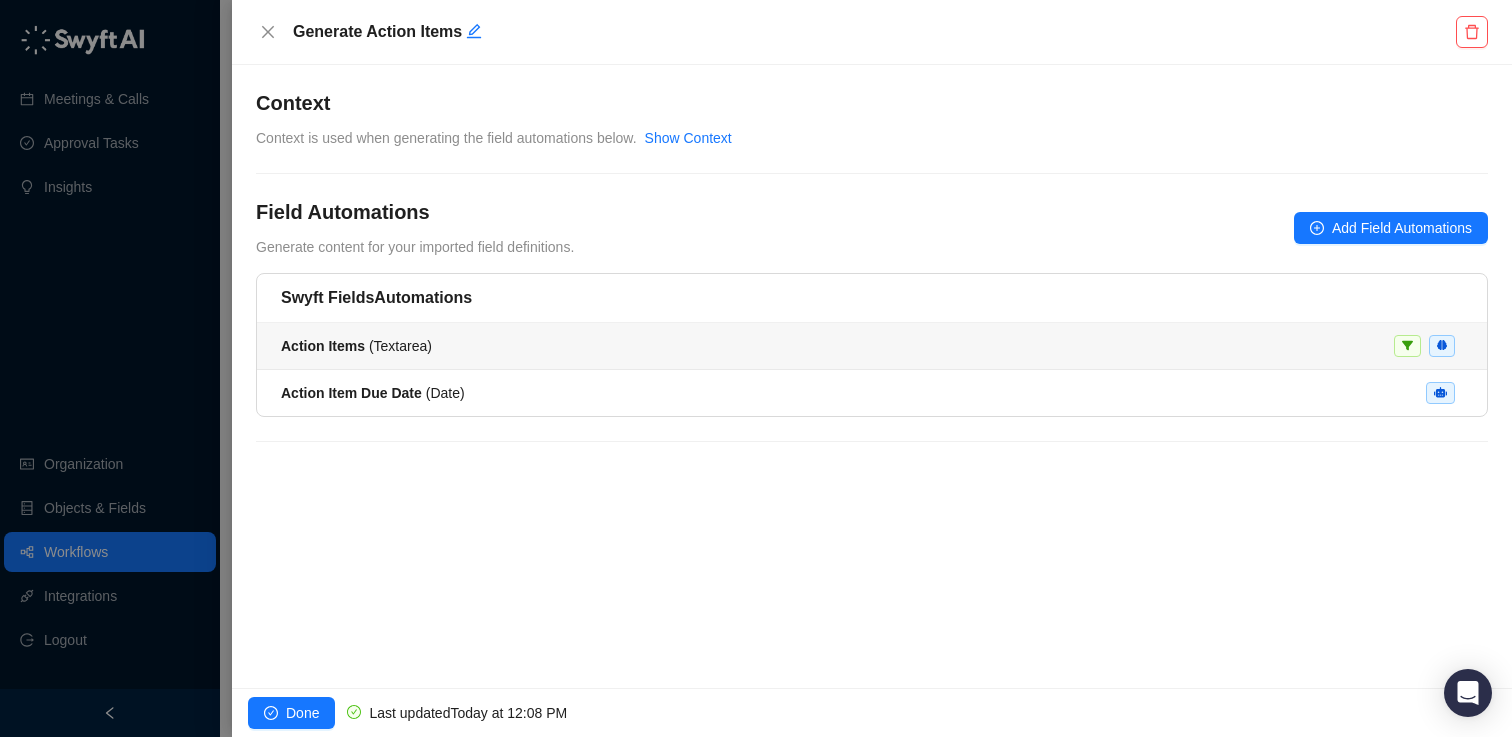click on "Action Items   ( Textarea )" at bounding box center [872, 346] 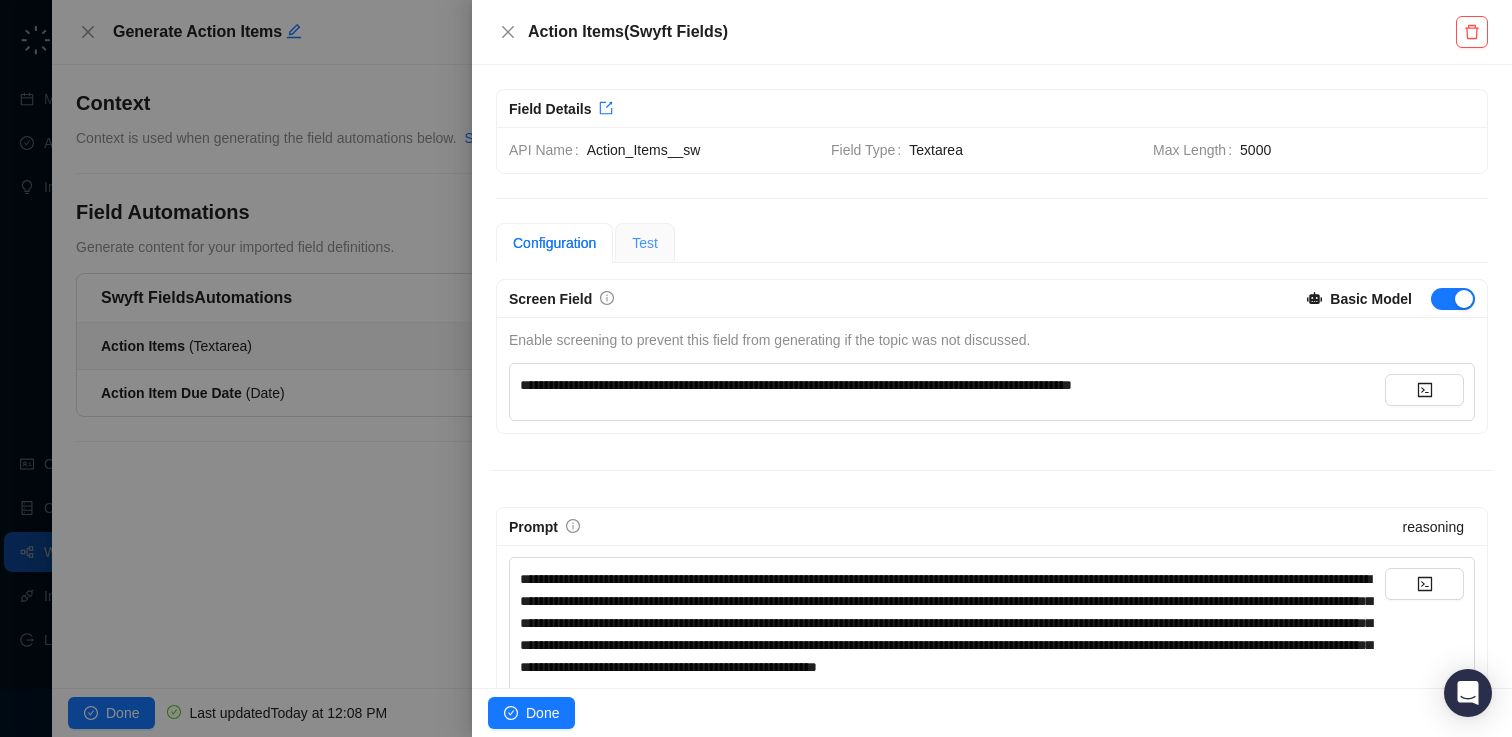 click on "Test" at bounding box center (645, 243) 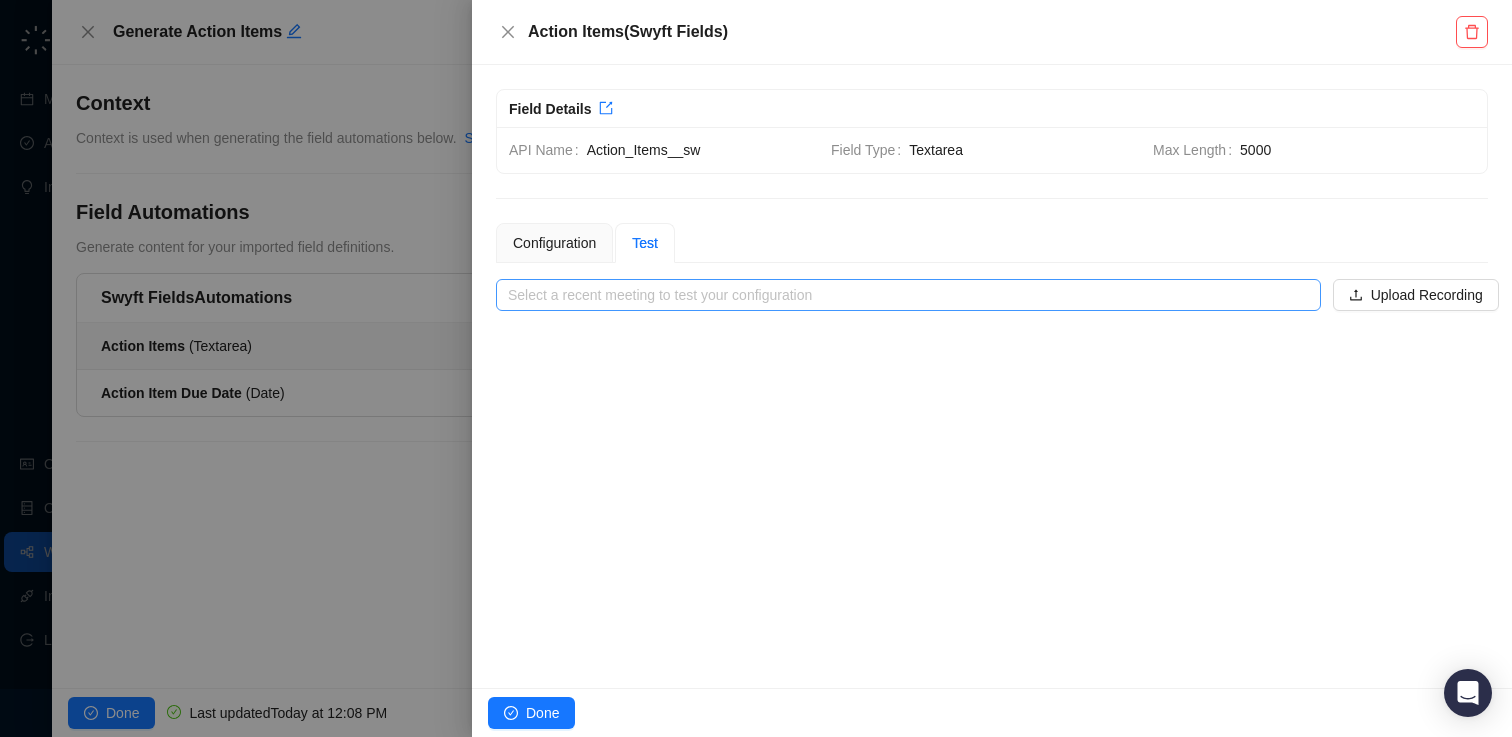 click at bounding box center [902, 295] 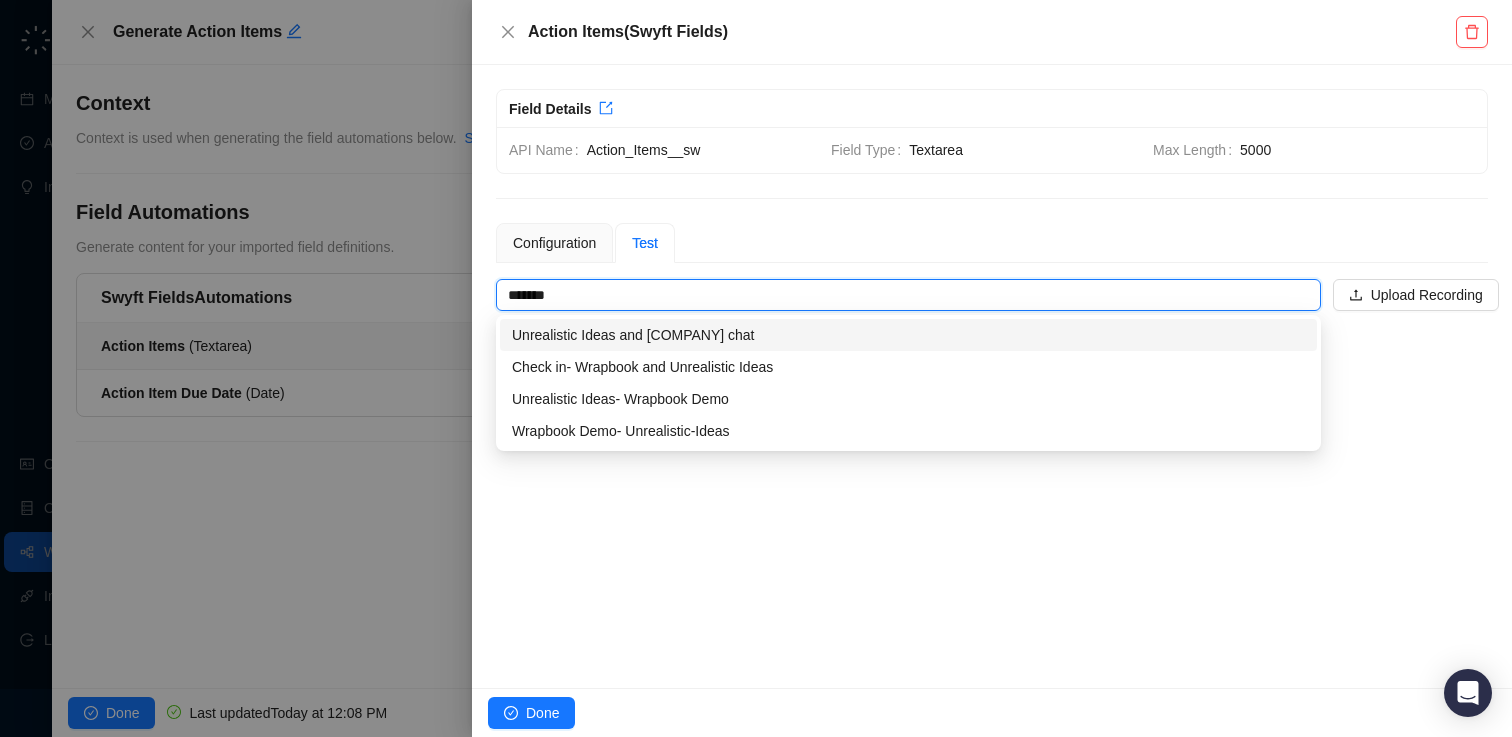 click on "Unrealistic Ideas and [COMPANY] chat" at bounding box center (908, 335) 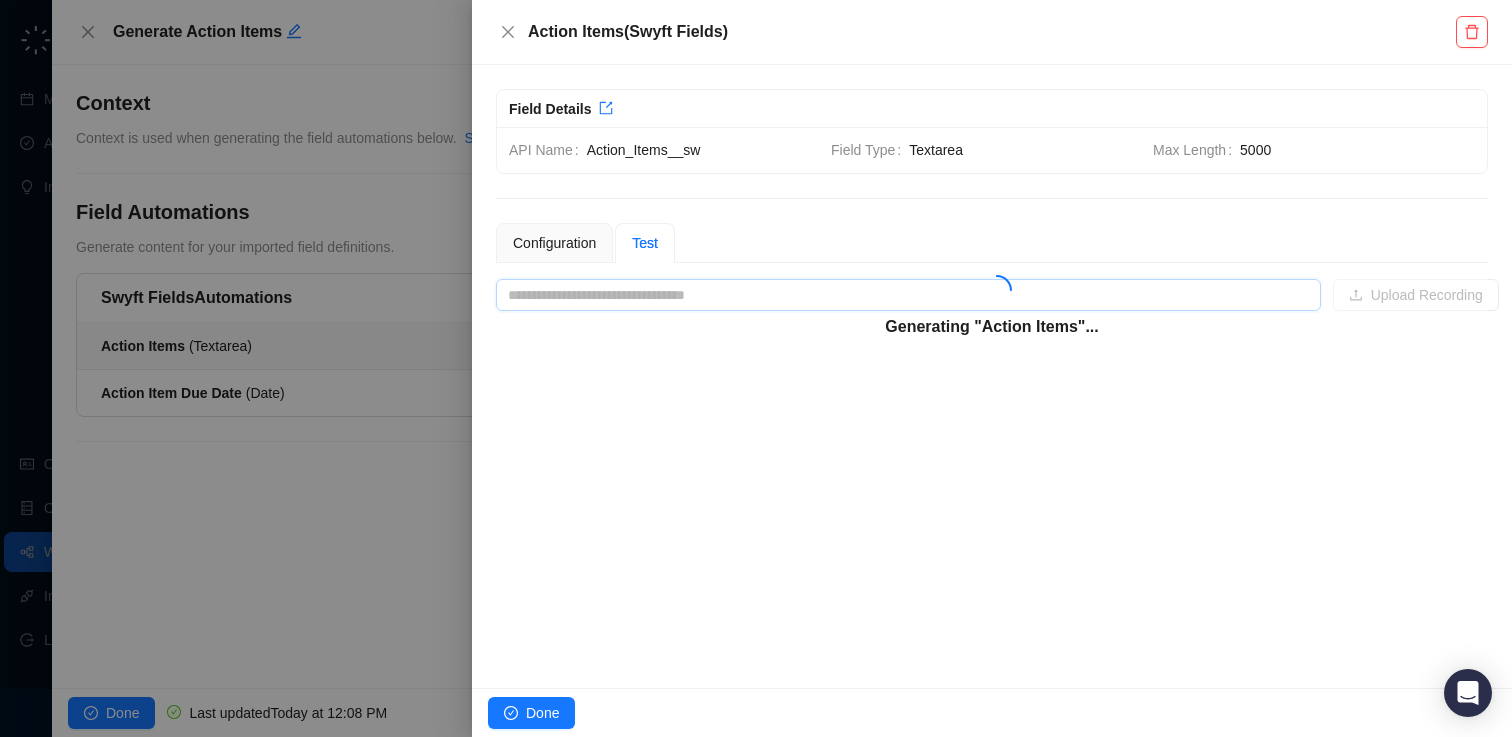 type on "**********" 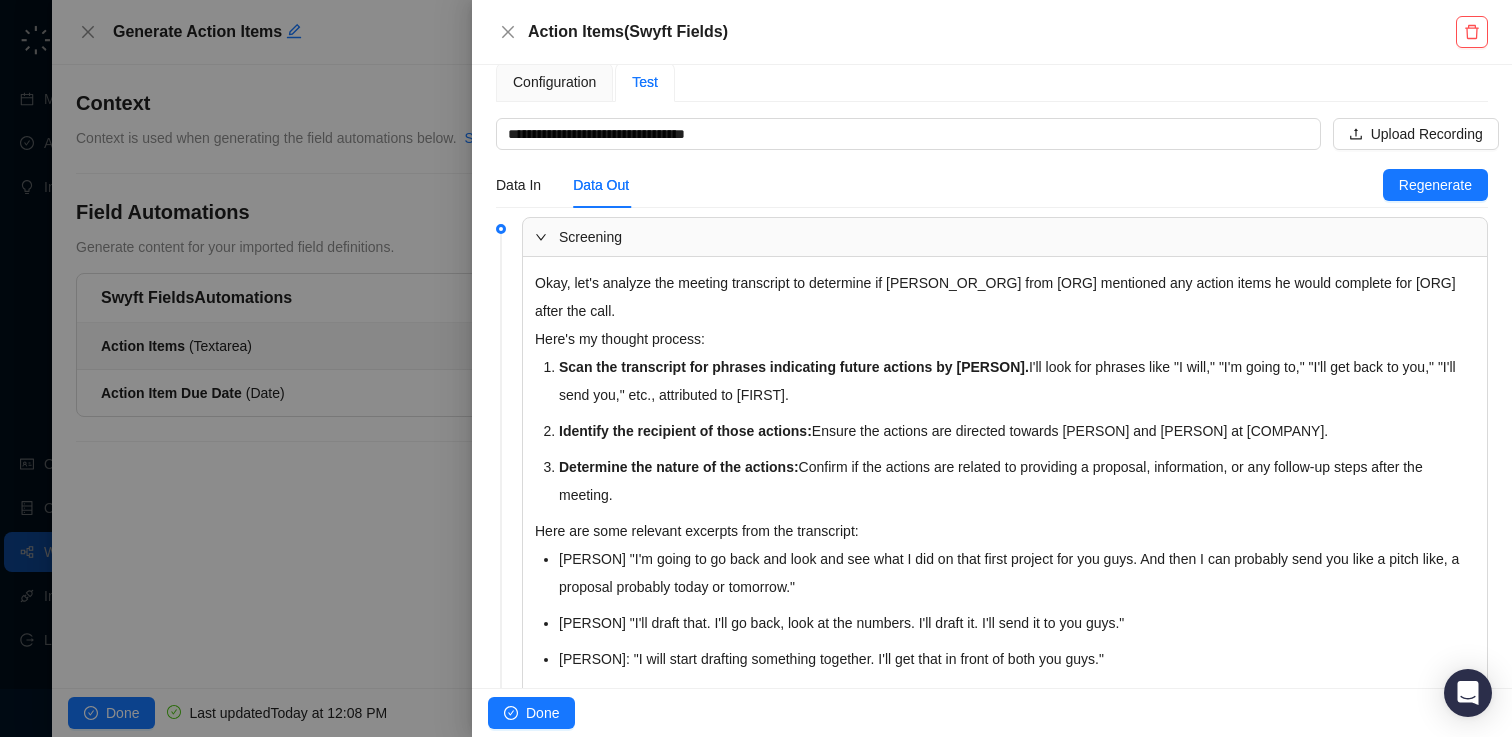 scroll, scrollTop: 0, scrollLeft: 0, axis: both 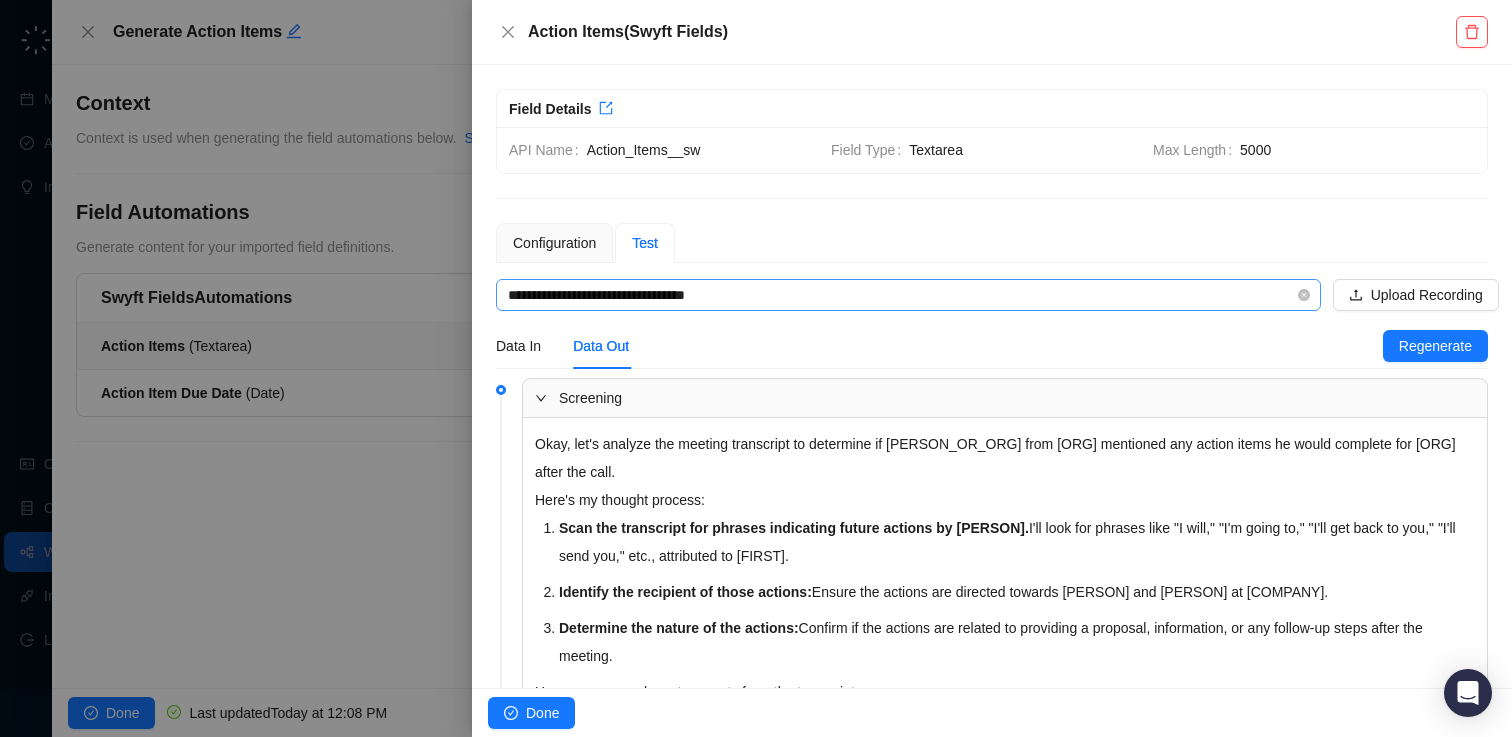 click on "**********" at bounding box center (902, 295) 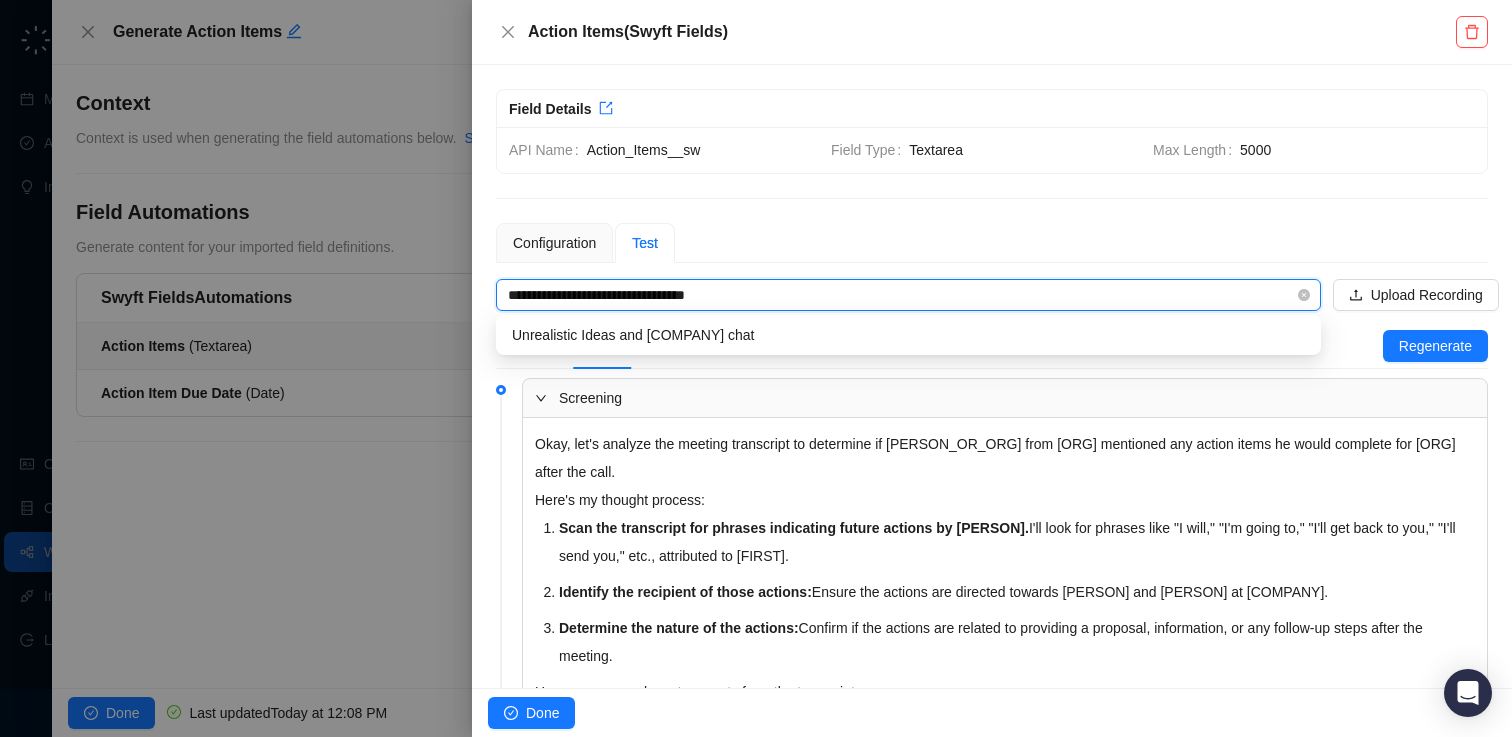 click on "**********" at bounding box center (902, 295) 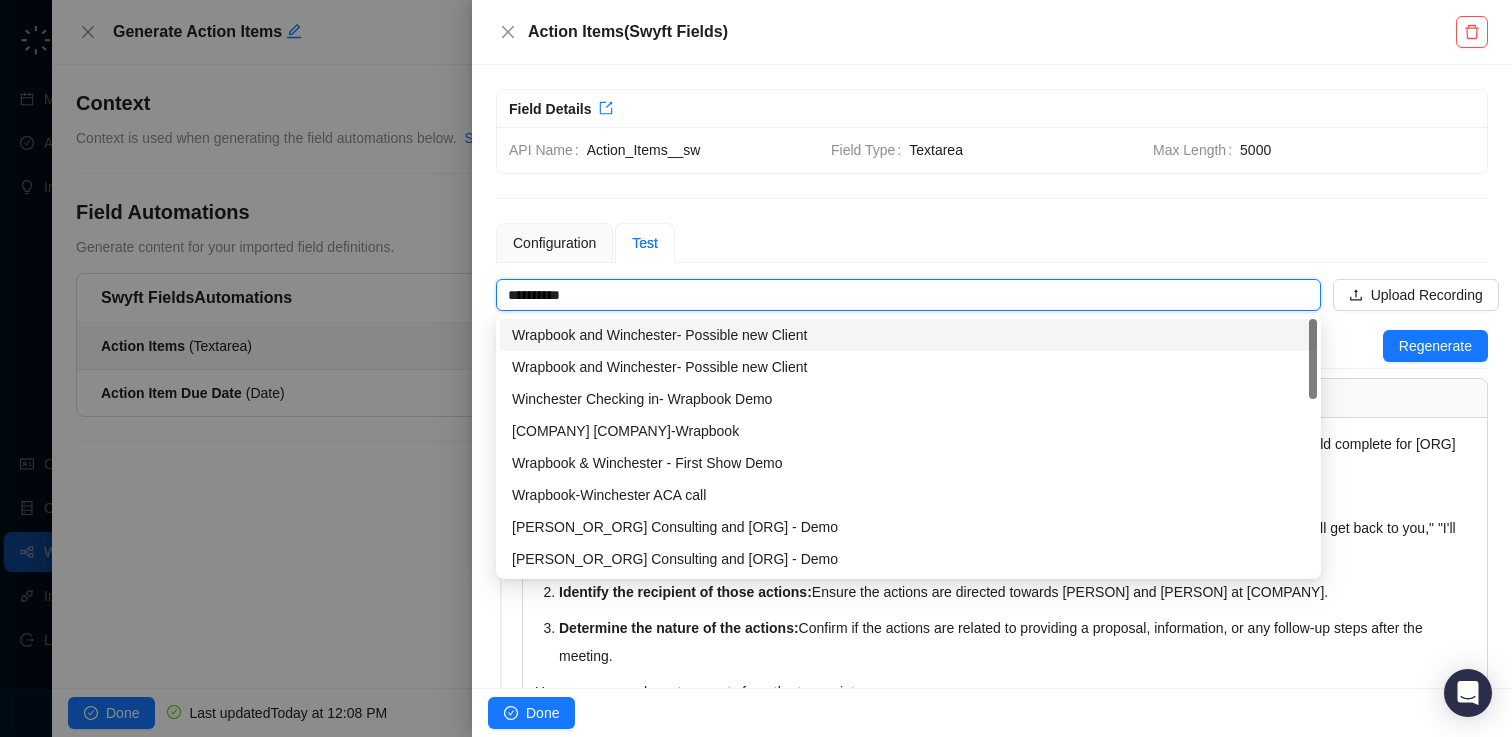 click on "Wrapbook and Winchester- Possible new Client" at bounding box center (908, 335) 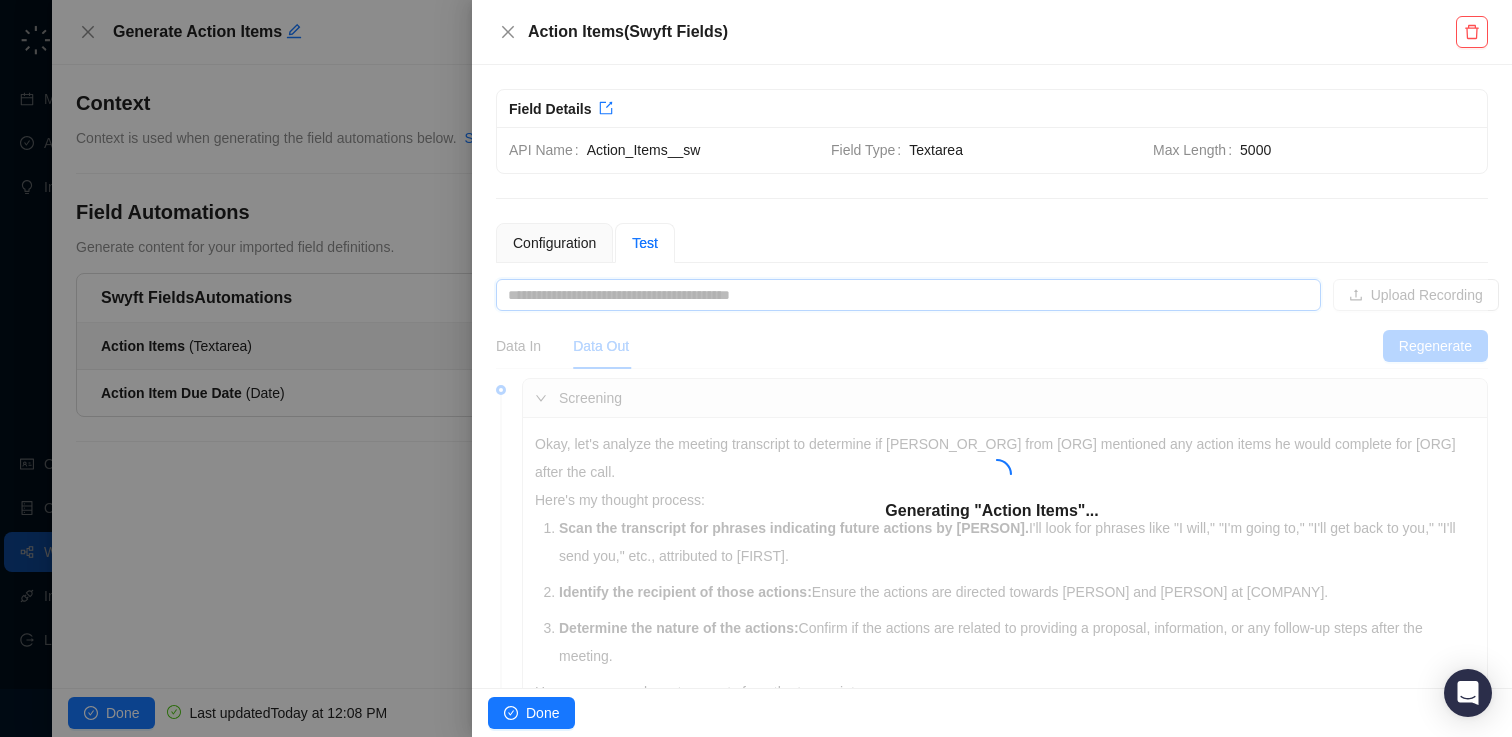 type on "**********" 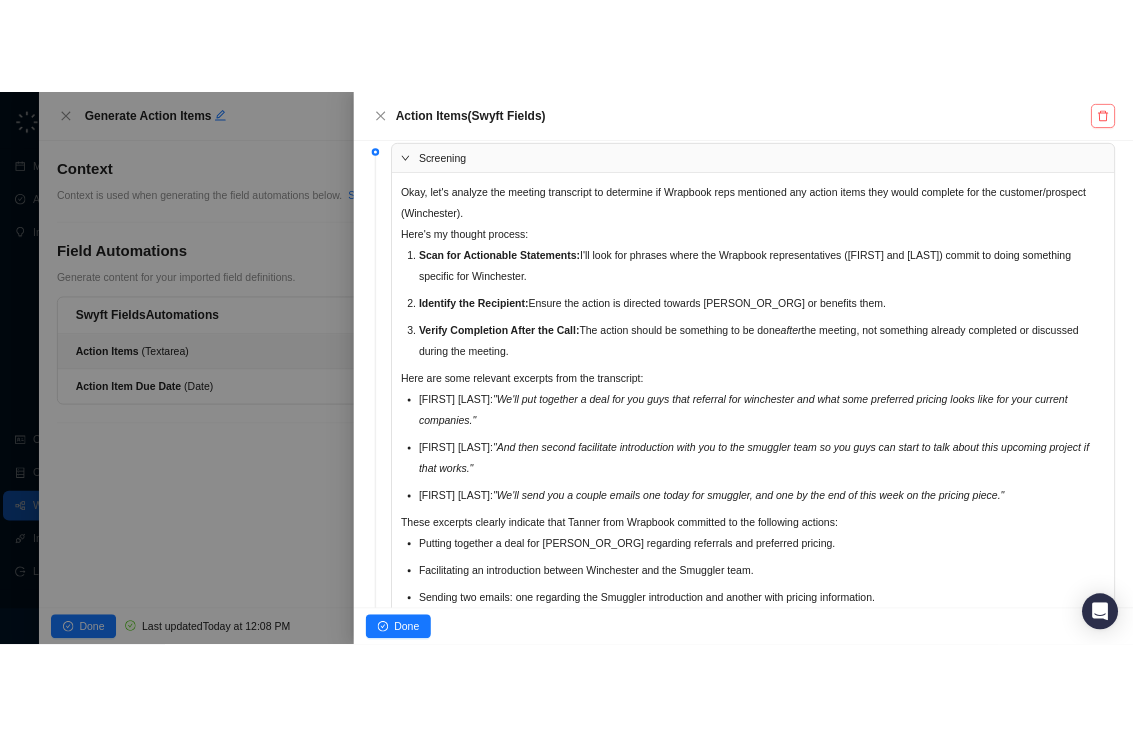 scroll, scrollTop: 737, scrollLeft: 0, axis: vertical 